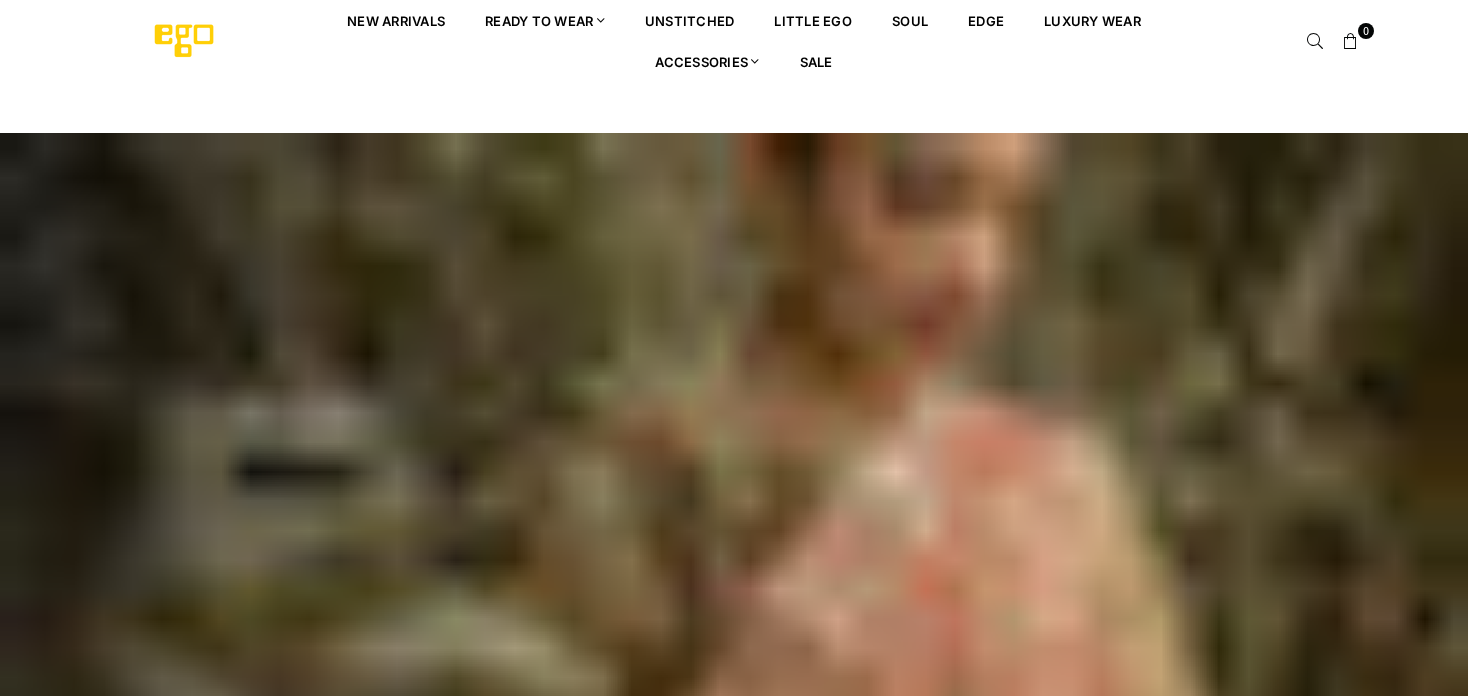scroll, scrollTop: 0, scrollLeft: 0, axis: both 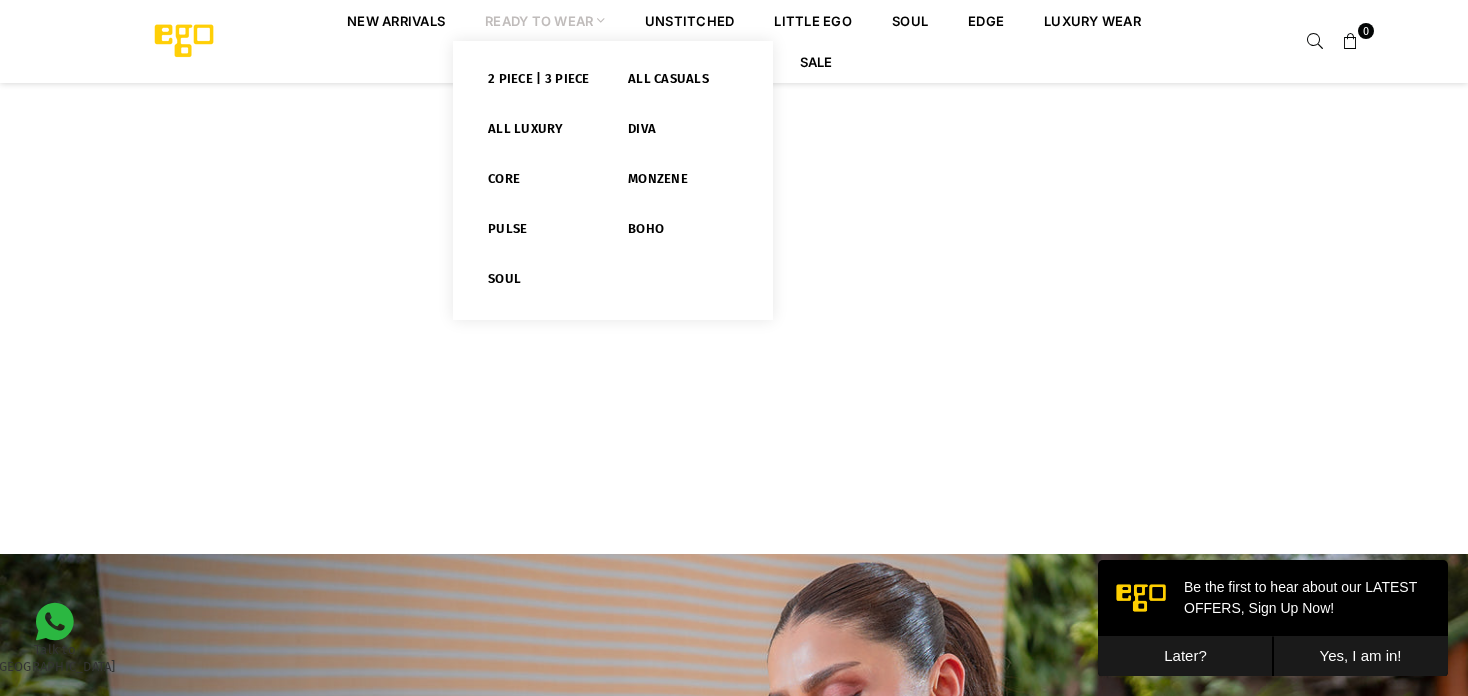click on "Ready to Wear" at bounding box center [545, 20] 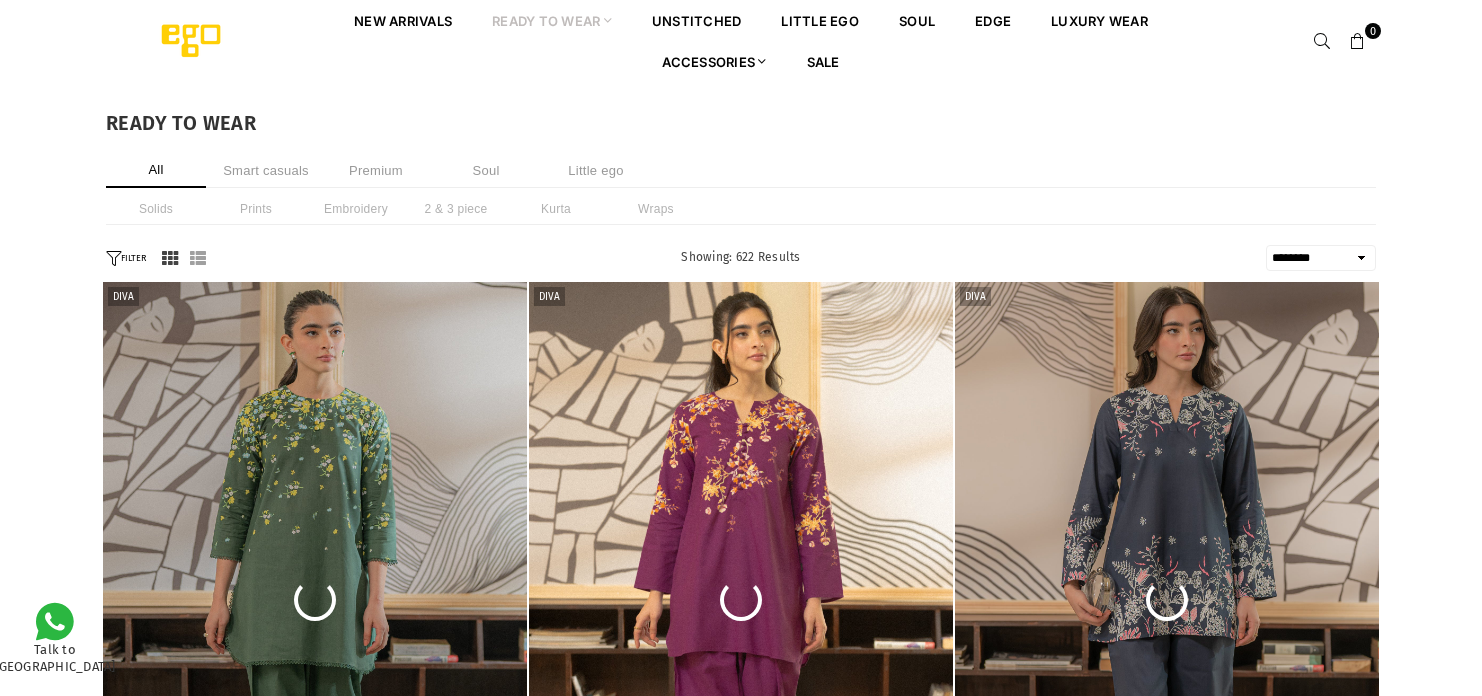 select on "******" 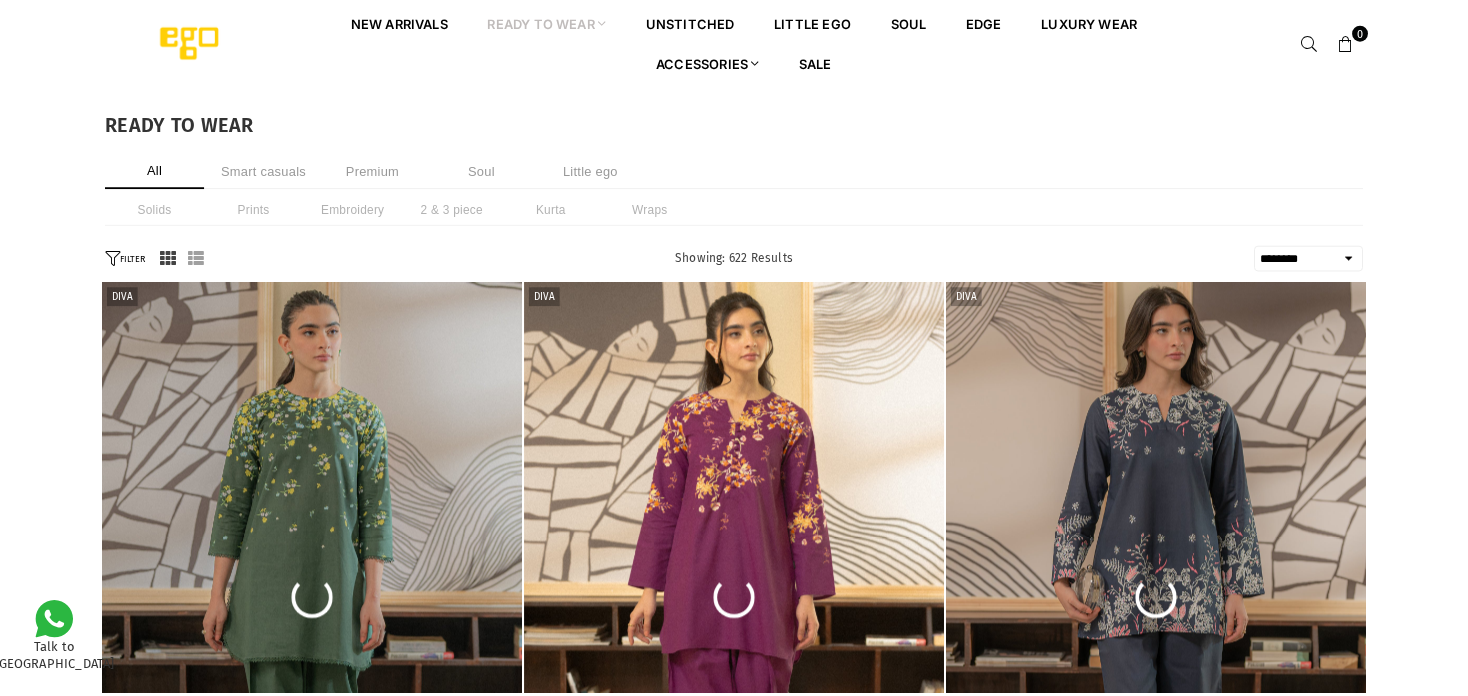 scroll, scrollTop: 0, scrollLeft: 0, axis: both 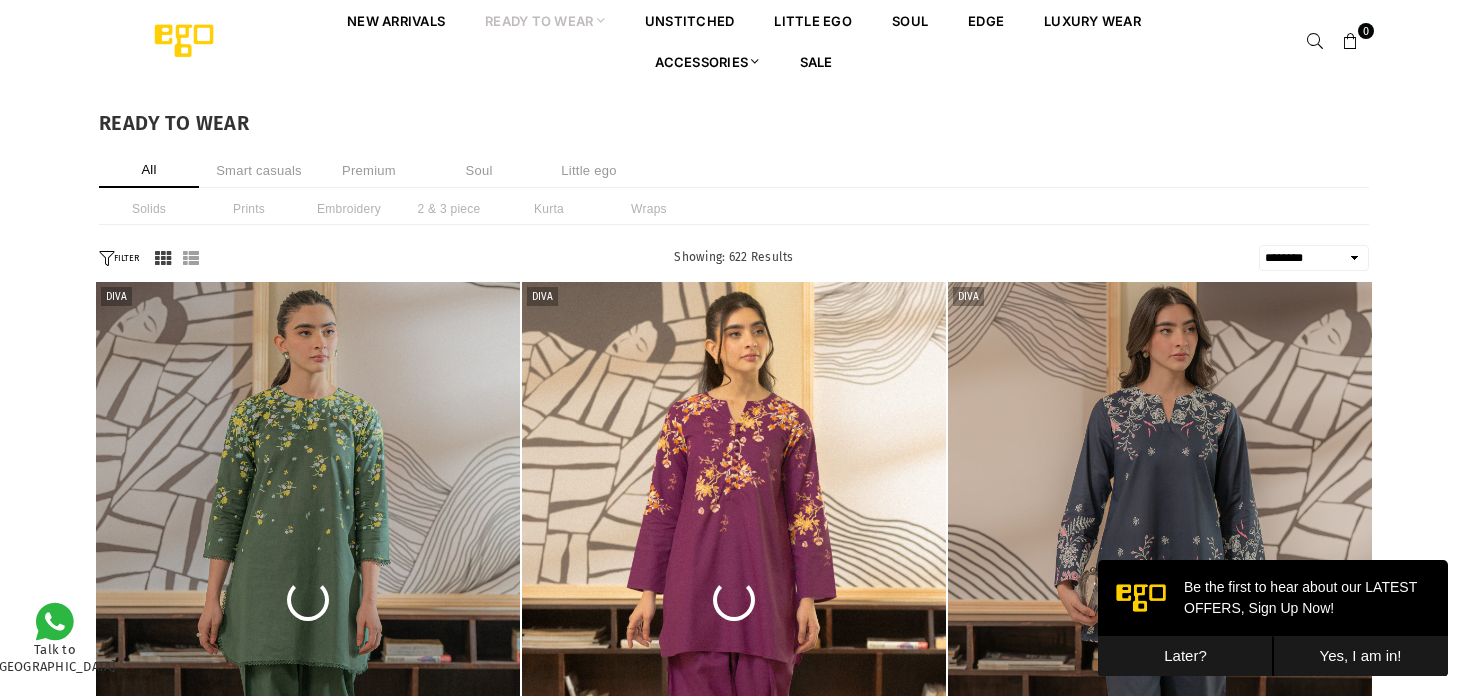 click on "Later?" at bounding box center [1185, 656] 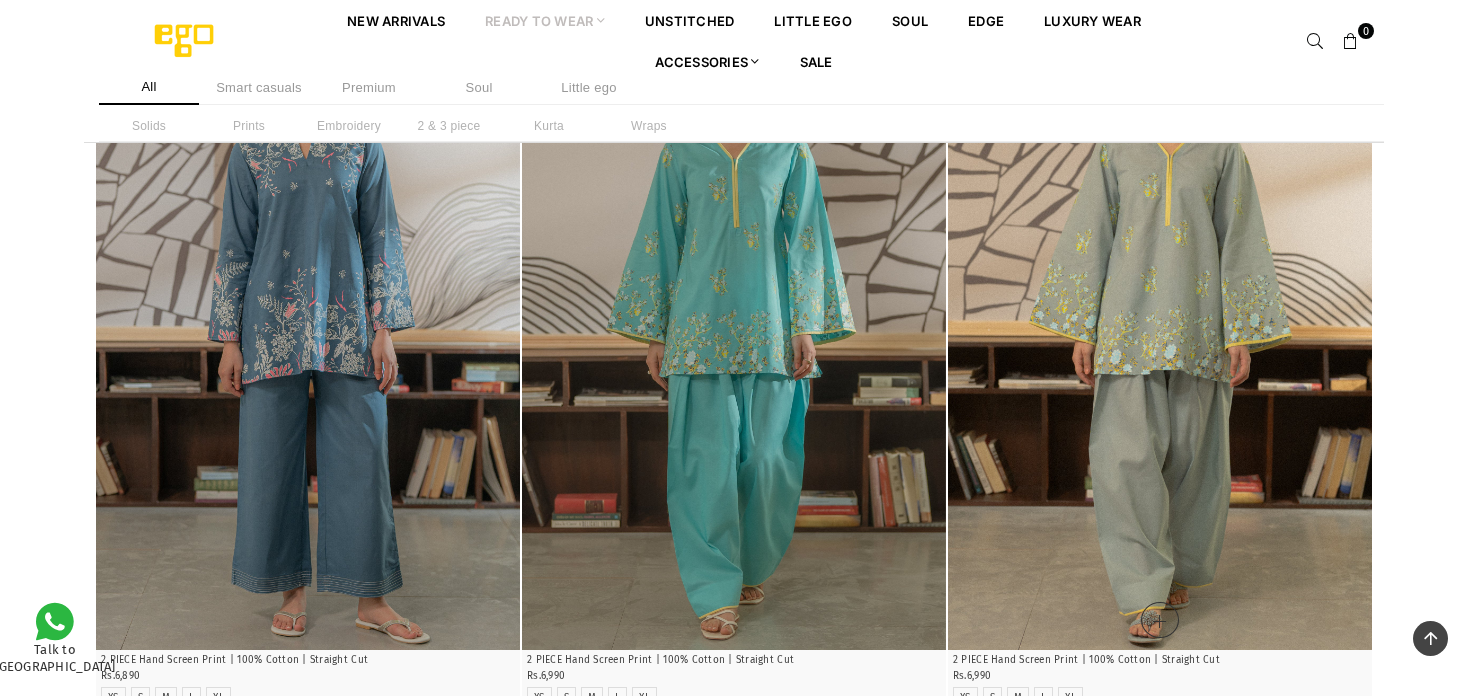 scroll, scrollTop: 782, scrollLeft: 0, axis: vertical 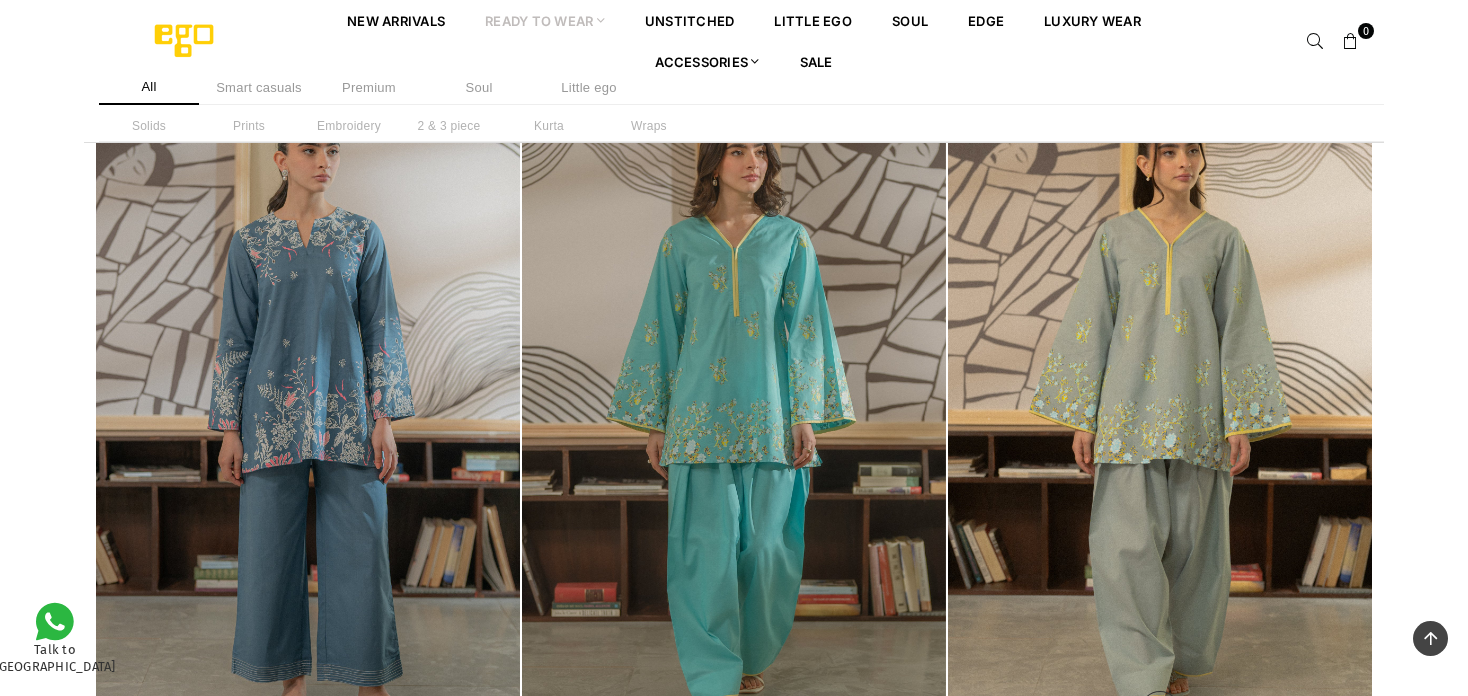 click at bounding box center (1160, 421) 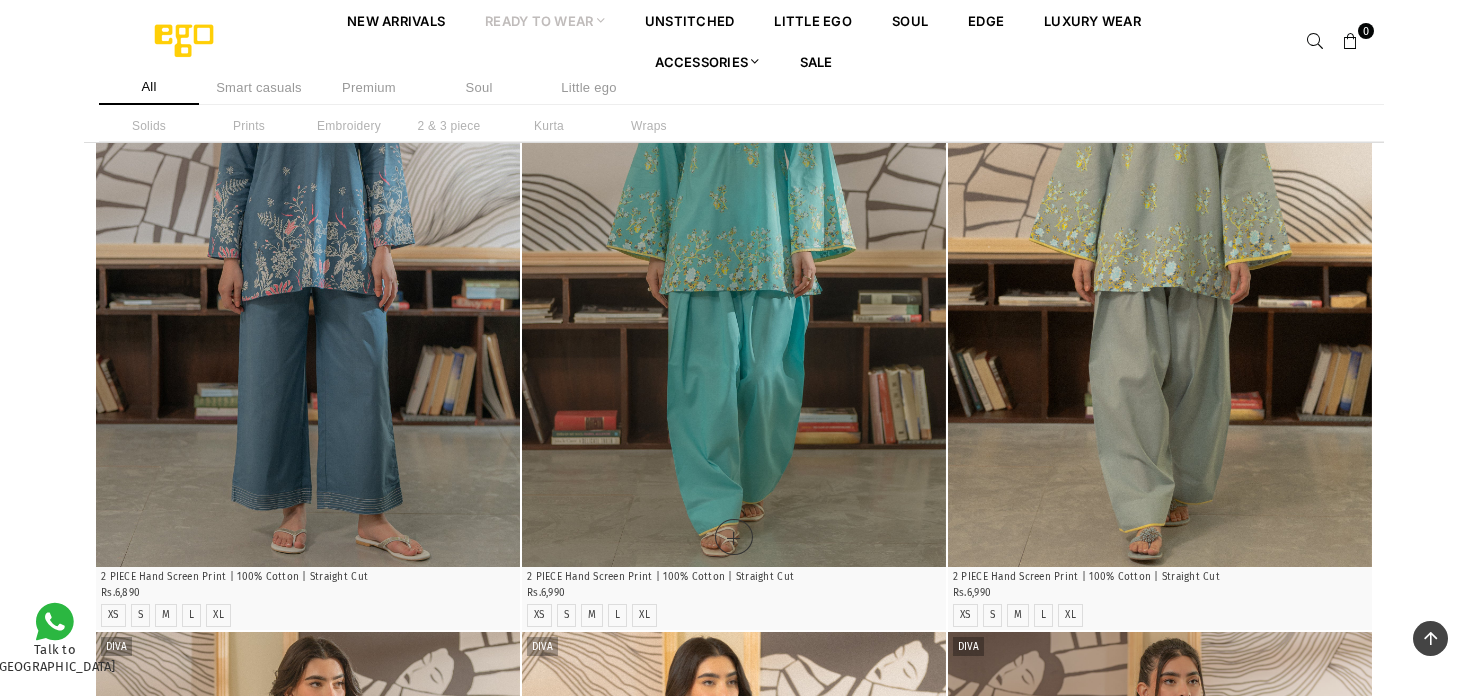 scroll, scrollTop: 982, scrollLeft: 0, axis: vertical 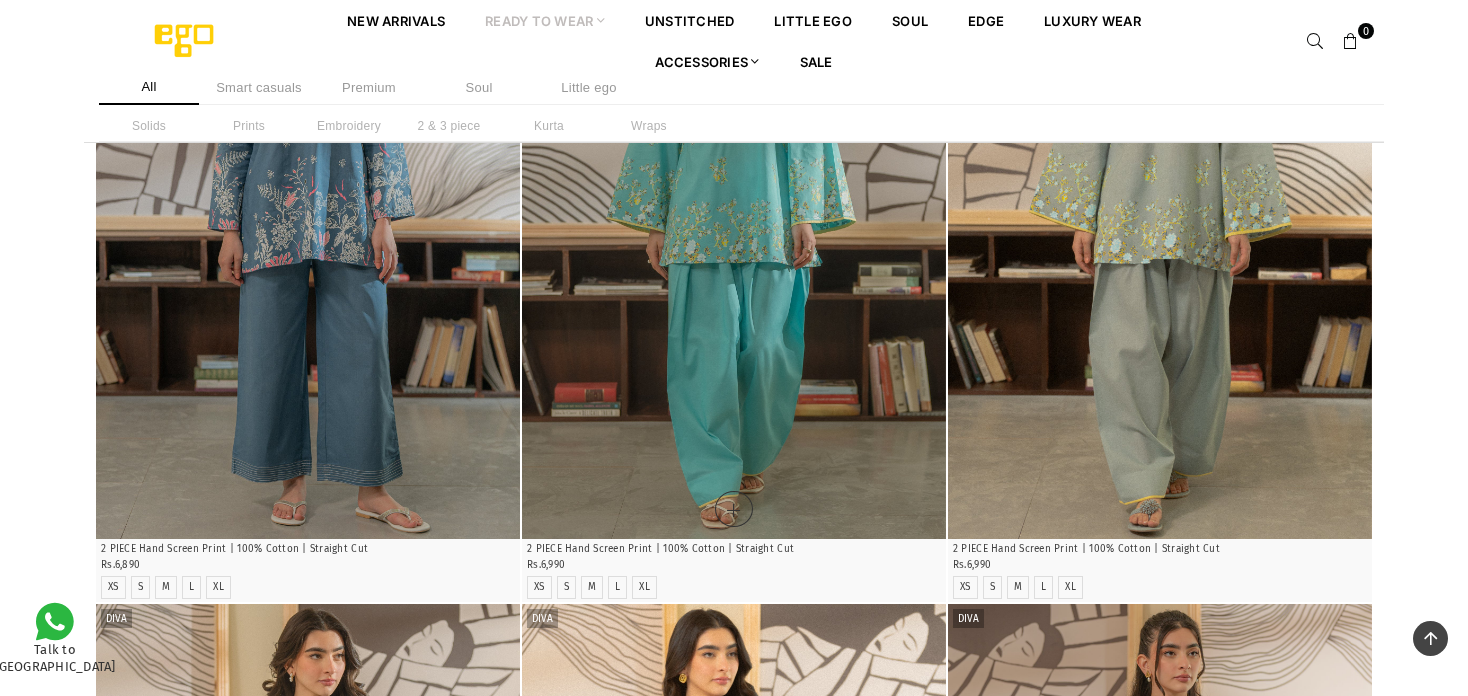 click at bounding box center (734, 221) 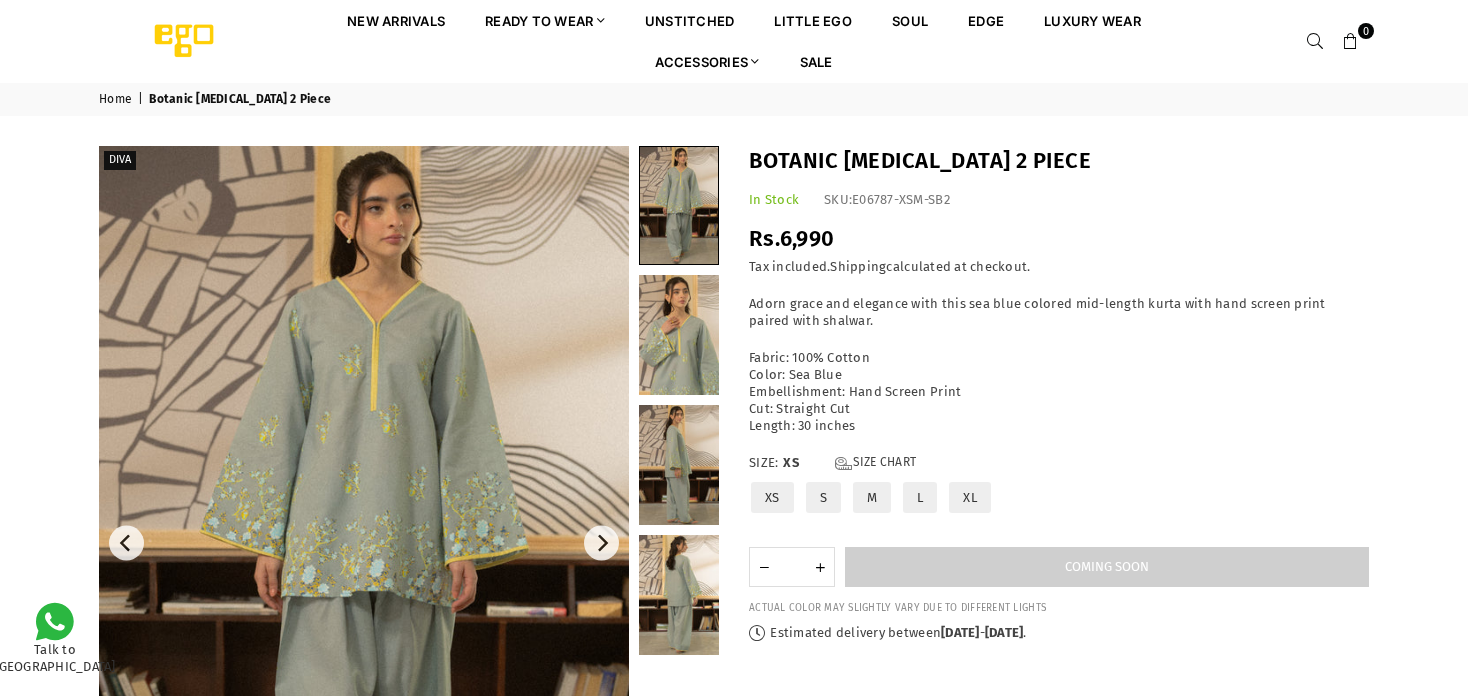 scroll, scrollTop: 100, scrollLeft: 0, axis: vertical 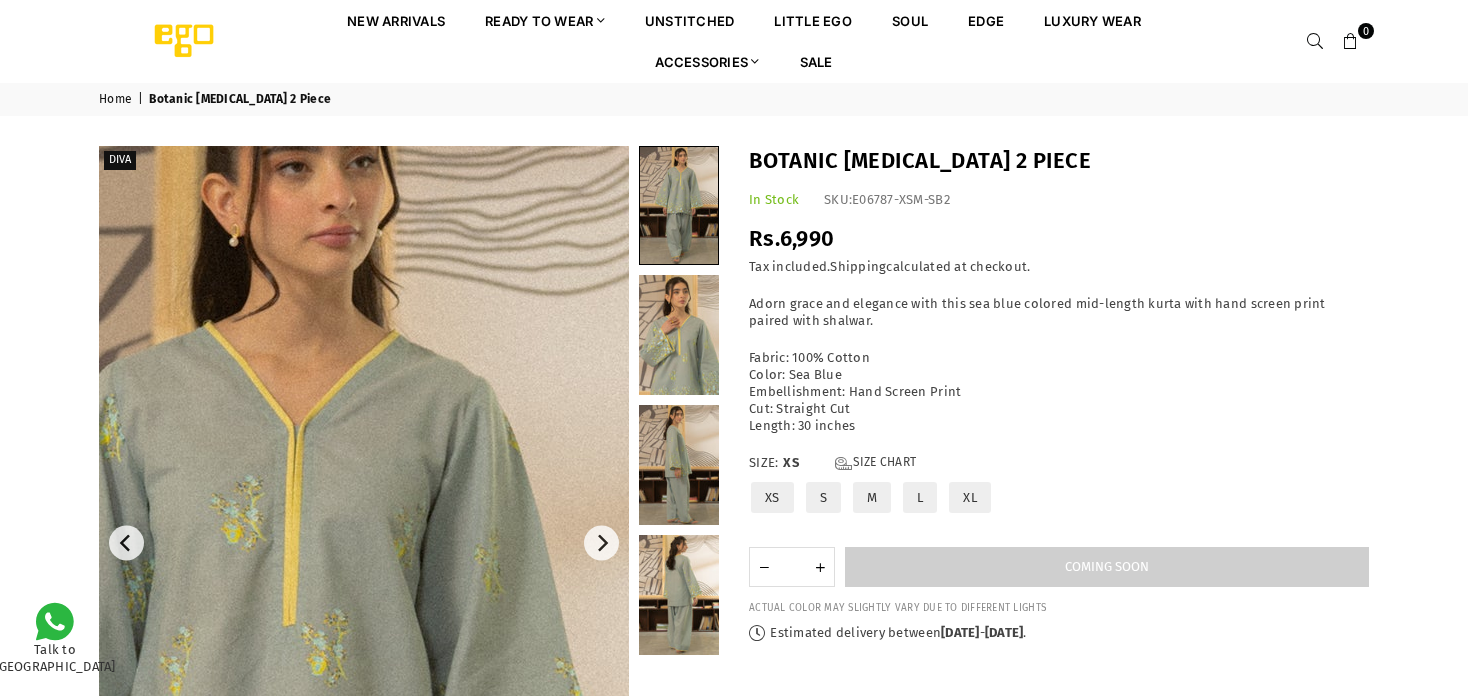 click at bounding box center [268, 926] 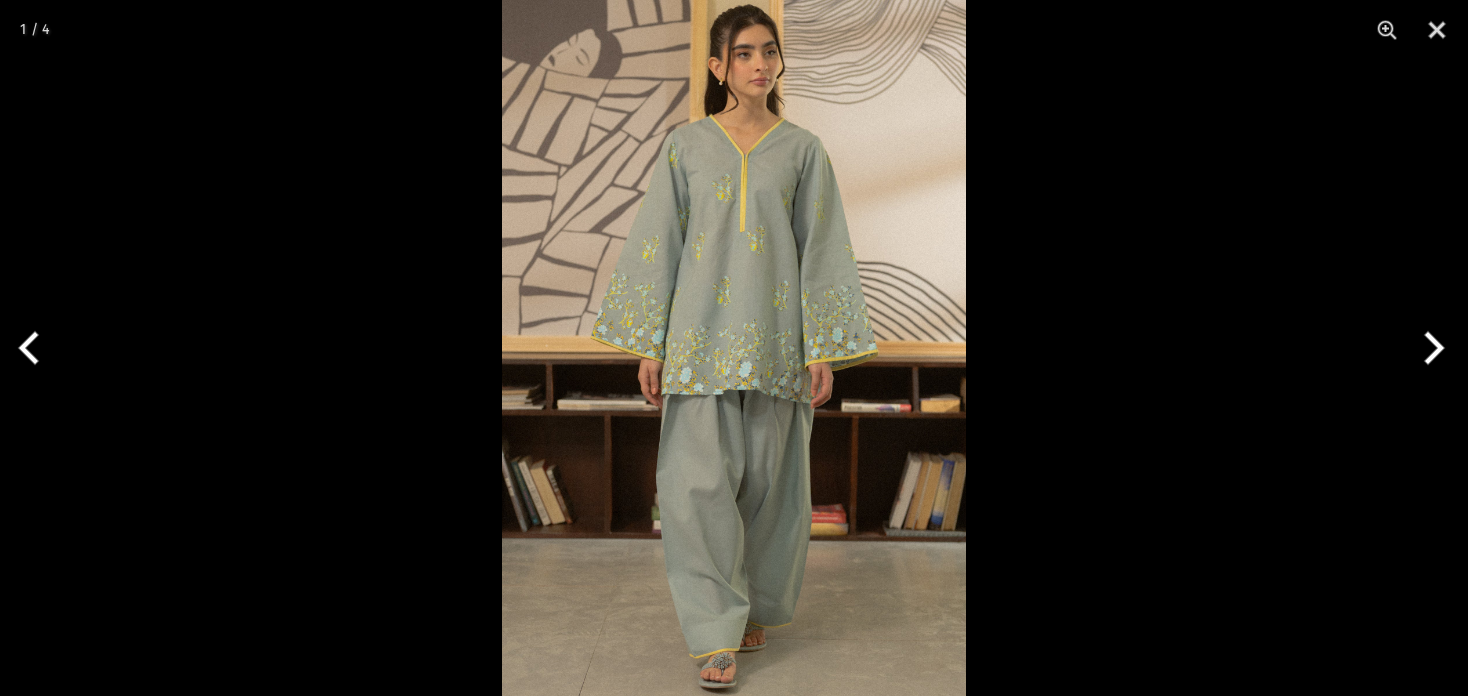 click at bounding box center (734, 348) 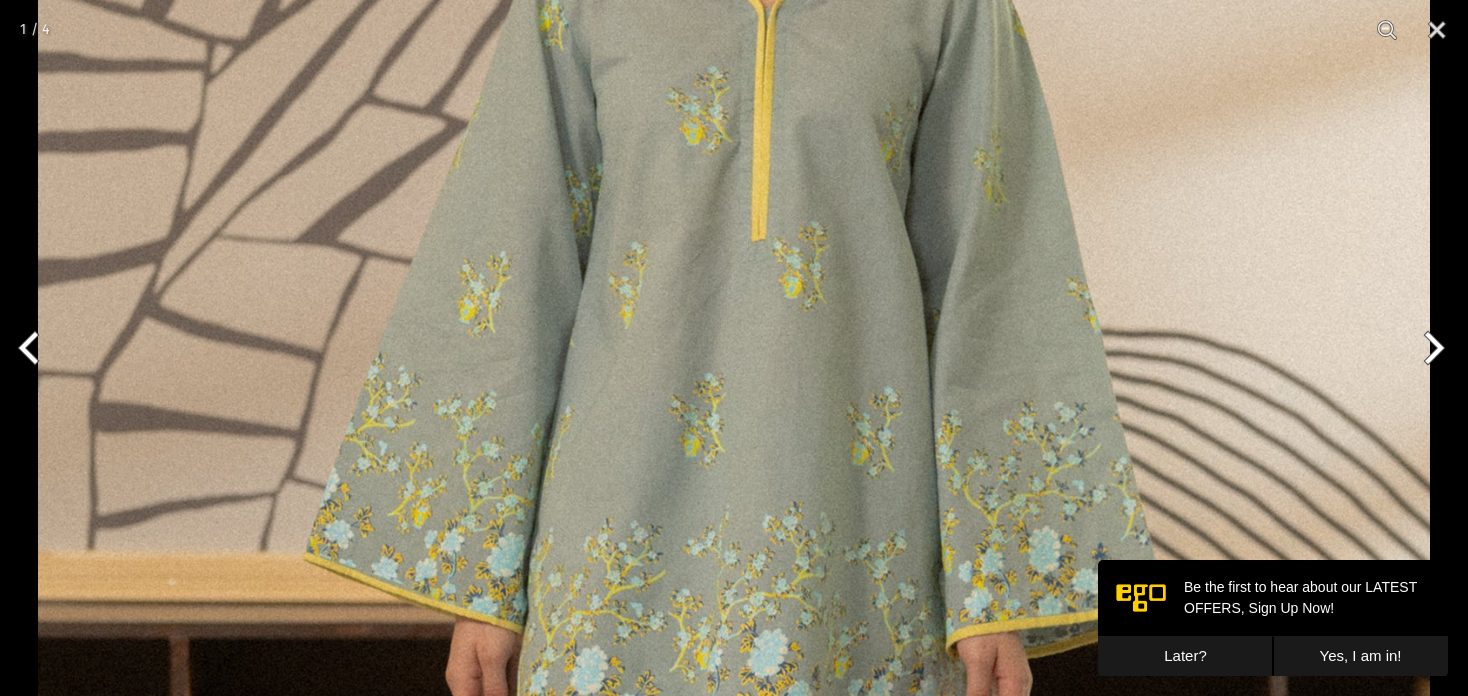 scroll, scrollTop: 0, scrollLeft: 0, axis: both 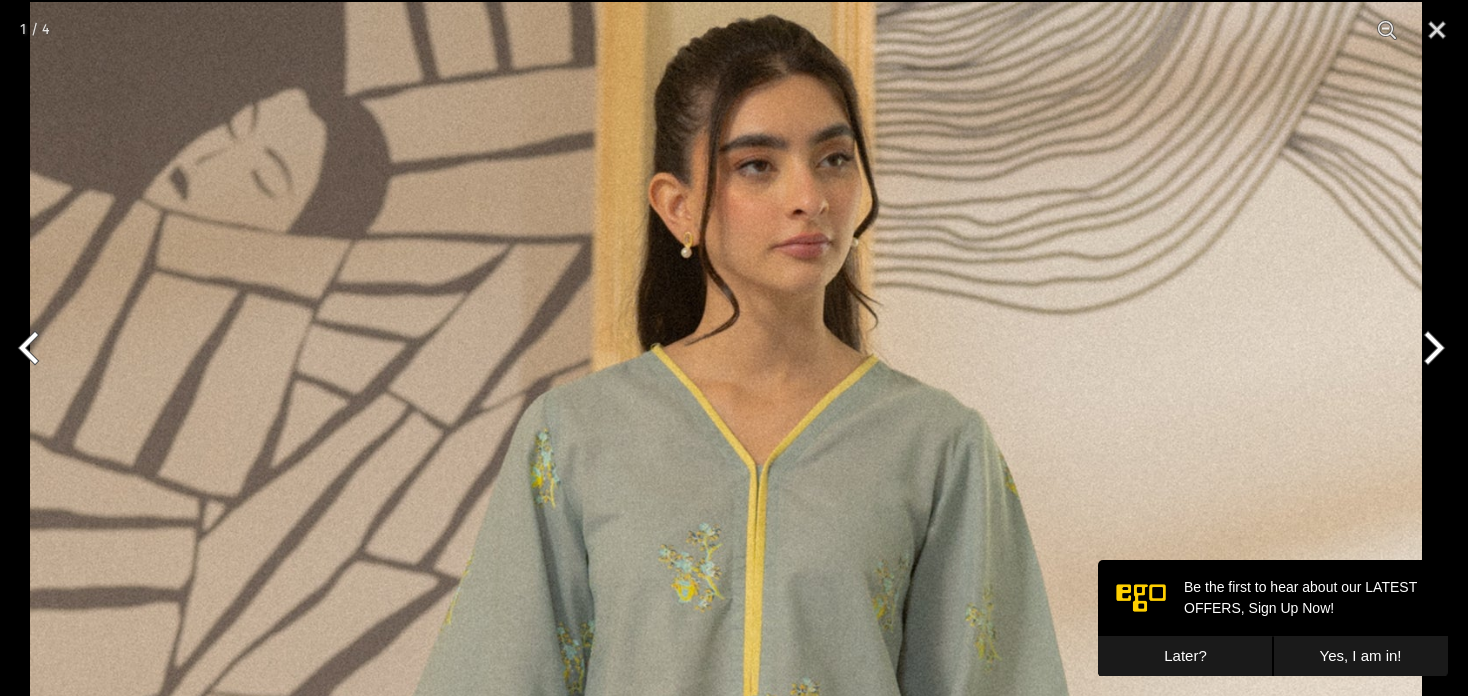 click at bounding box center (726, 1046) 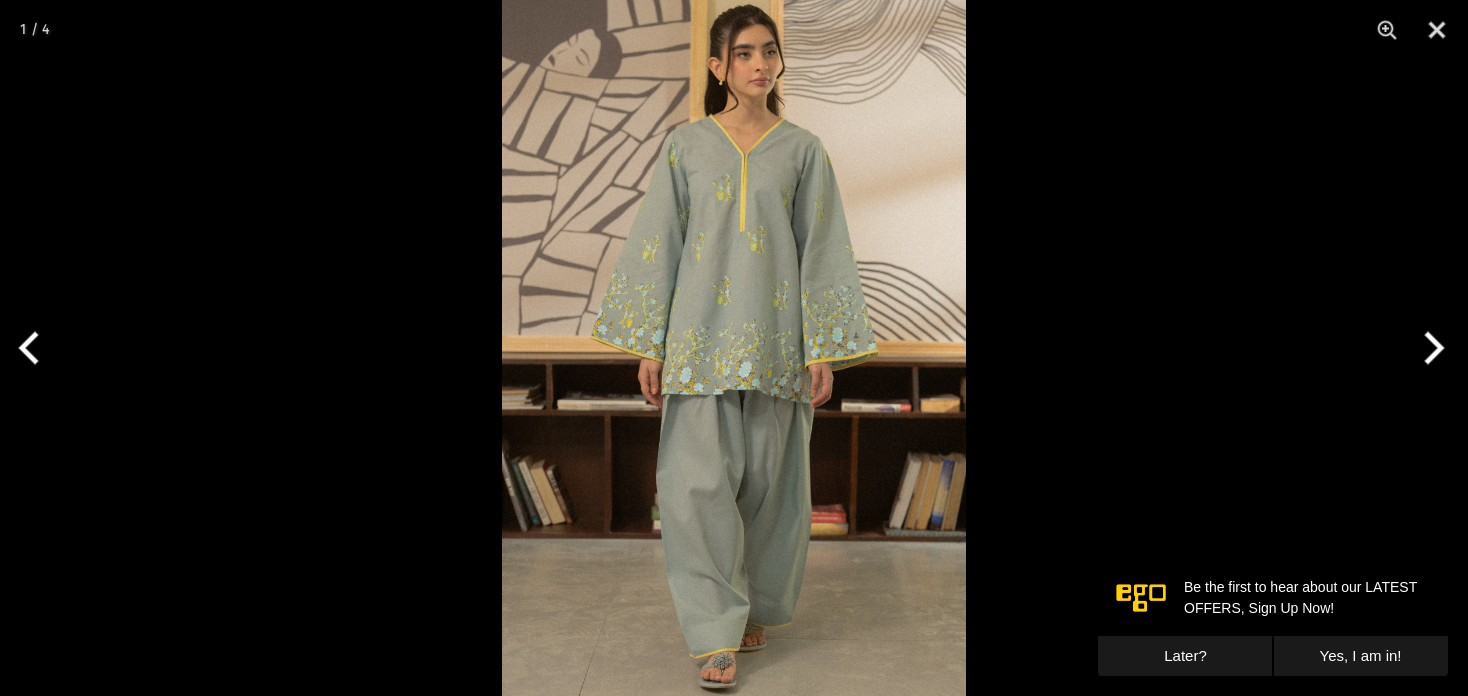 click at bounding box center [734, 348] 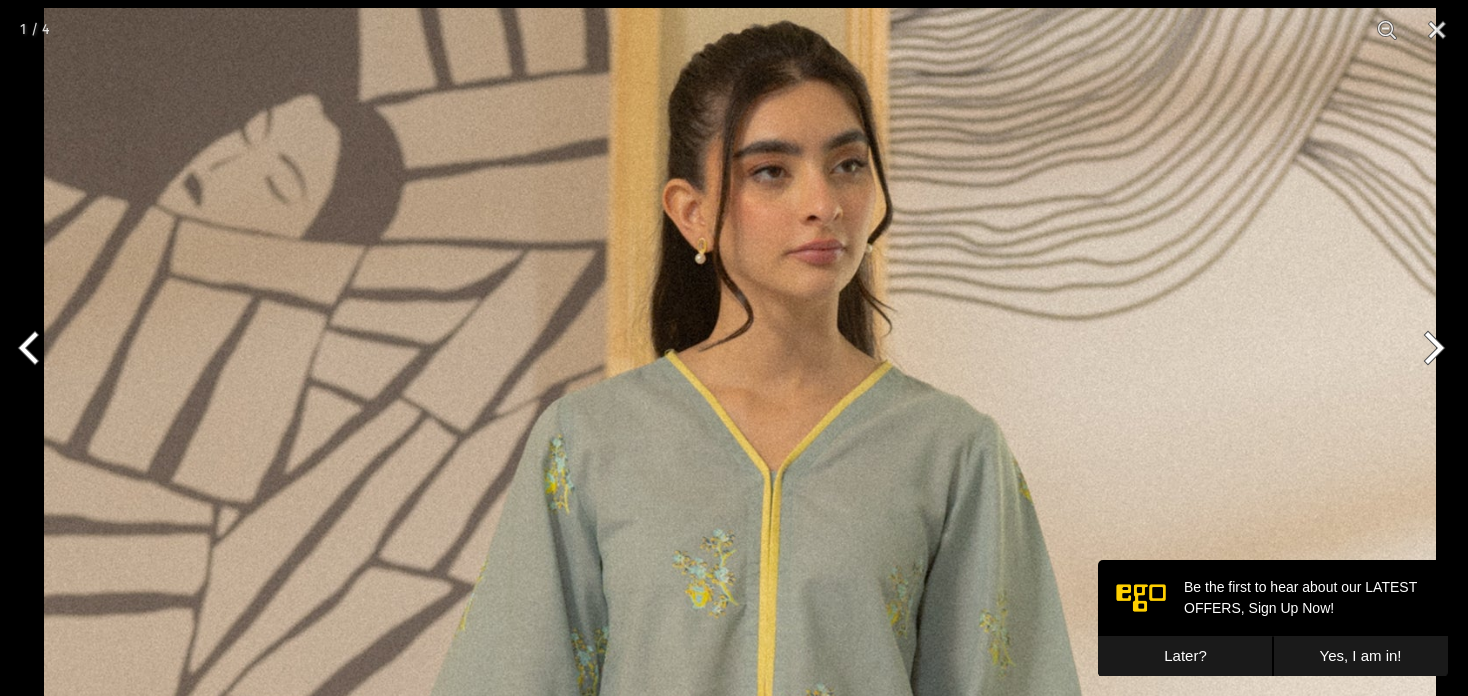 click at bounding box center (740, 1052) 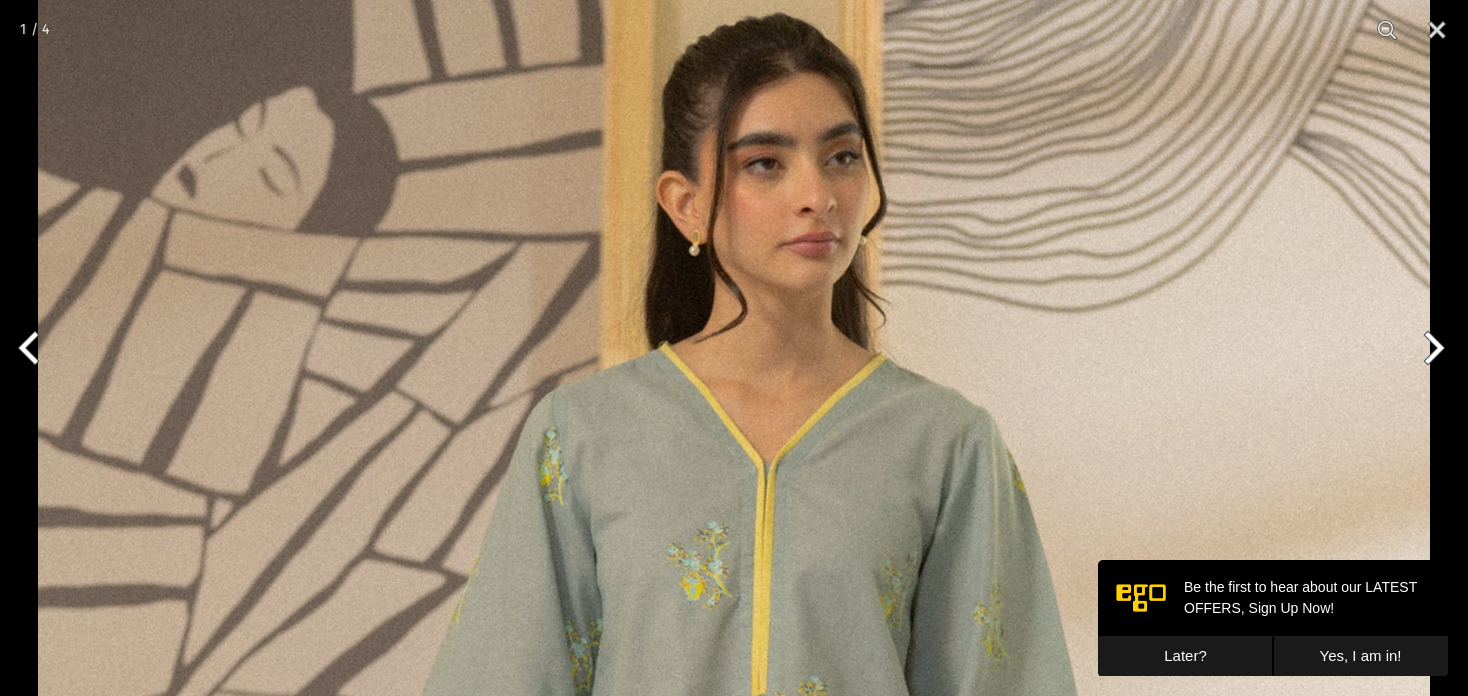 click at bounding box center (734, 1044) 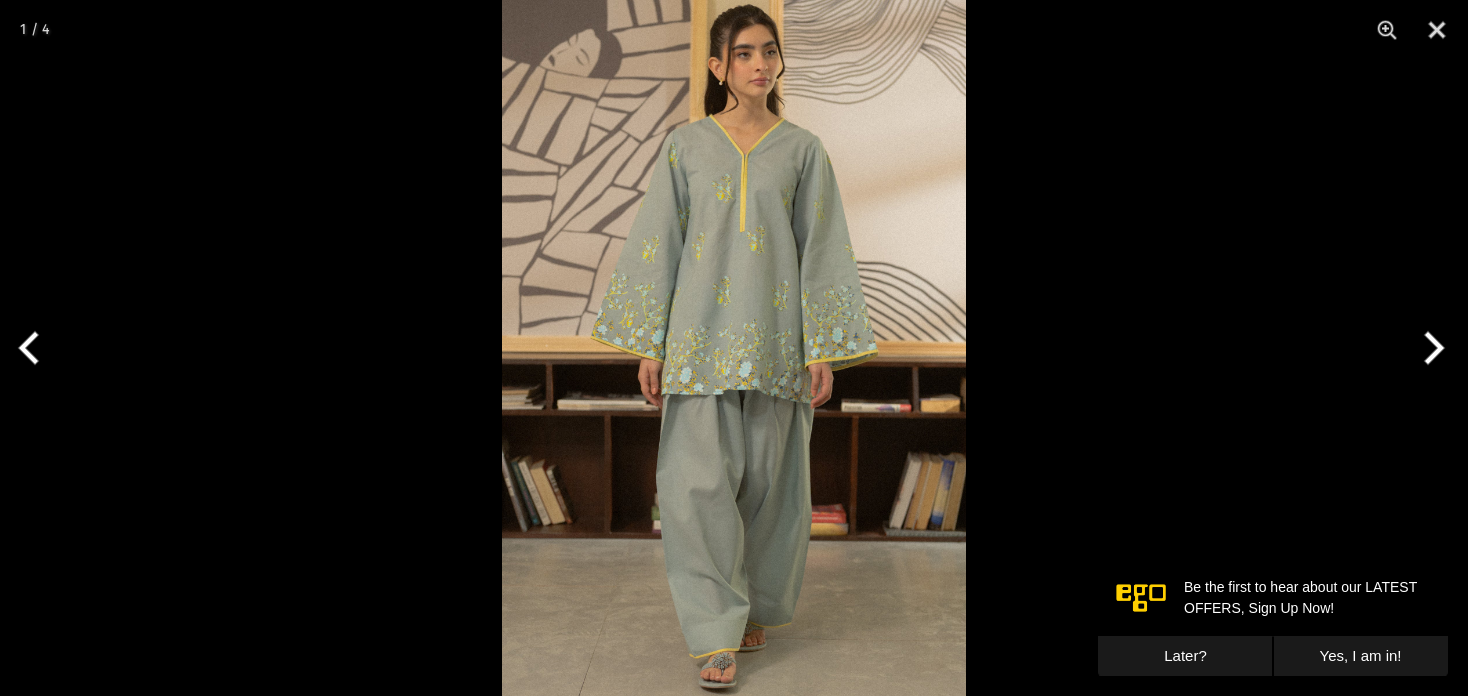 click on "Be the first to hear about our LATEST OFFERS, Sign Up Now!" at bounding box center (1273, 598) 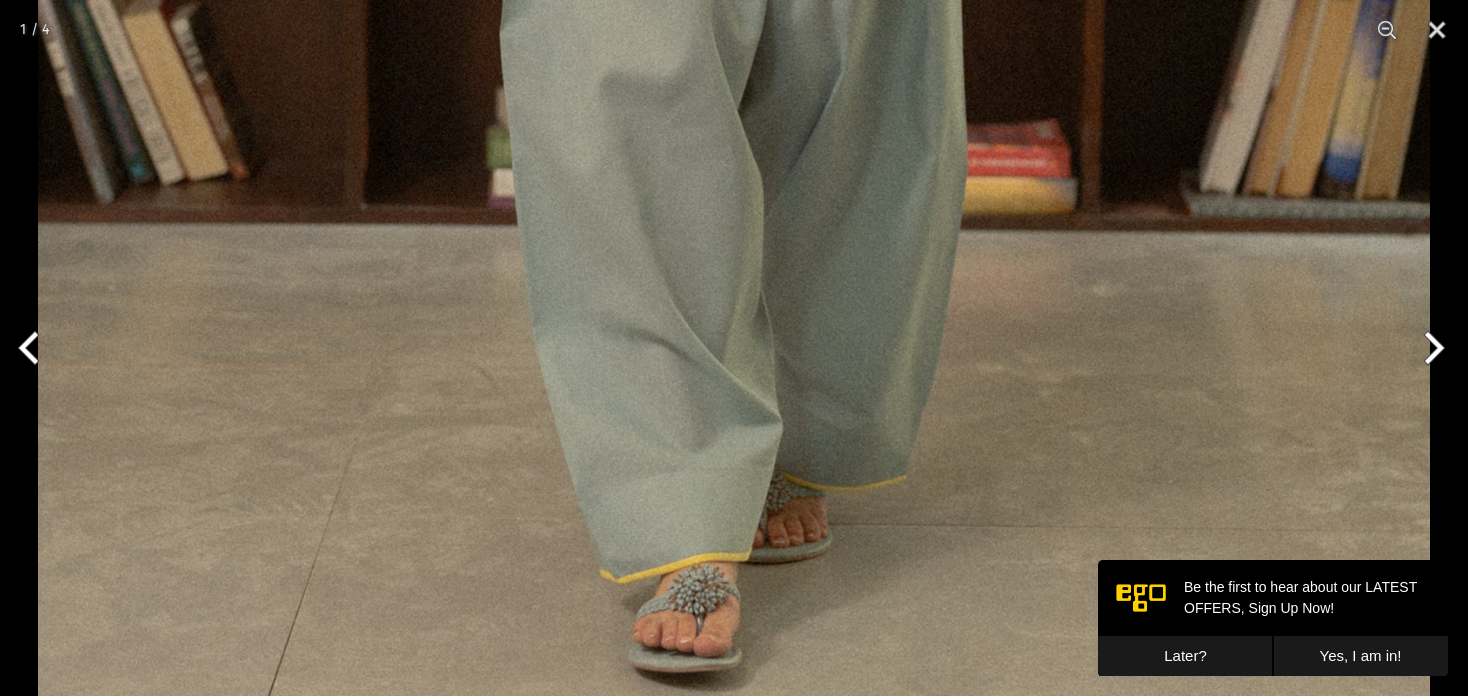 click at bounding box center (734, -348) 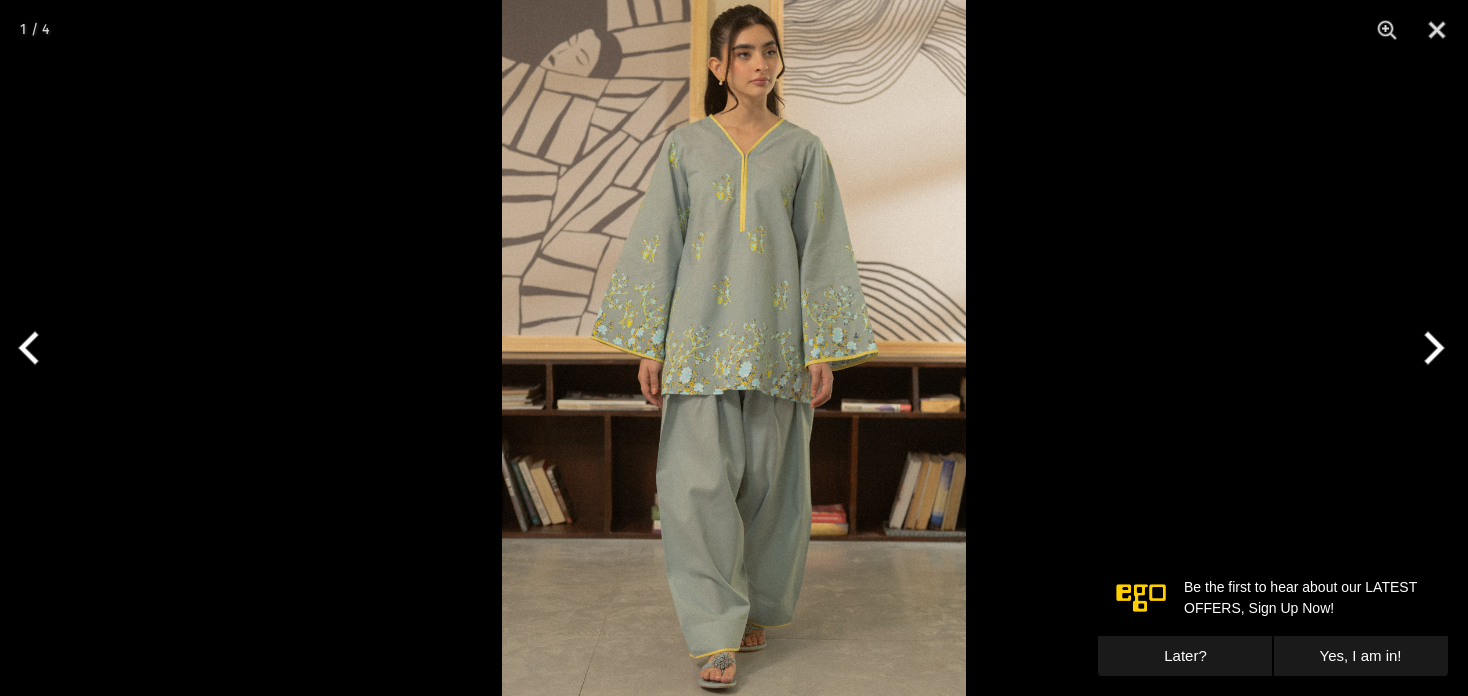 click at bounding box center [1430, 348] 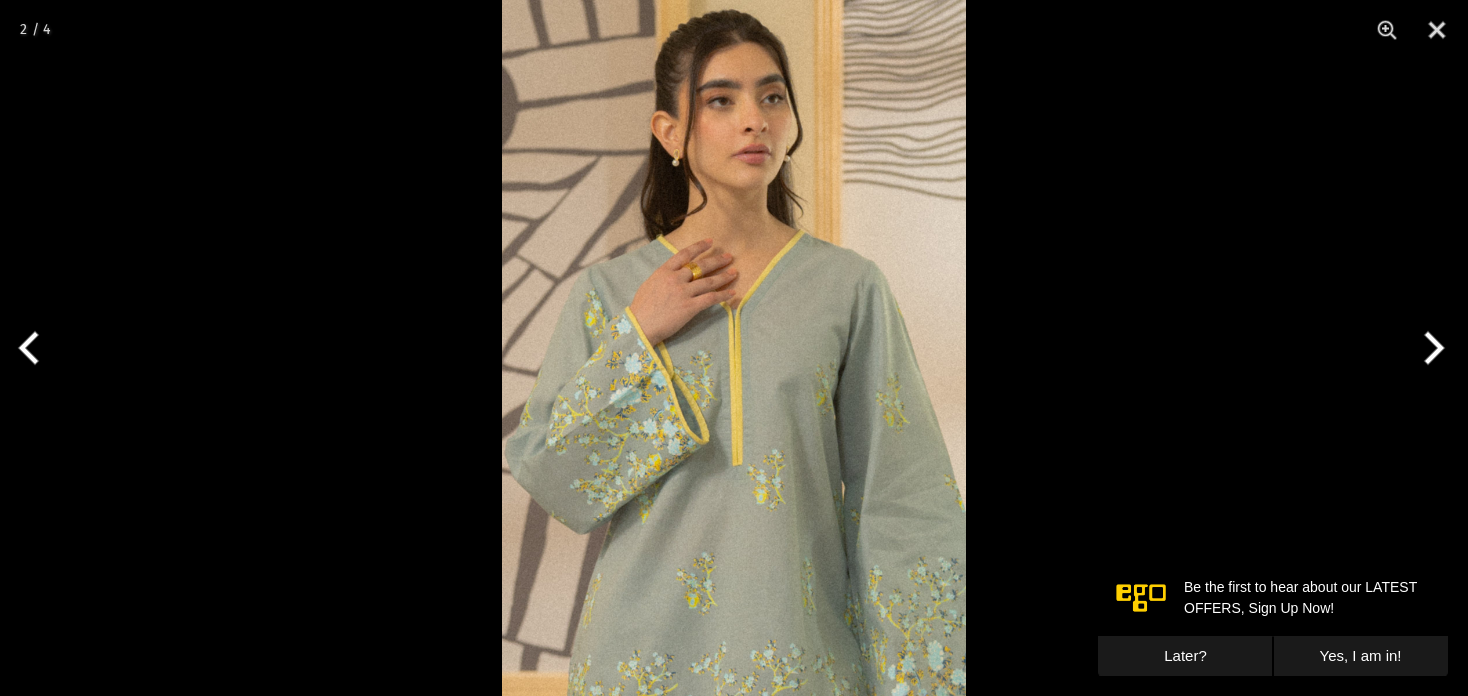 click at bounding box center [734, 348] 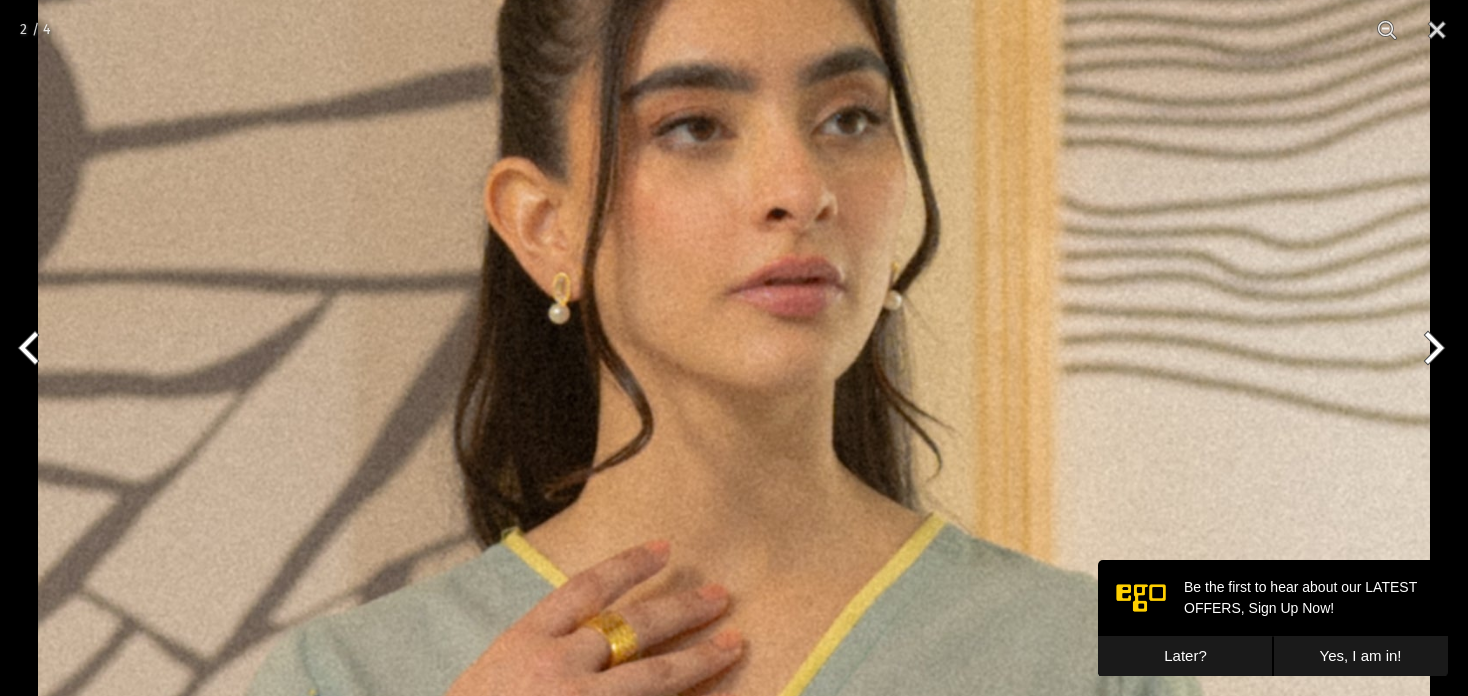 click at bounding box center [734, 869] 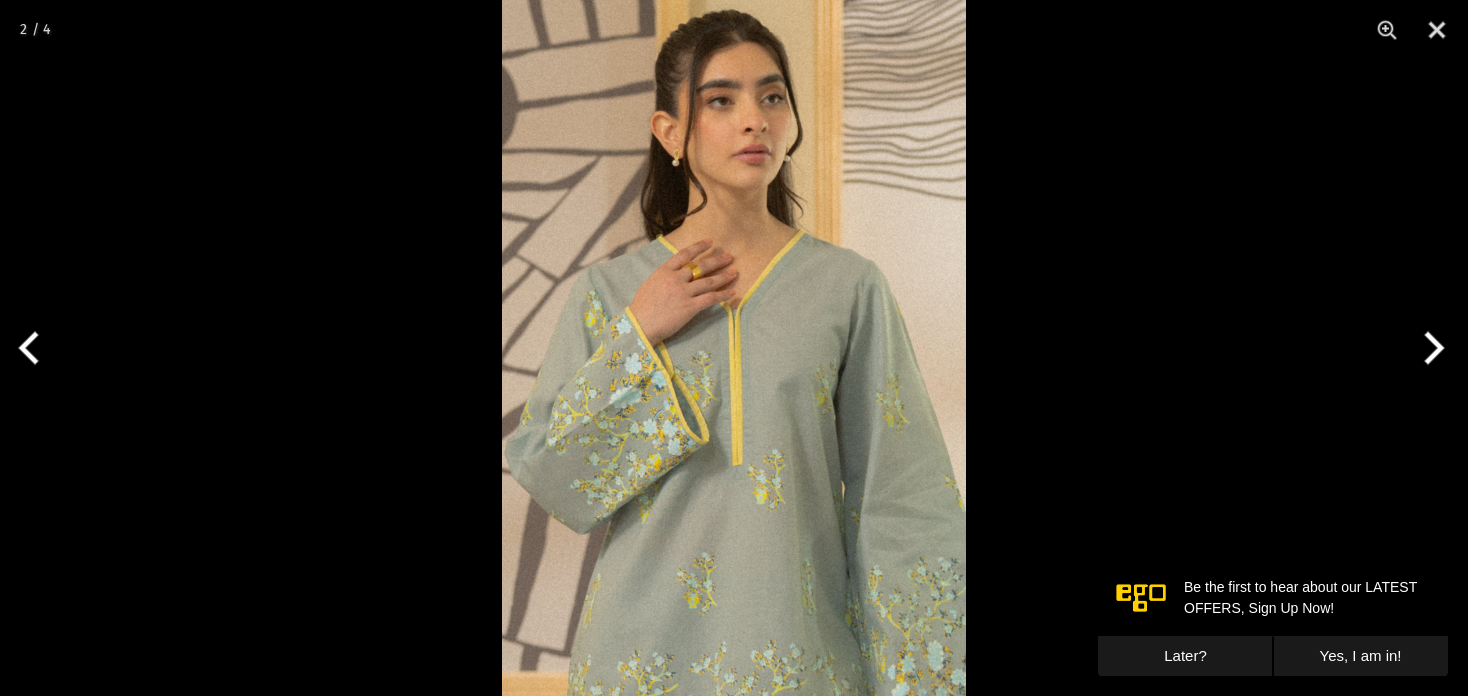 click at bounding box center [1430, 348] 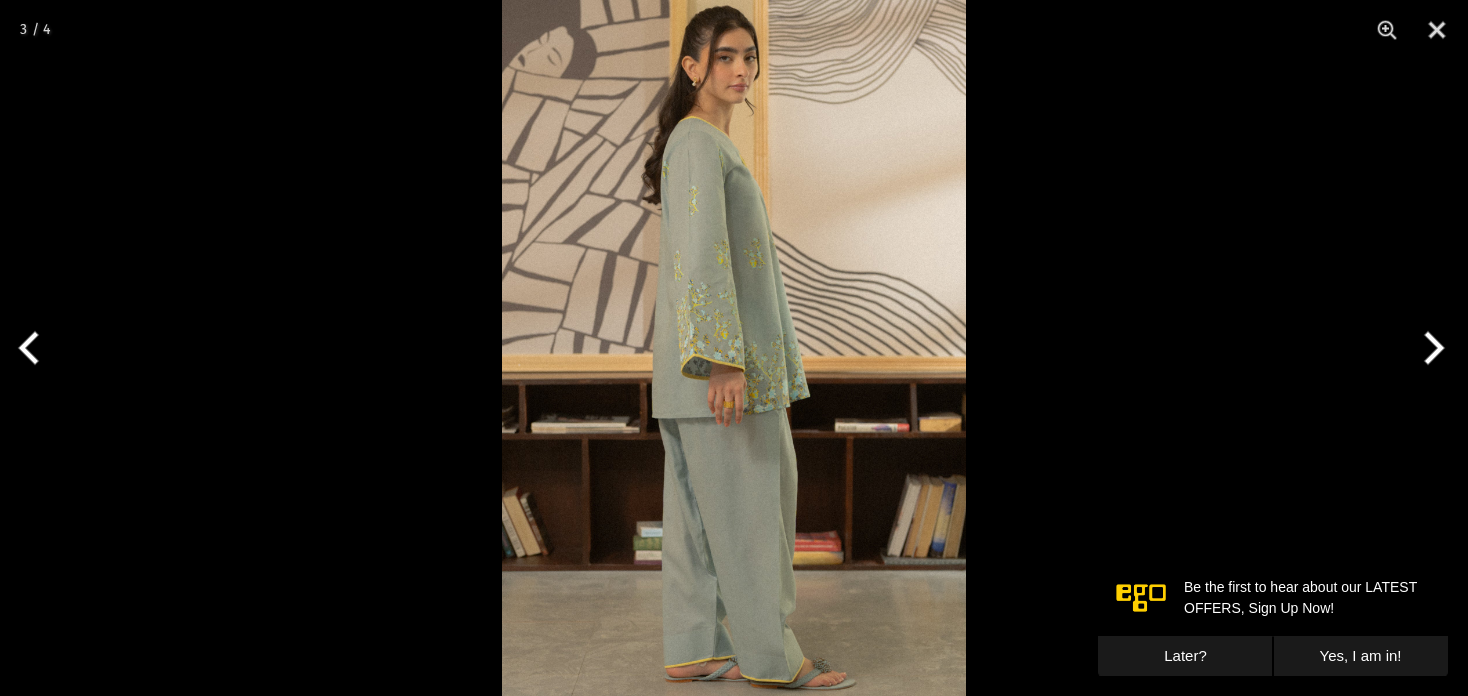 click at bounding box center [734, 348] 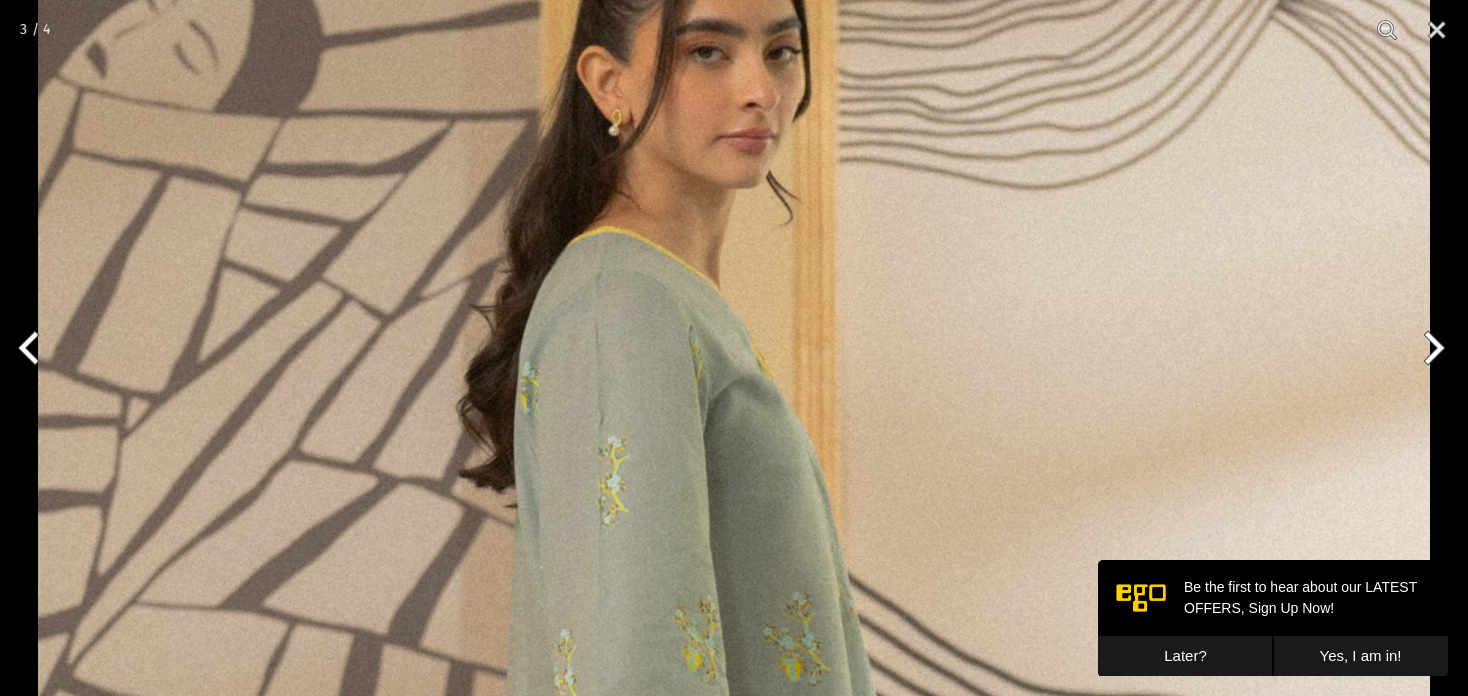 click at bounding box center [734, 922] 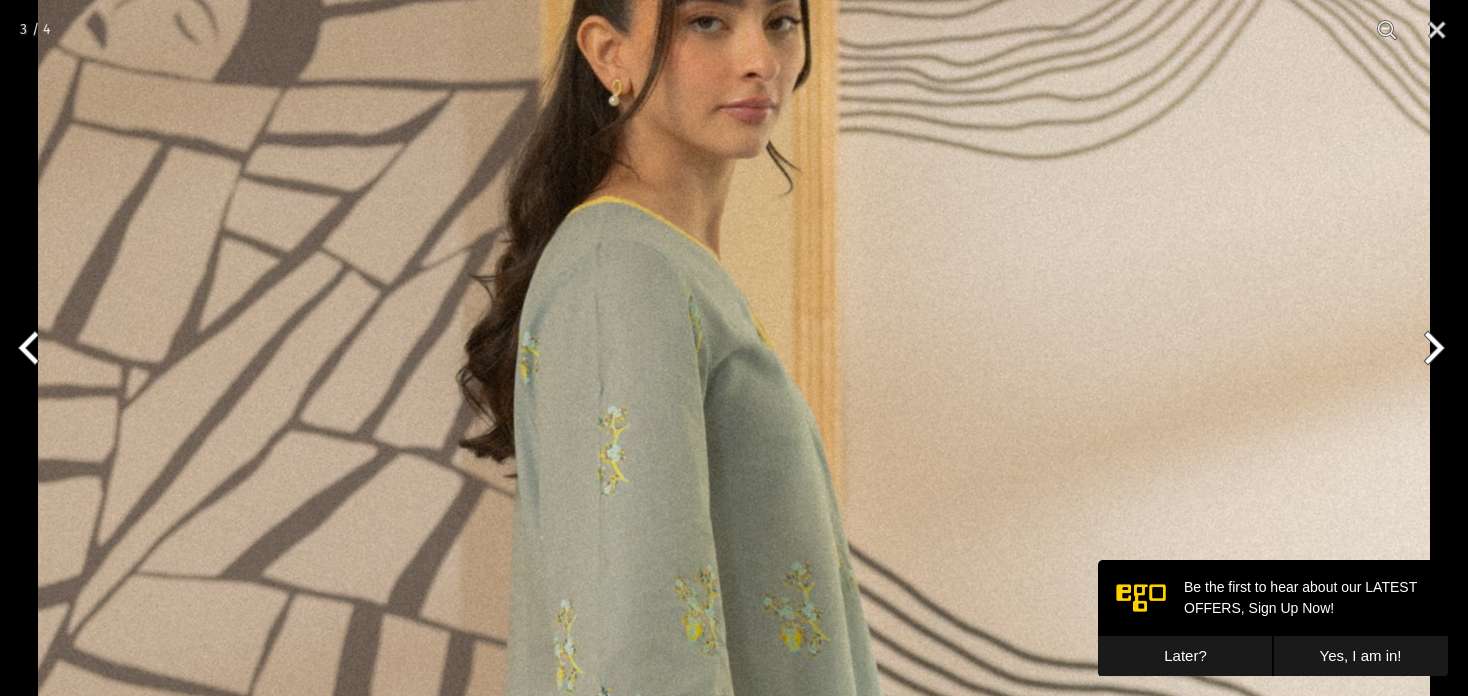 click on "Later?" at bounding box center [1185, 656] 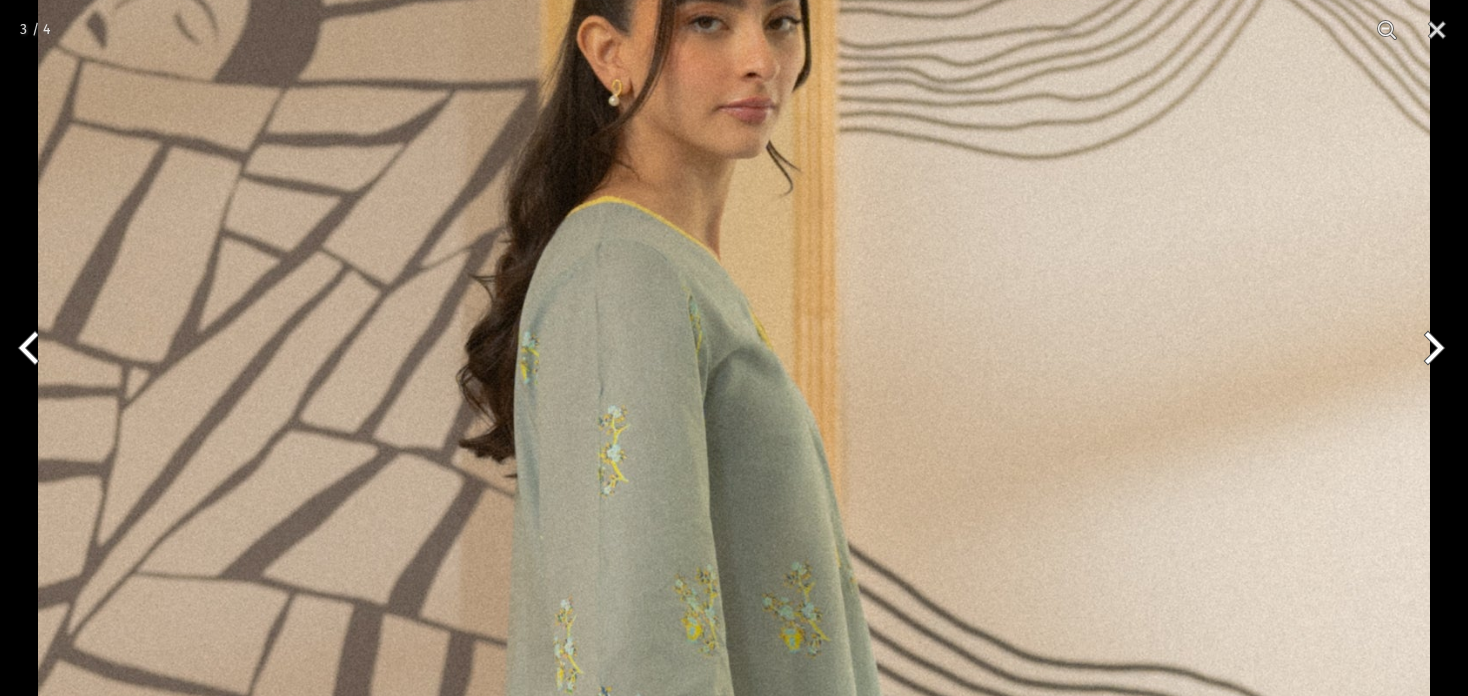click at bounding box center [734, 892] 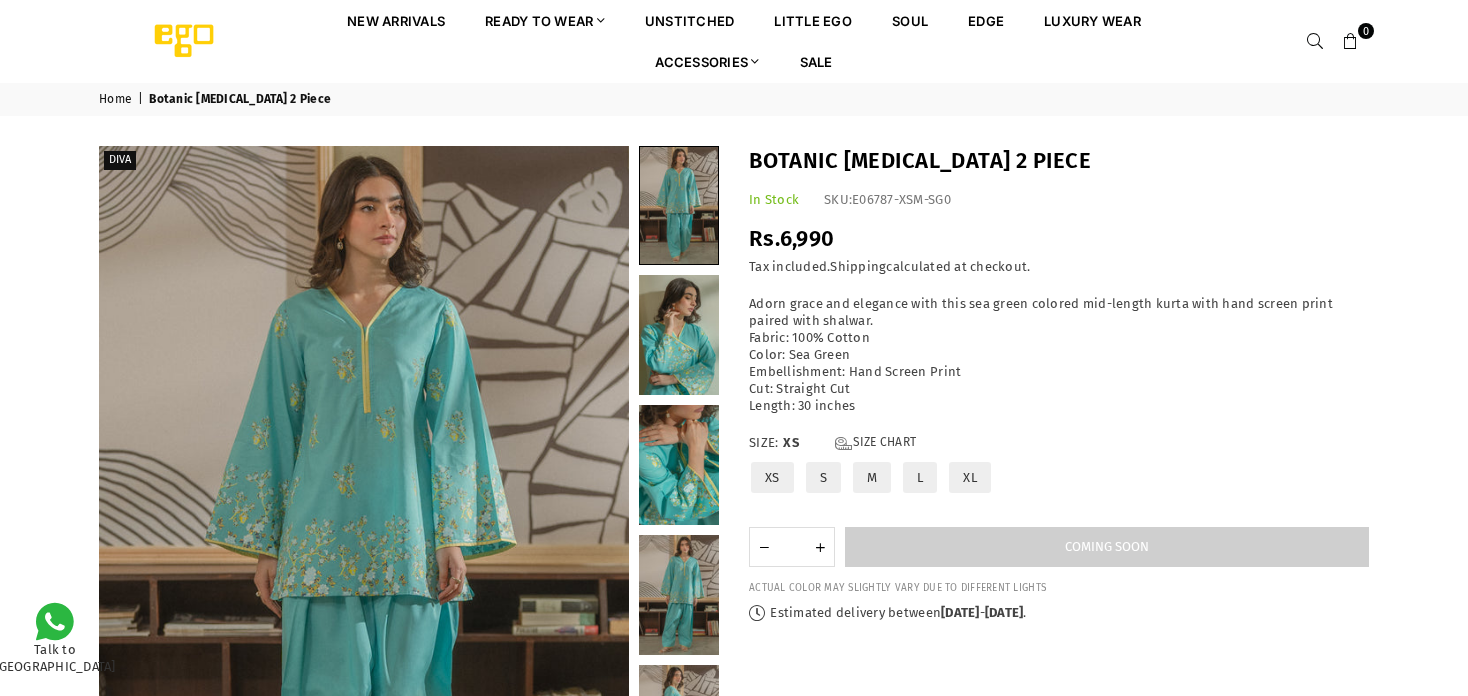 scroll, scrollTop: 0, scrollLeft: 0, axis: both 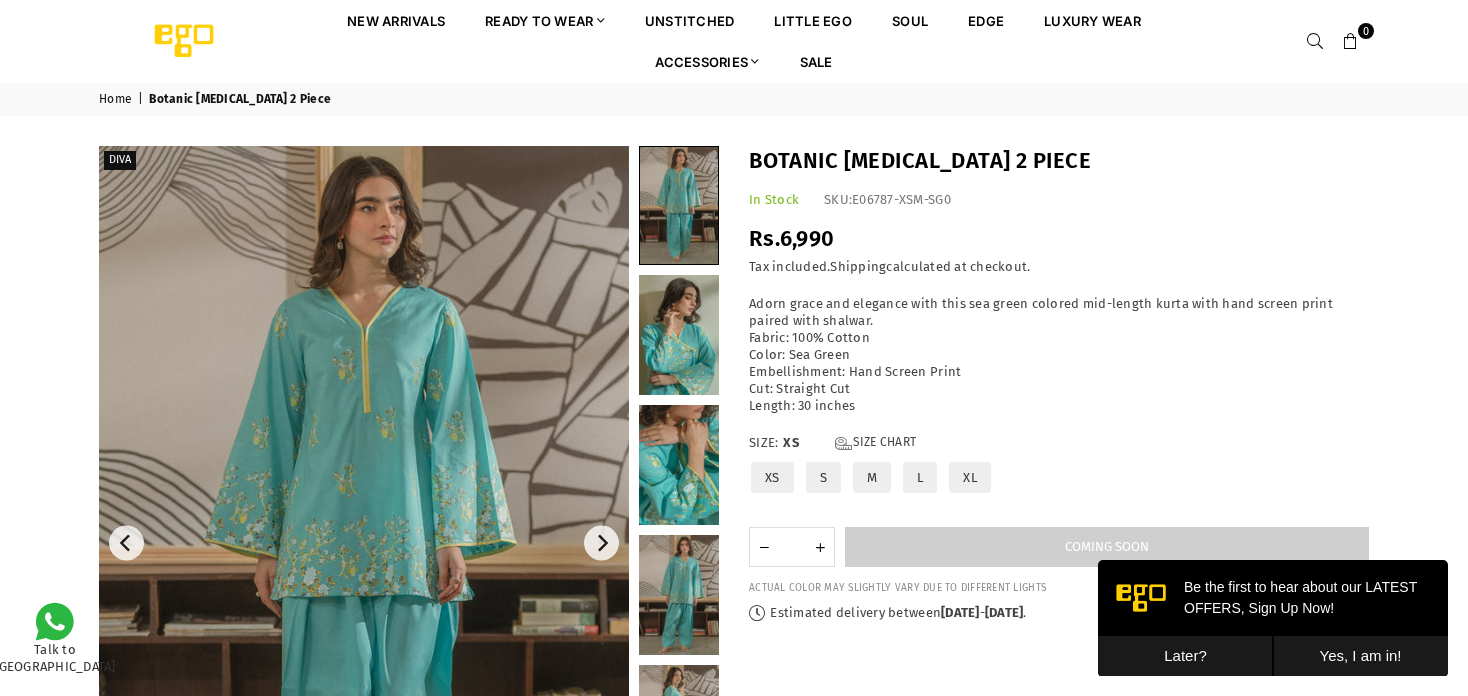 click at bounding box center (364, 543) 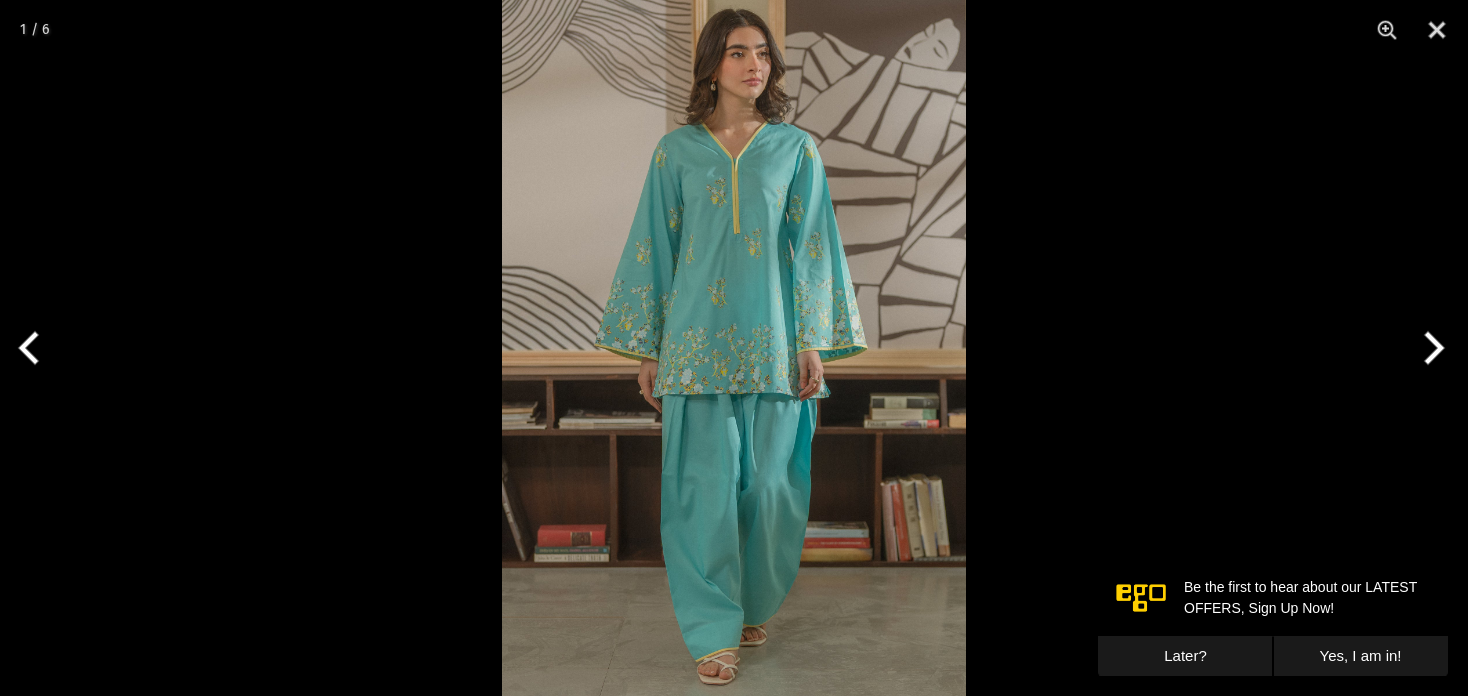 click at bounding box center (734, 348) 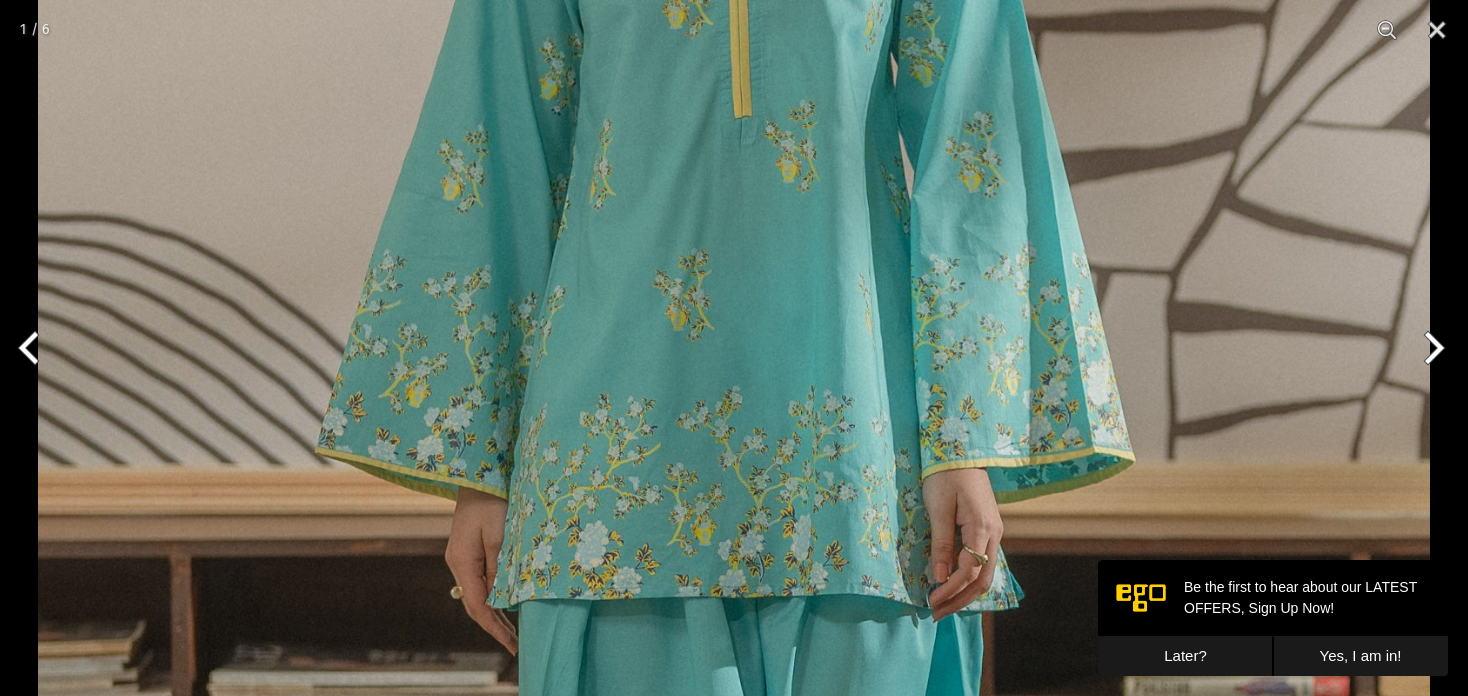 click at bounding box center (734, 460) 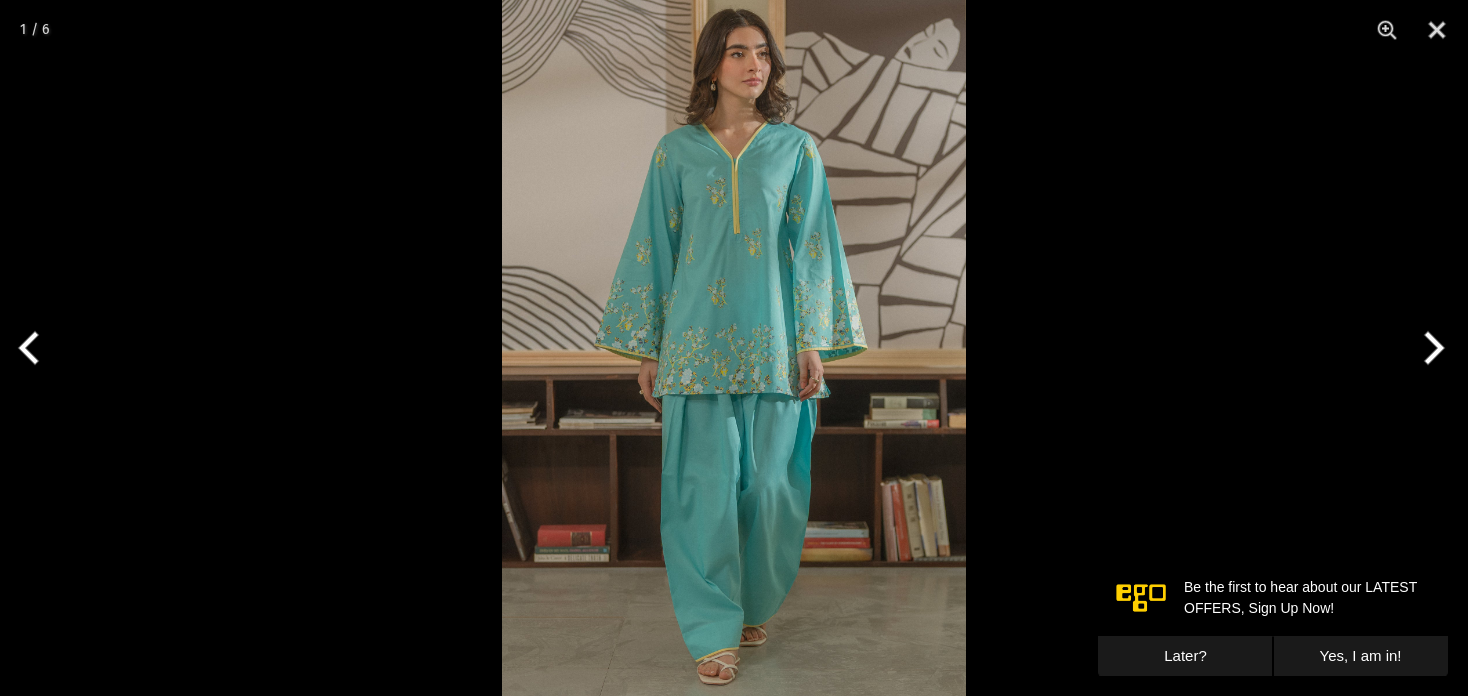 click at bounding box center (734, 348) 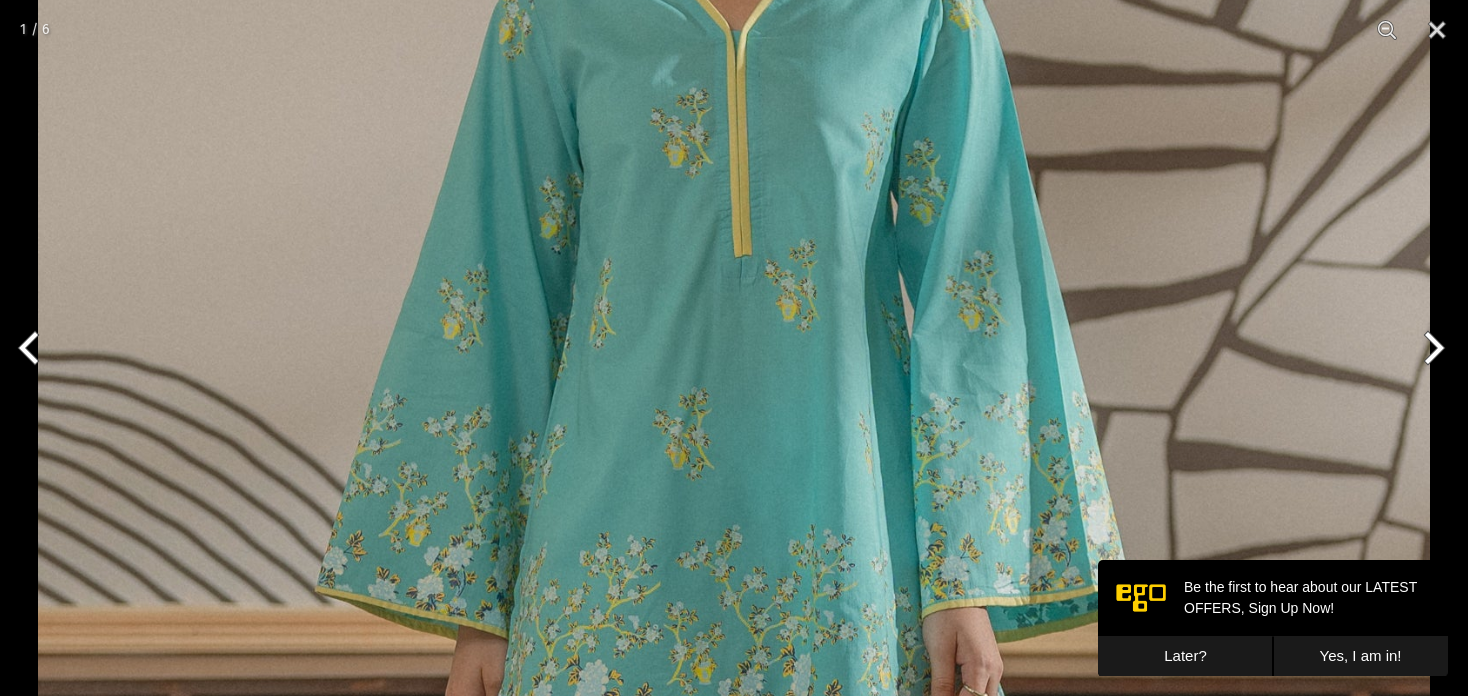 click at bounding box center [734, 599] 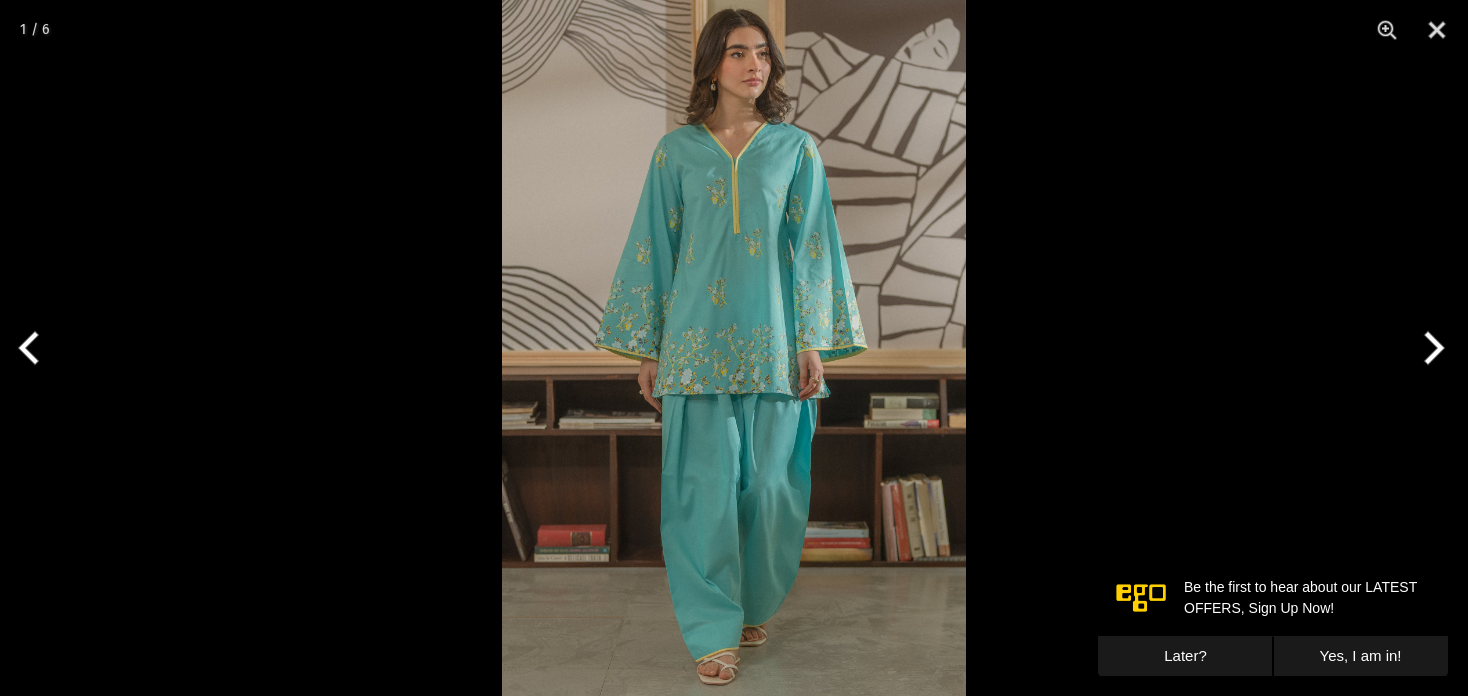 click on "Later?" at bounding box center [1185, 656] 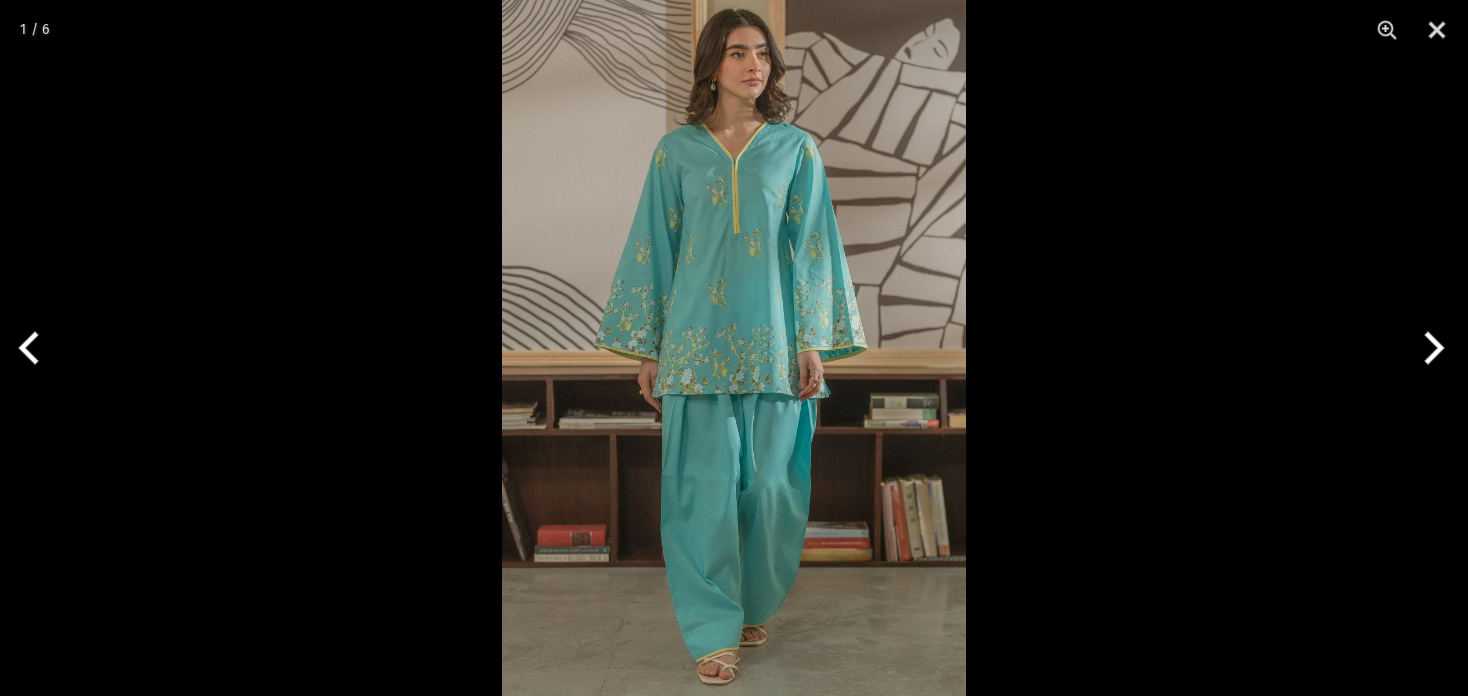 click at bounding box center [734, 348] 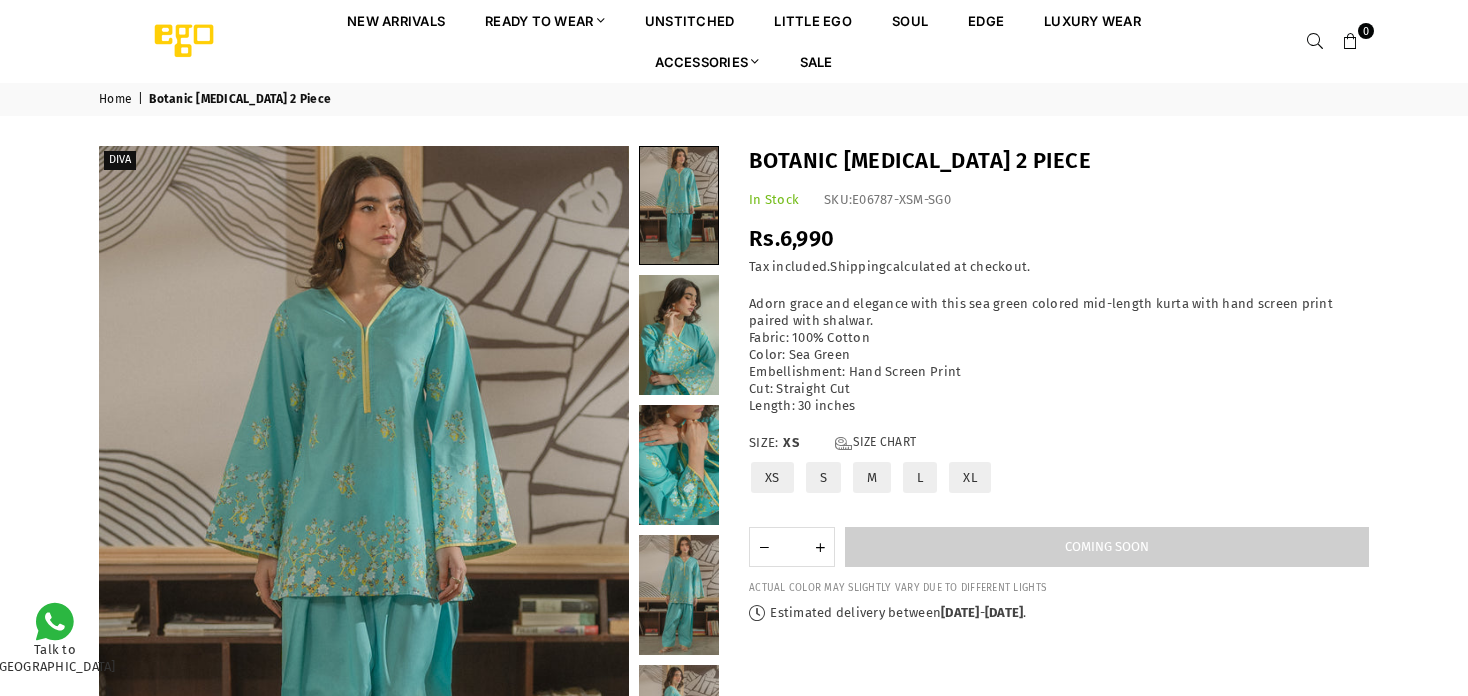 click on "Diva      Share:" at bounding box center [409, 567] 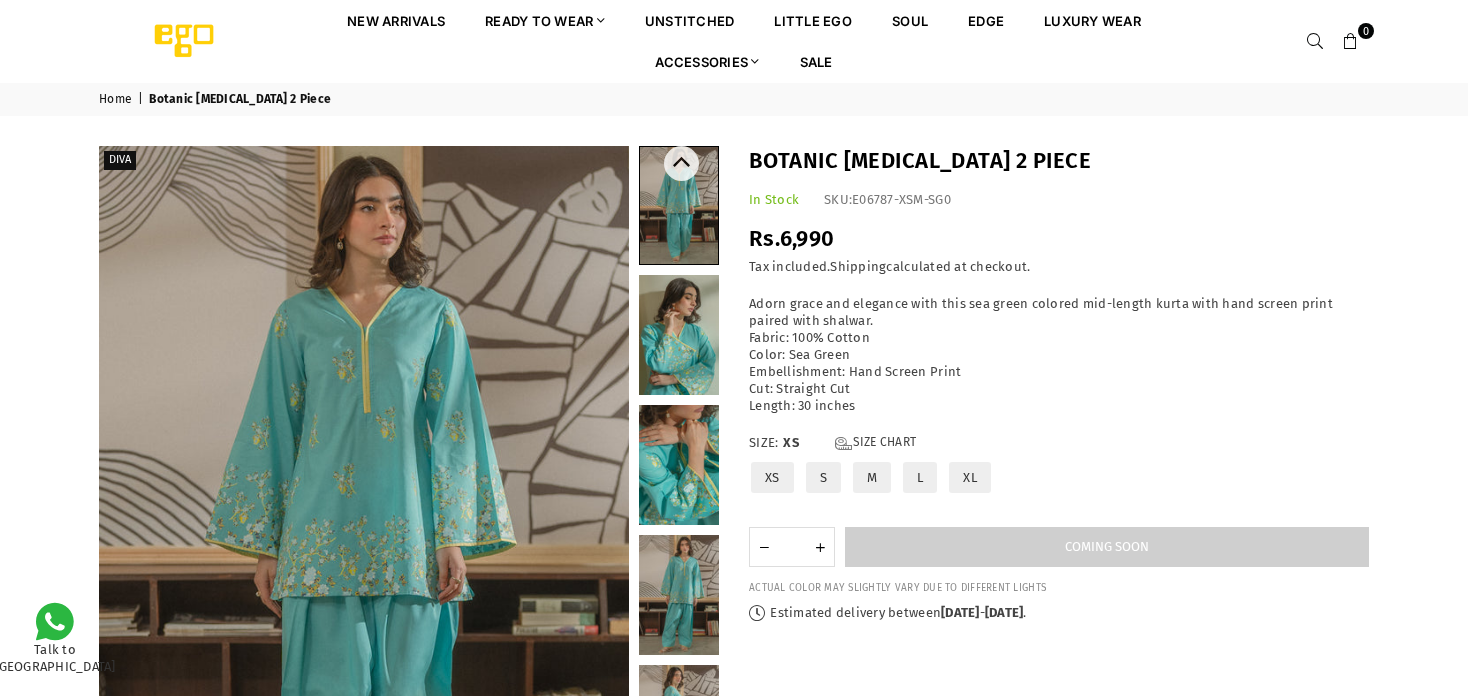 click at bounding box center (679, 335) 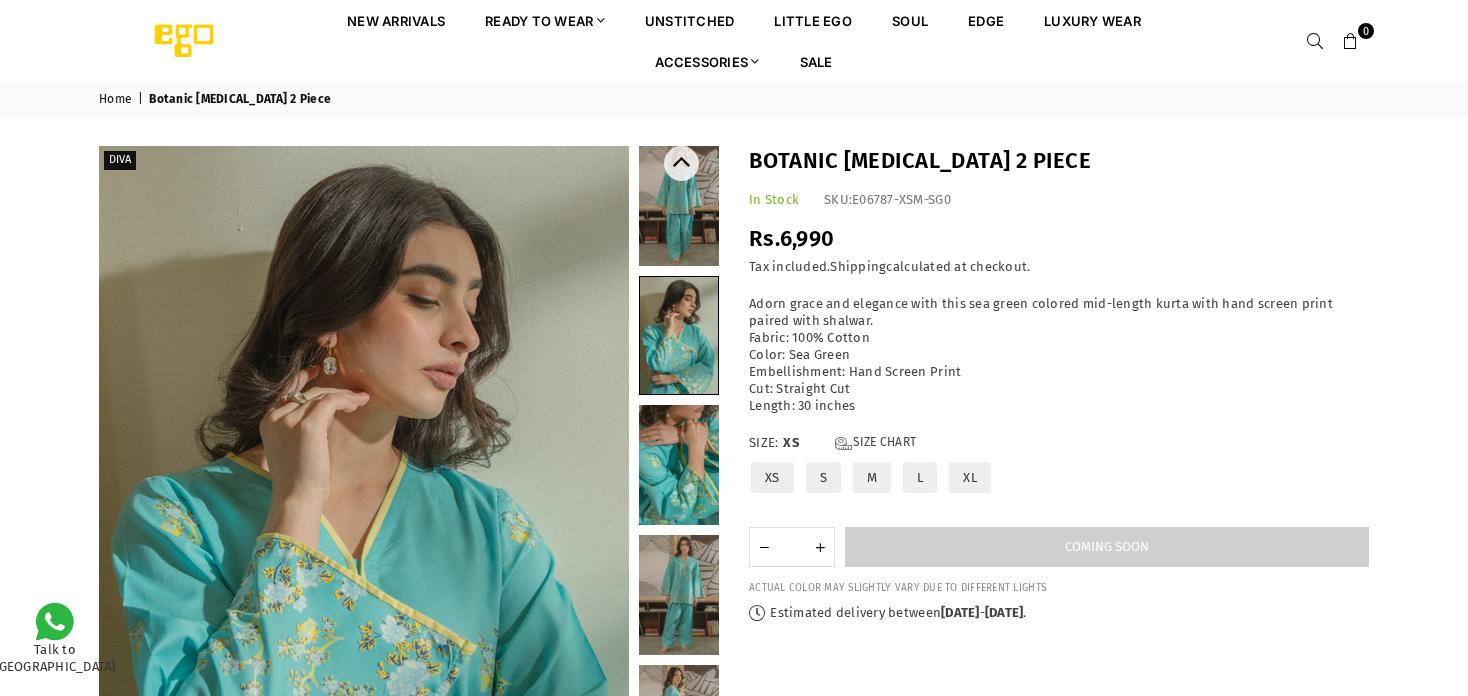 click at bounding box center [679, 335] 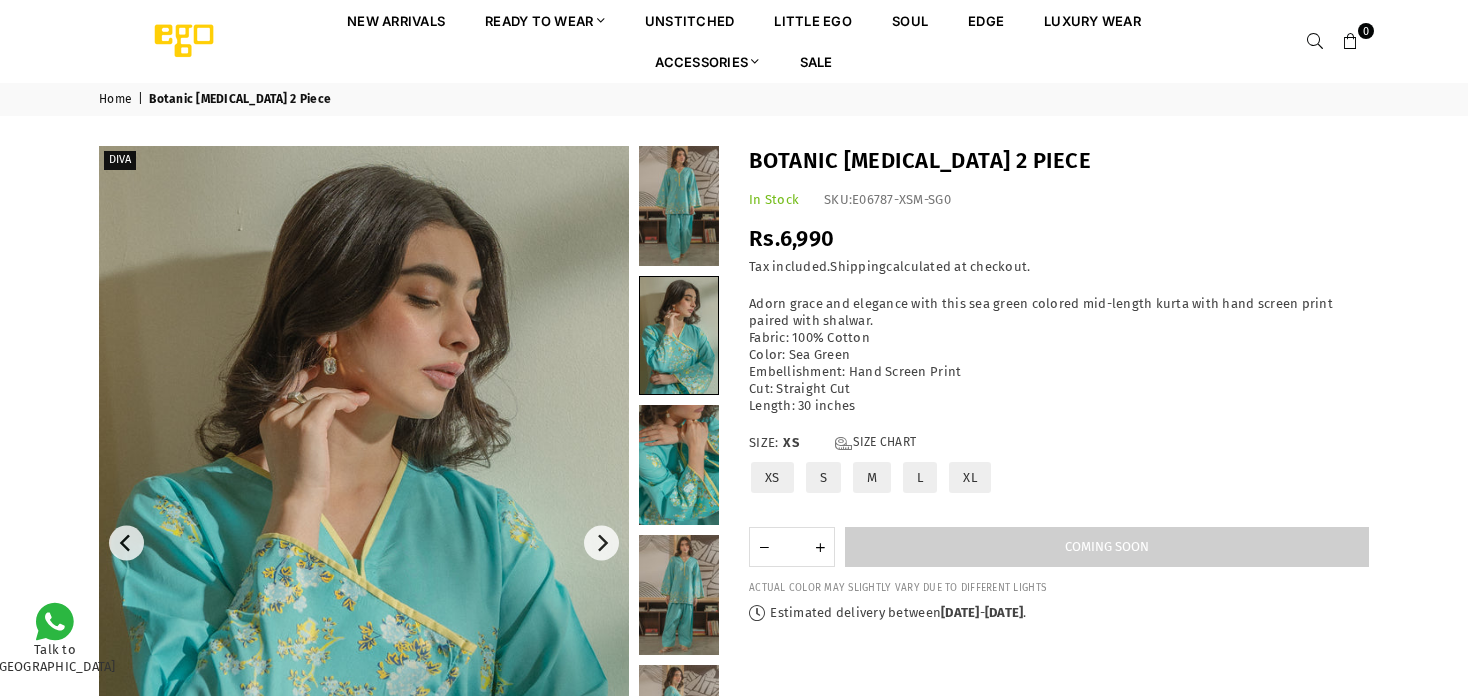 click at bounding box center (364, 543) 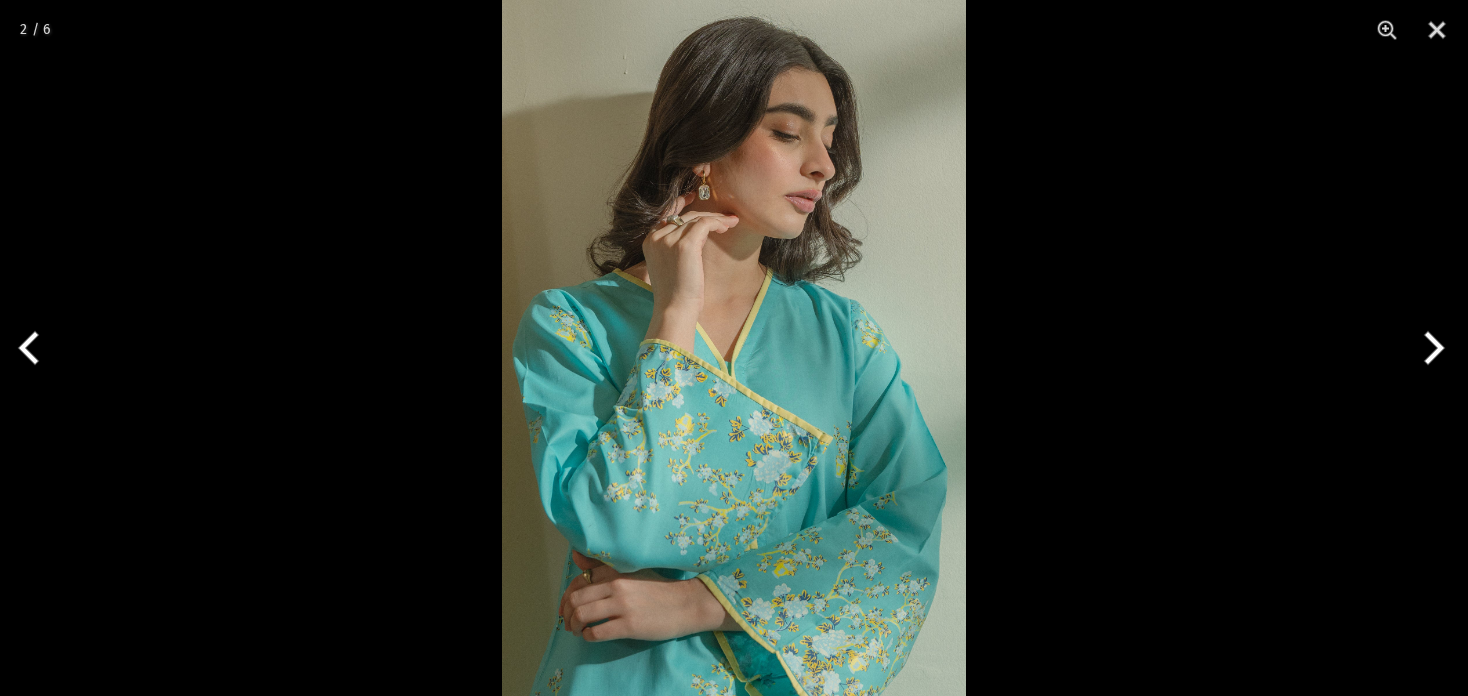 click at bounding box center [734, 348] 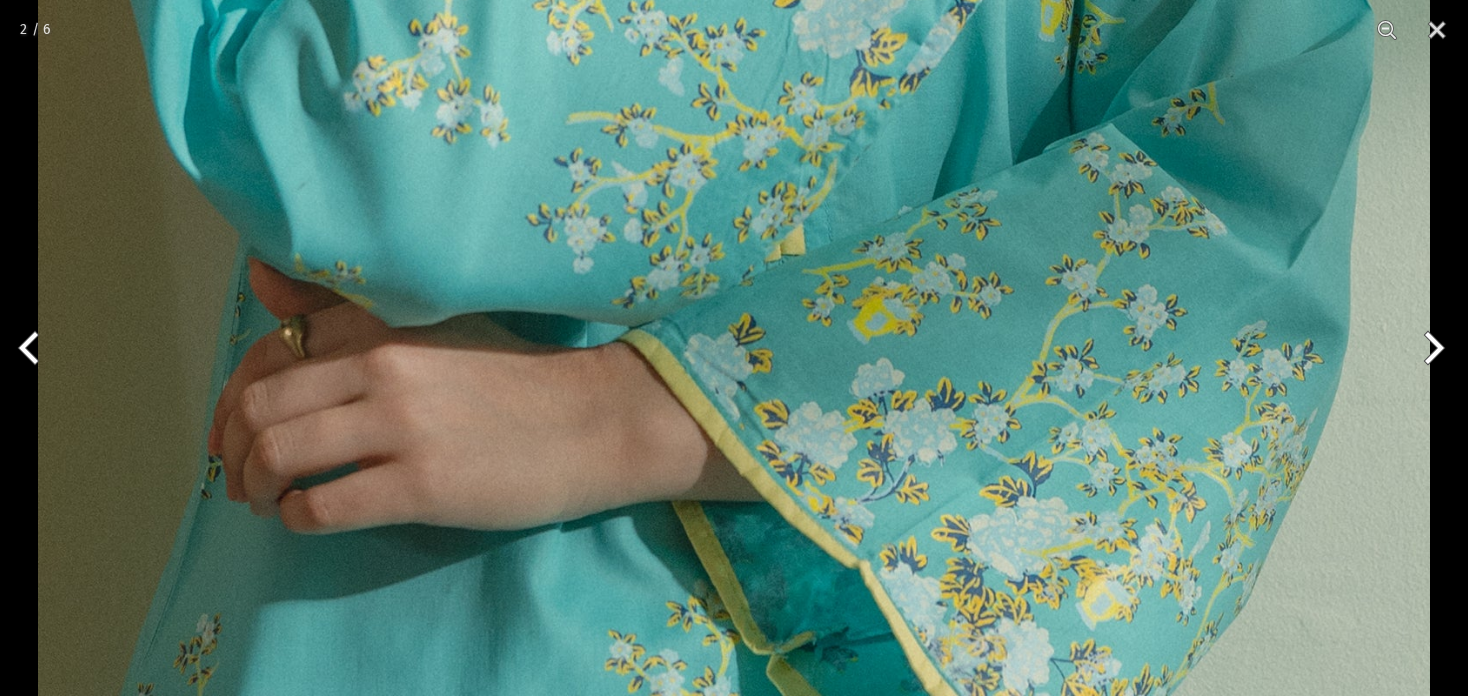 click at bounding box center (734, -348) 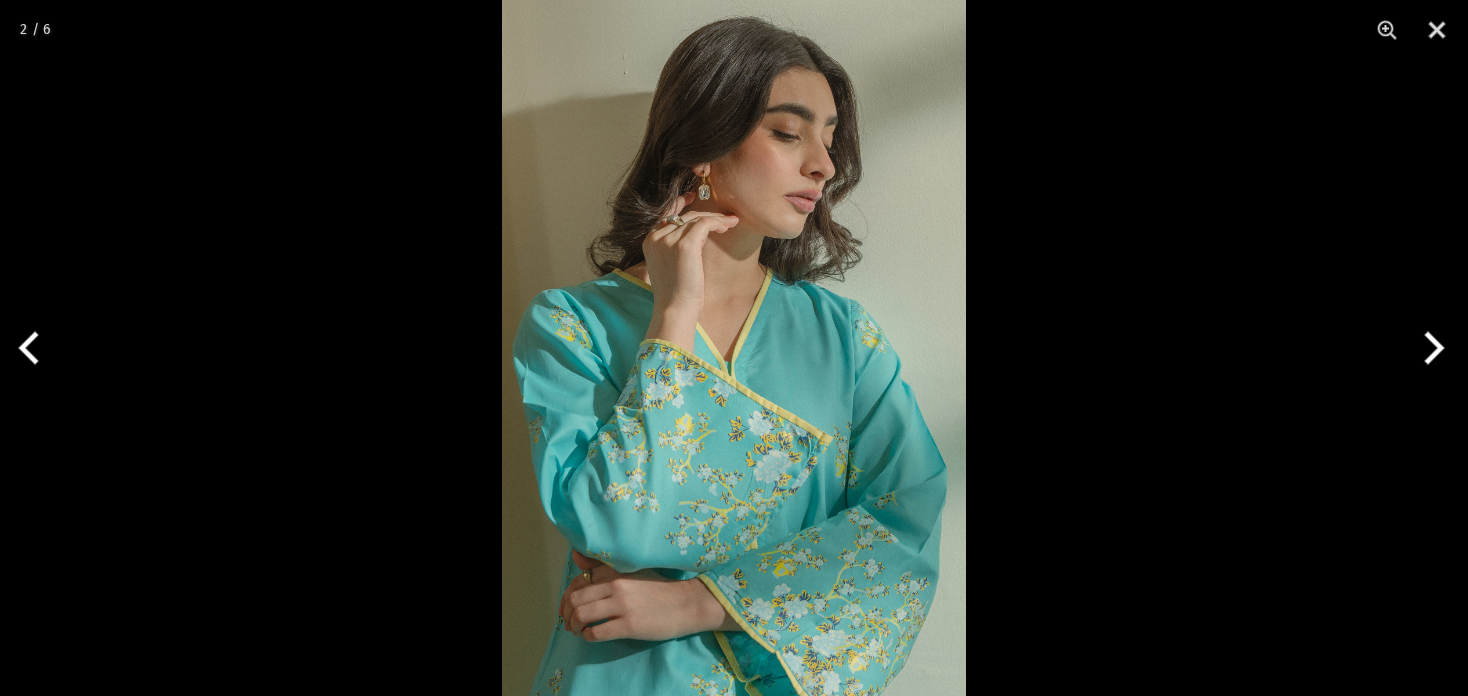 click at bounding box center [734, 348] 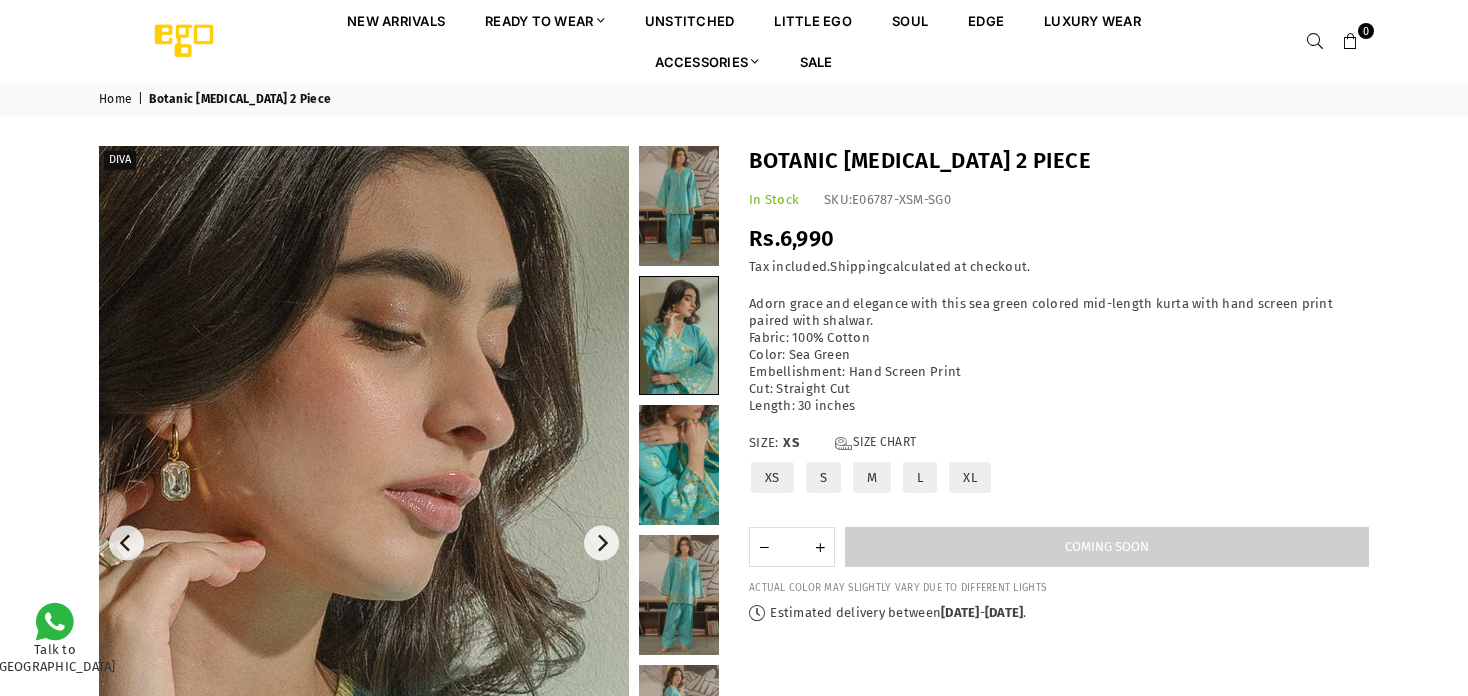 click at bounding box center [253, 883] 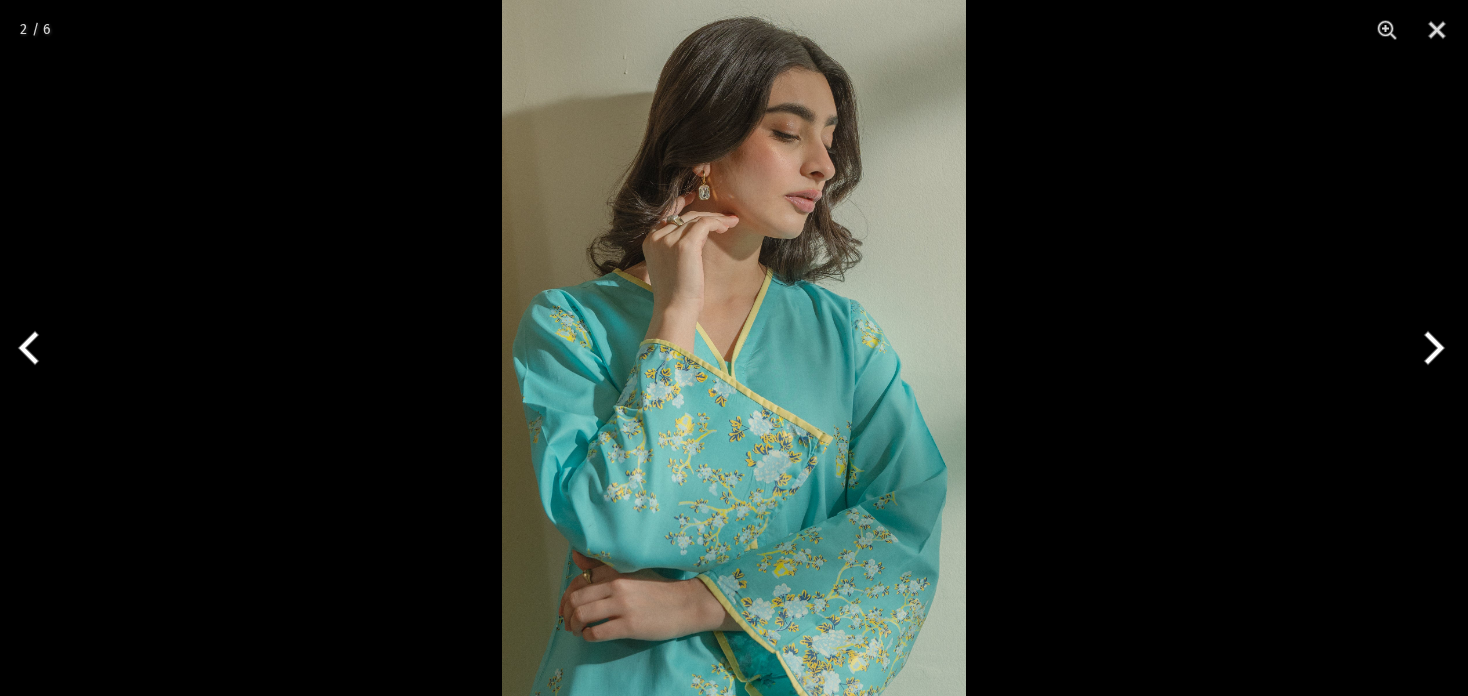 click at bounding box center [734, 348] 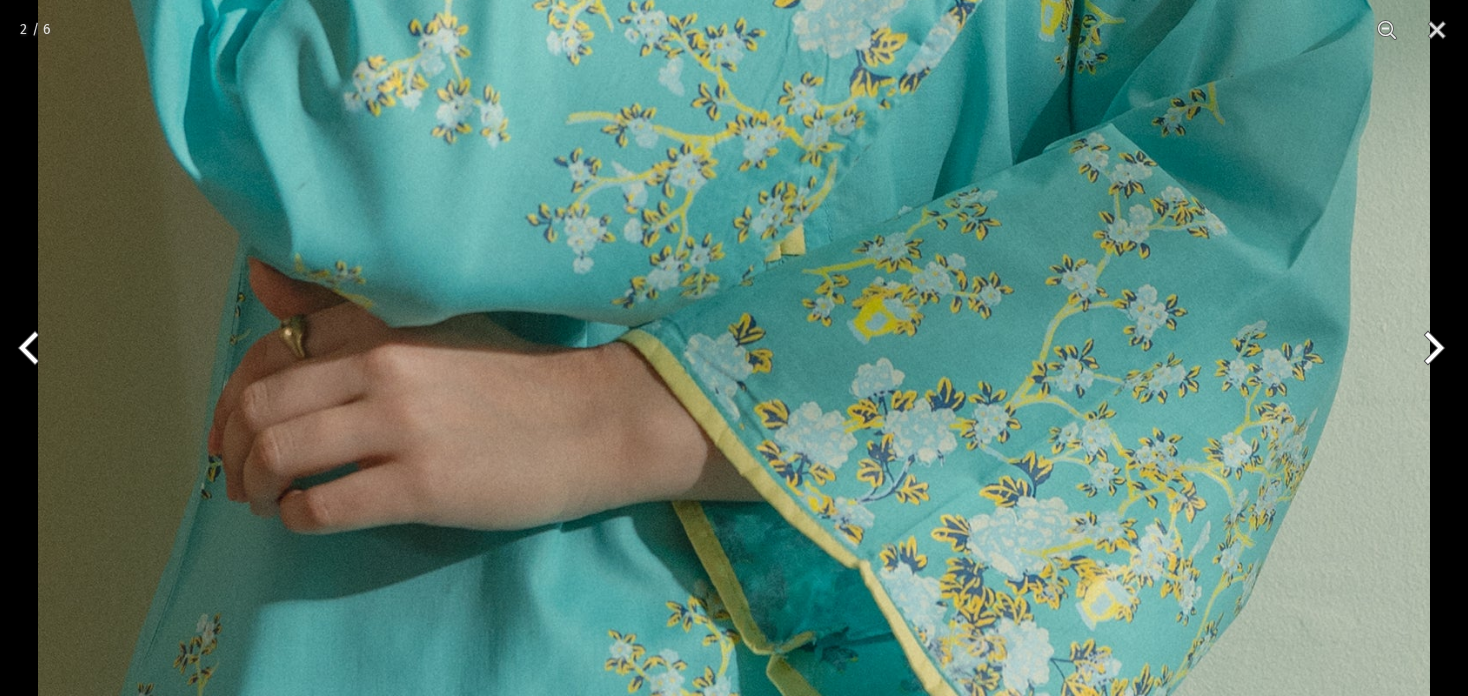 click at bounding box center (734, -348) 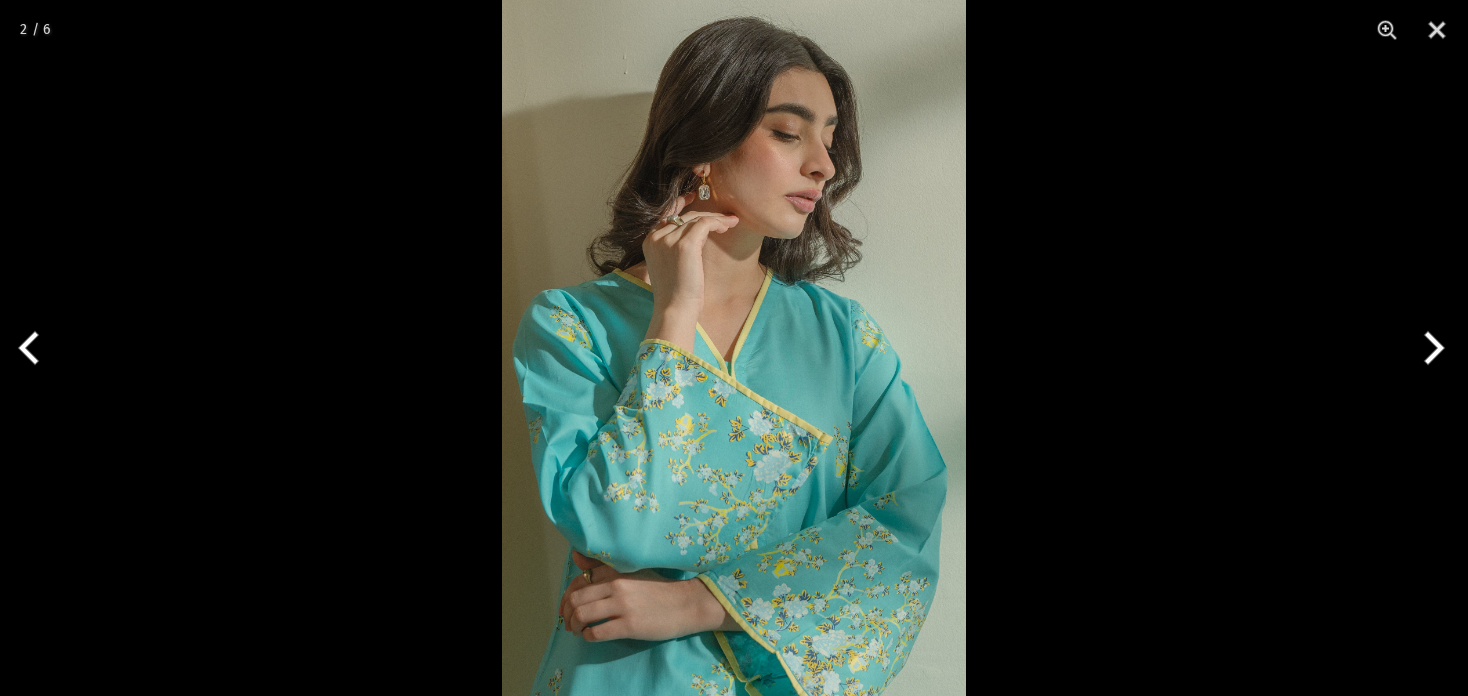 click at bounding box center (1430, 348) 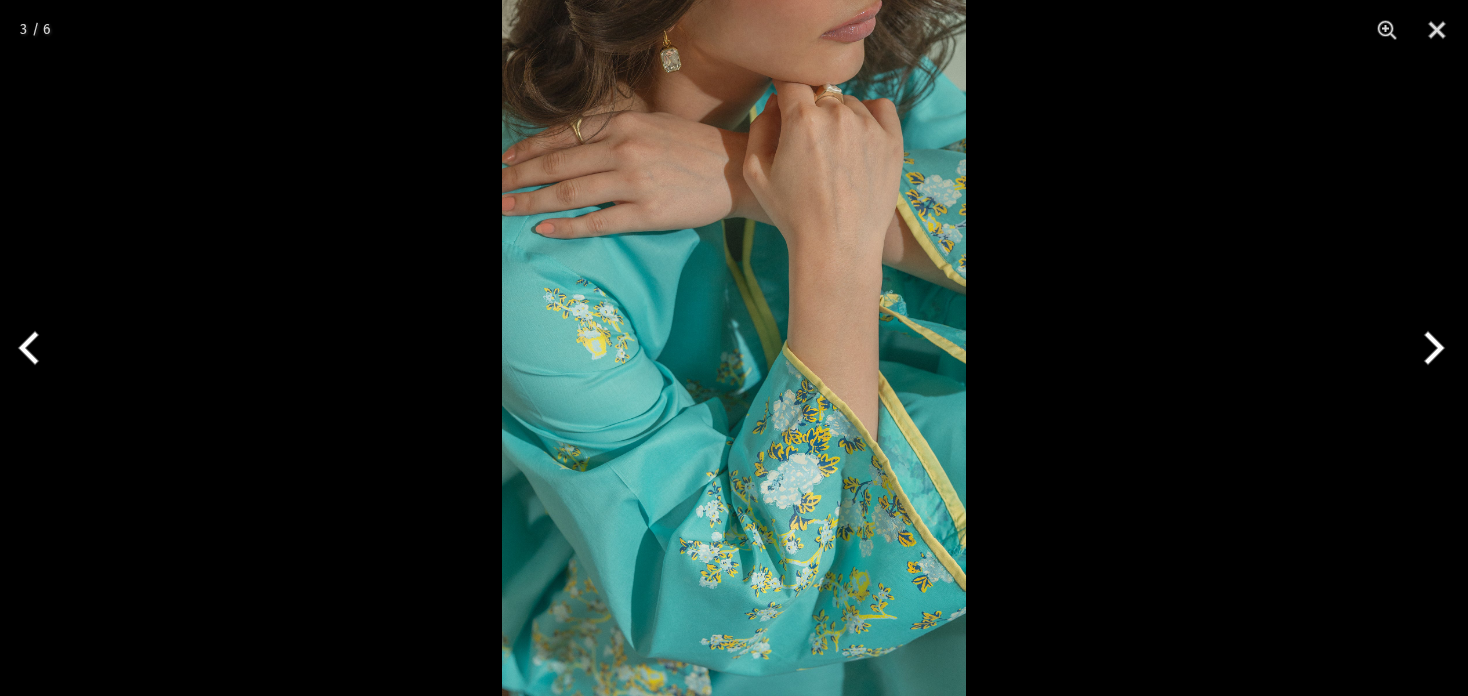 click at bounding box center (734, 348) 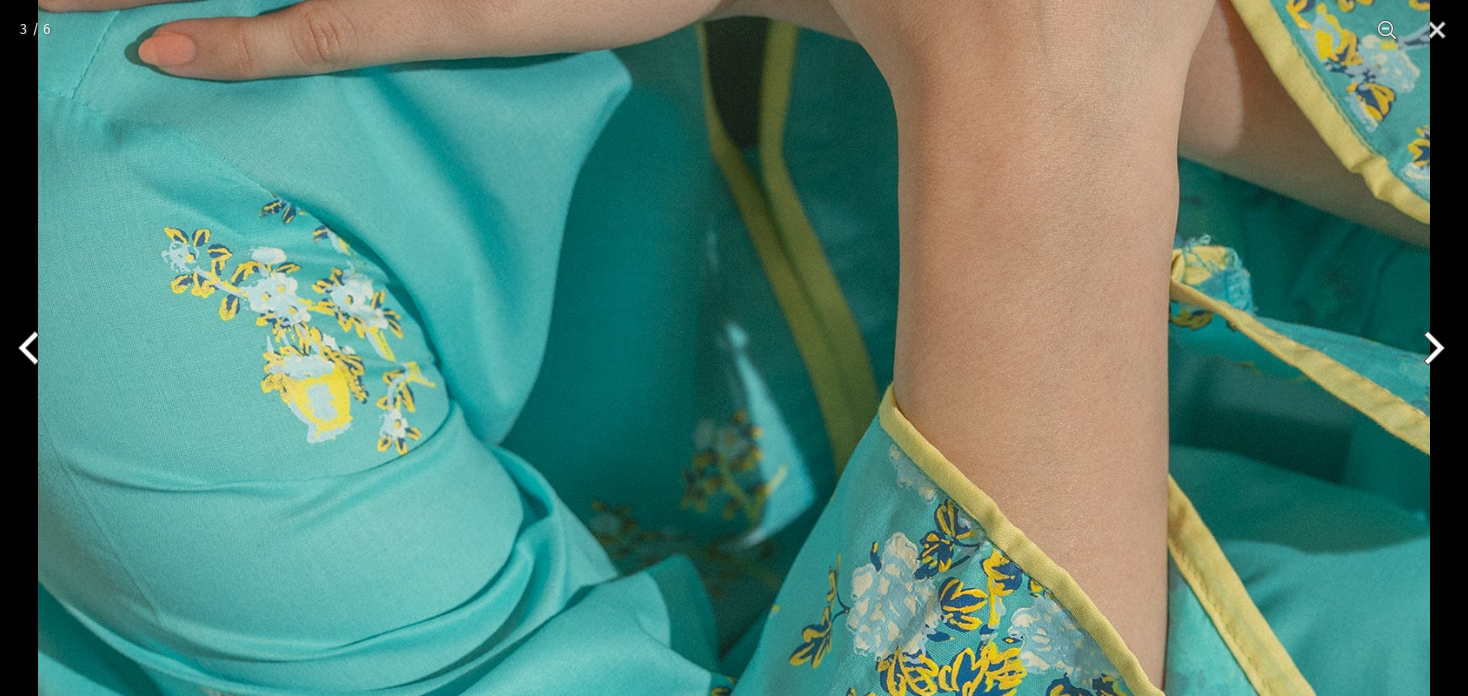 click at bounding box center [734, 408] 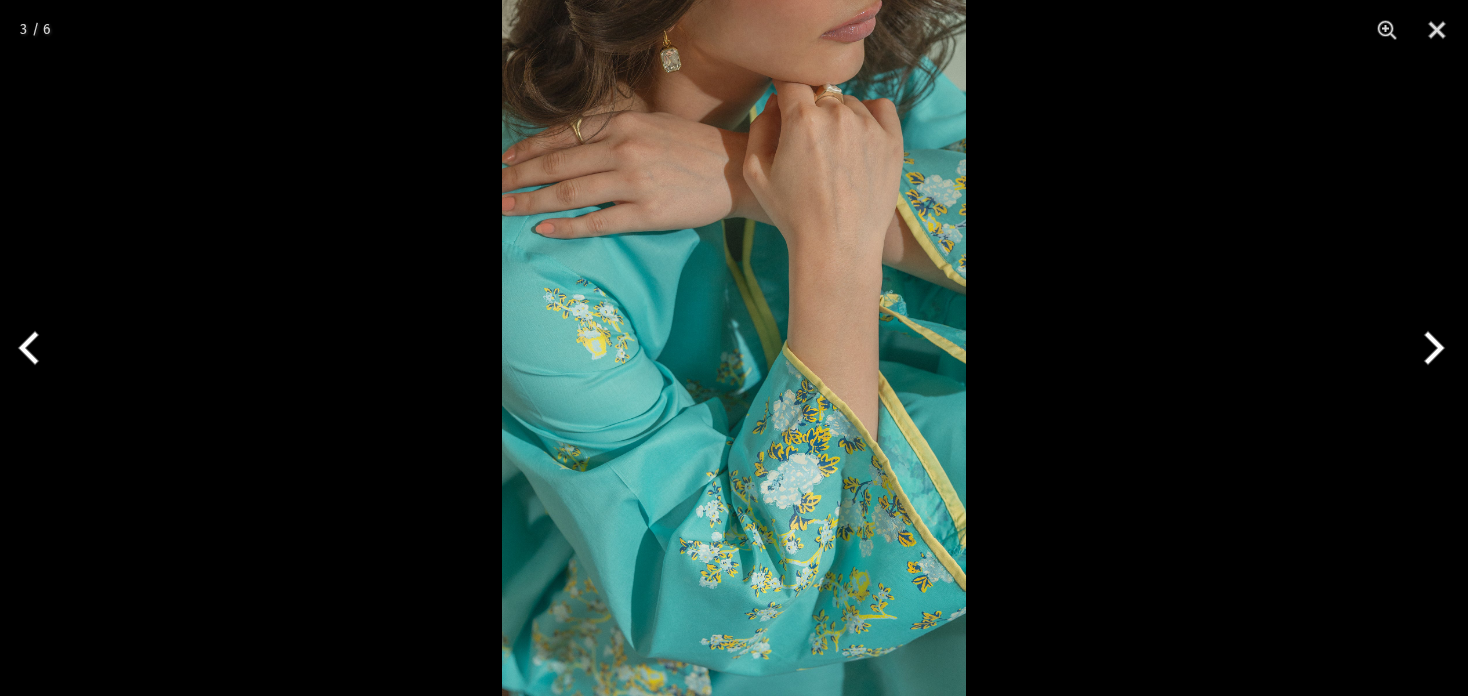 click at bounding box center (1430, 348) 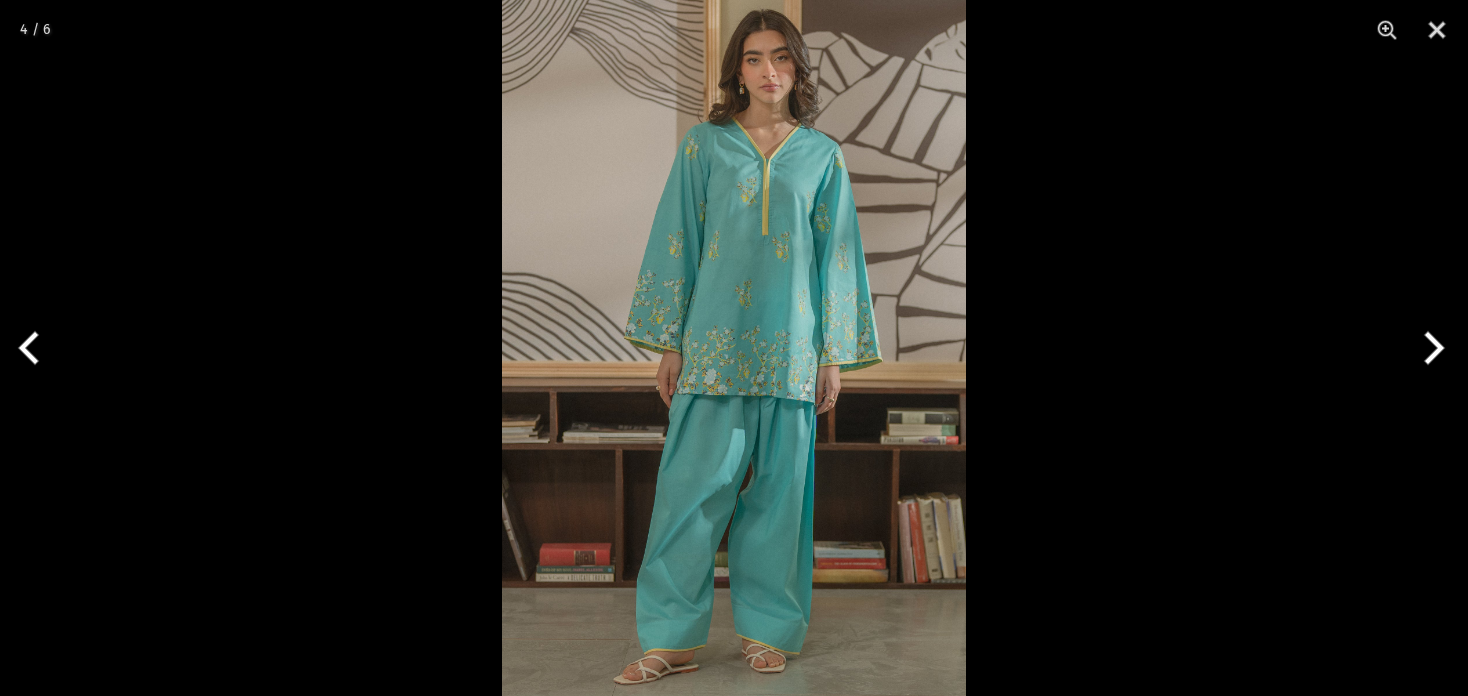 click at bounding box center (734, 348) 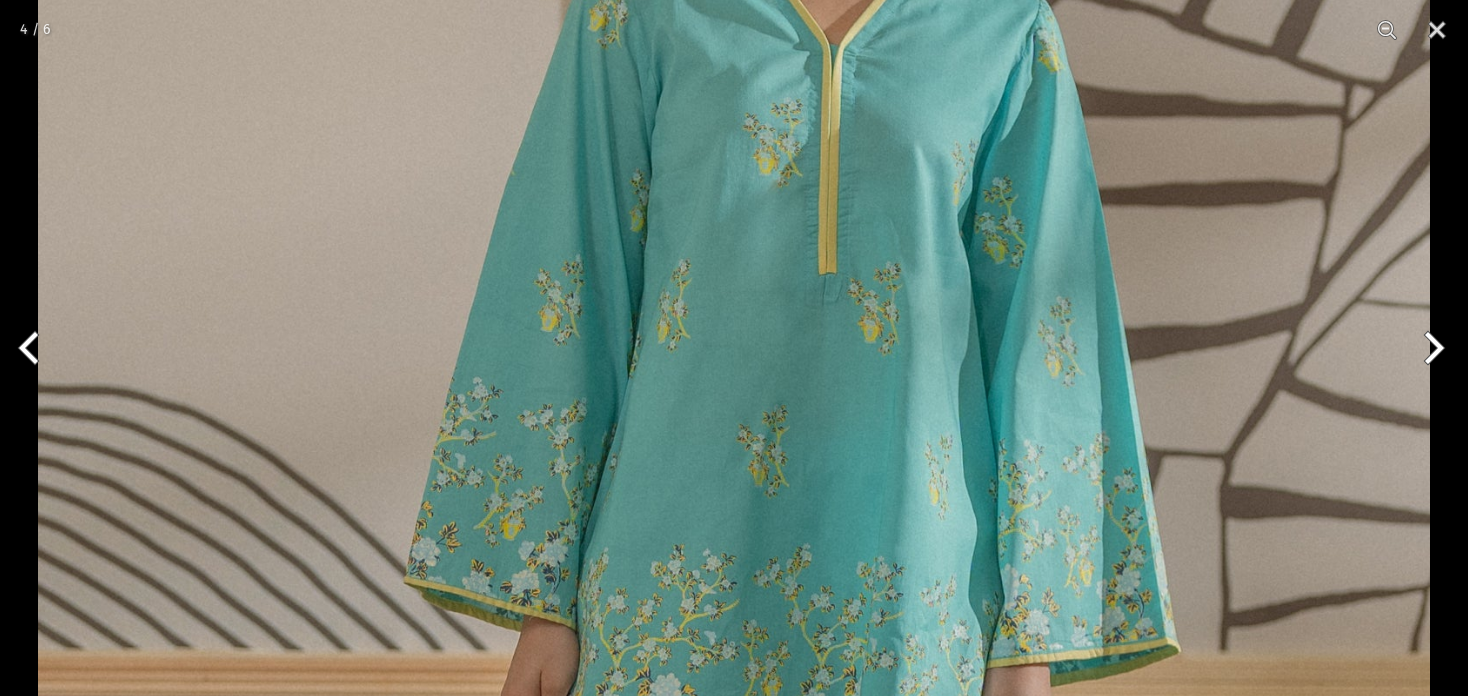 click at bounding box center [734, 612] 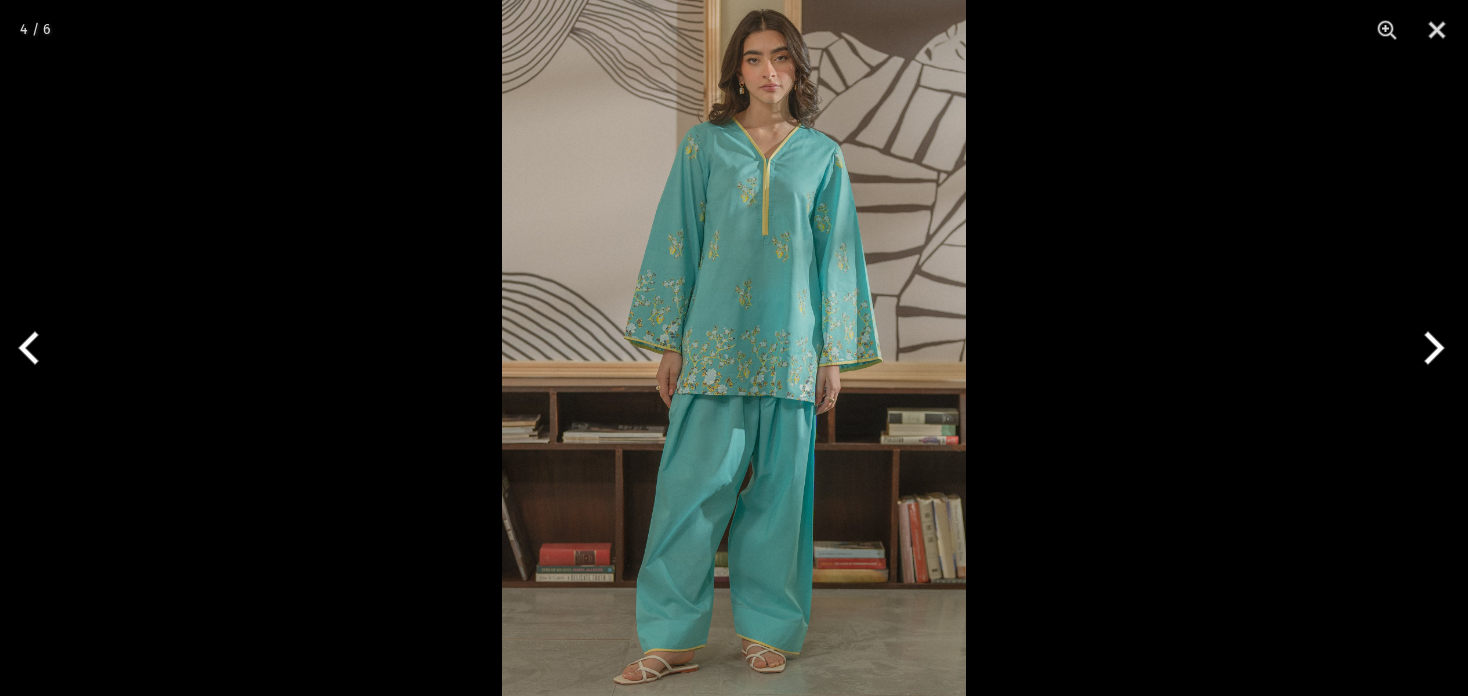 click at bounding box center (734, 348) 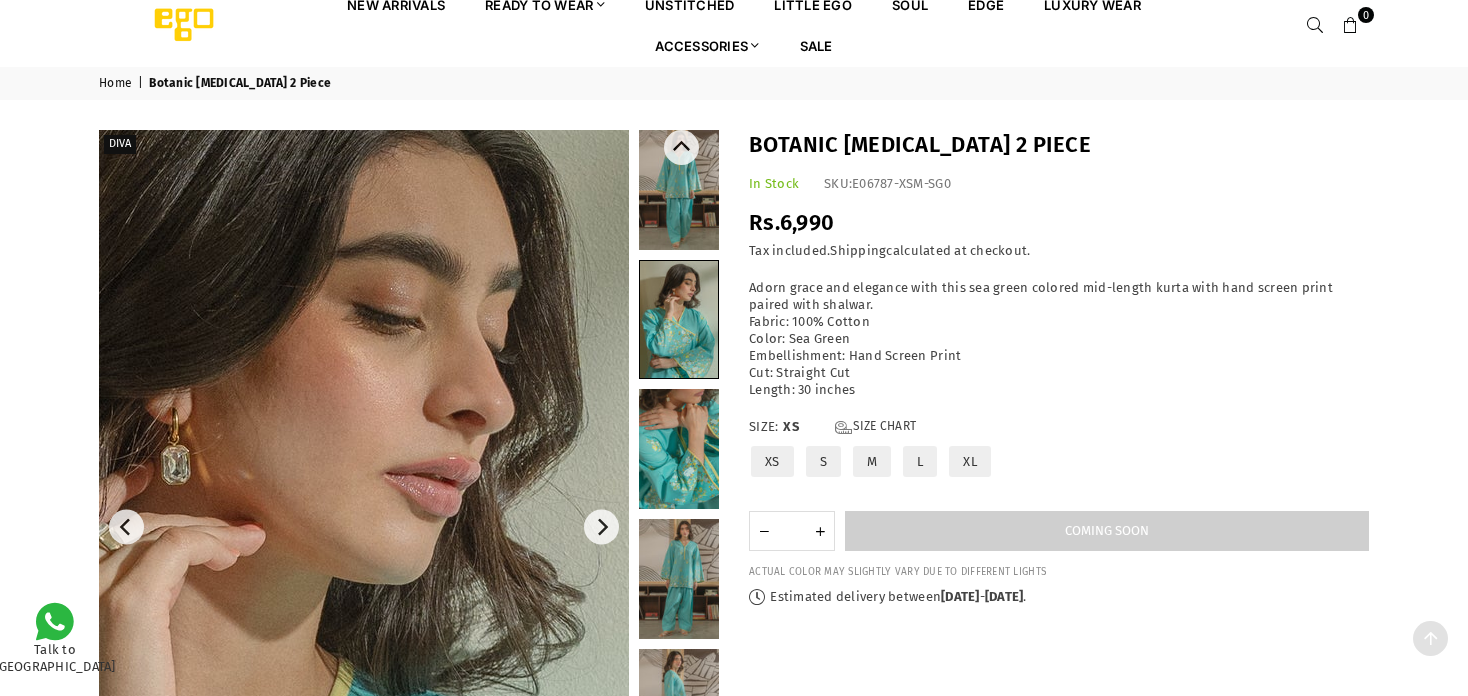 scroll, scrollTop: 0, scrollLeft: 0, axis: both 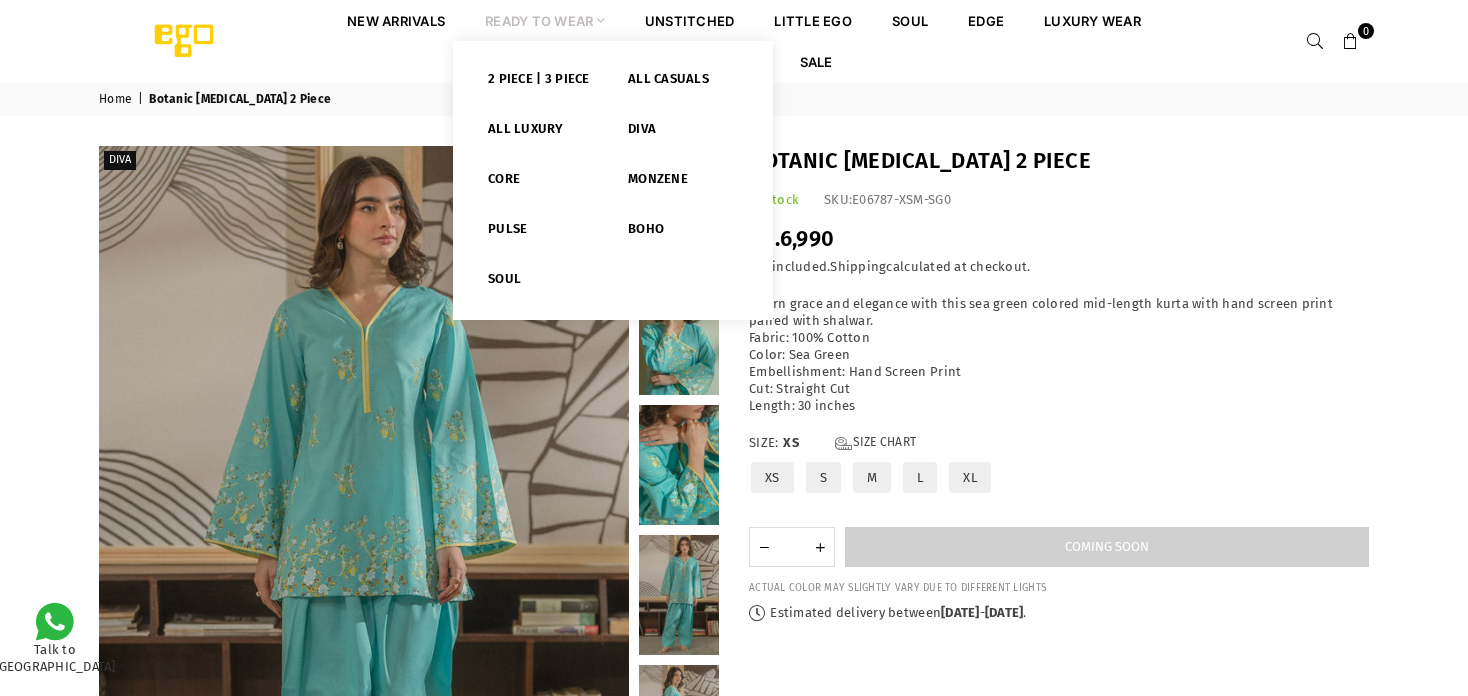 click on "Ready to Wear" at bounding box center (545, 20) 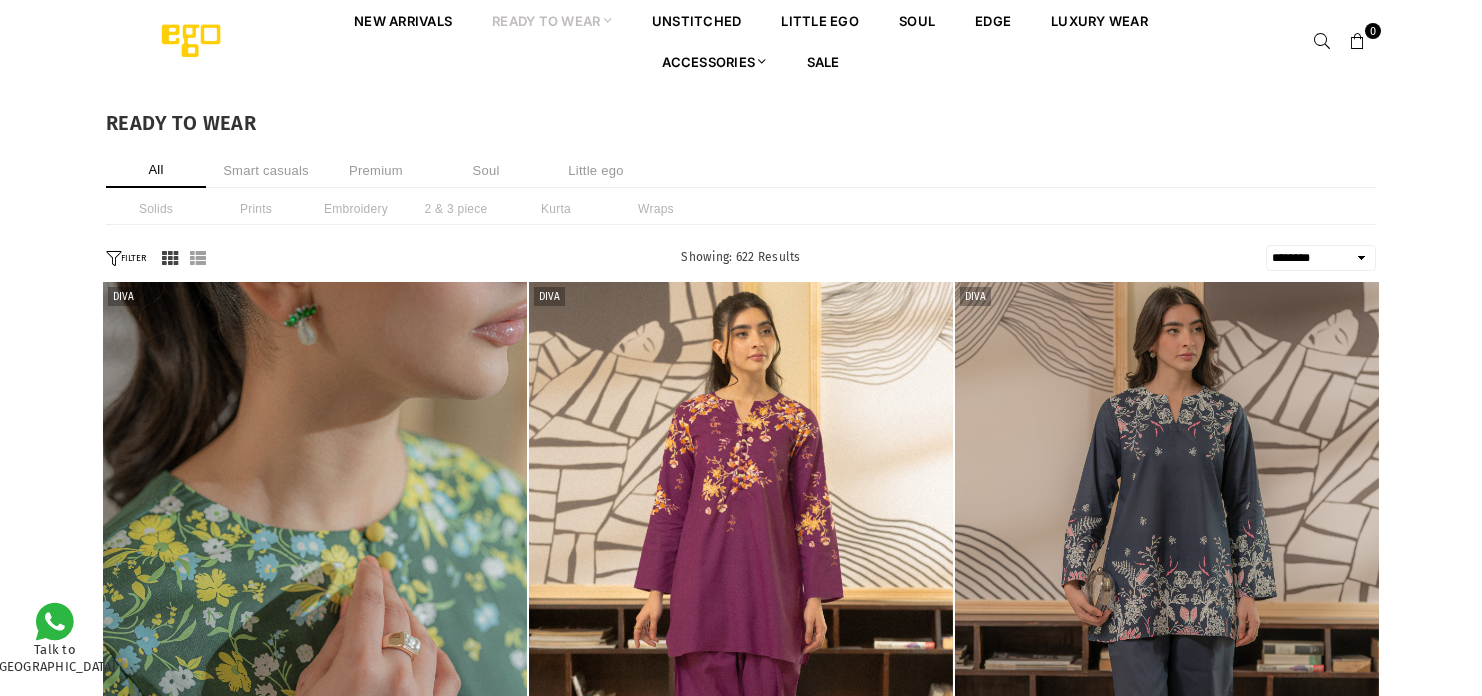 select on "******" 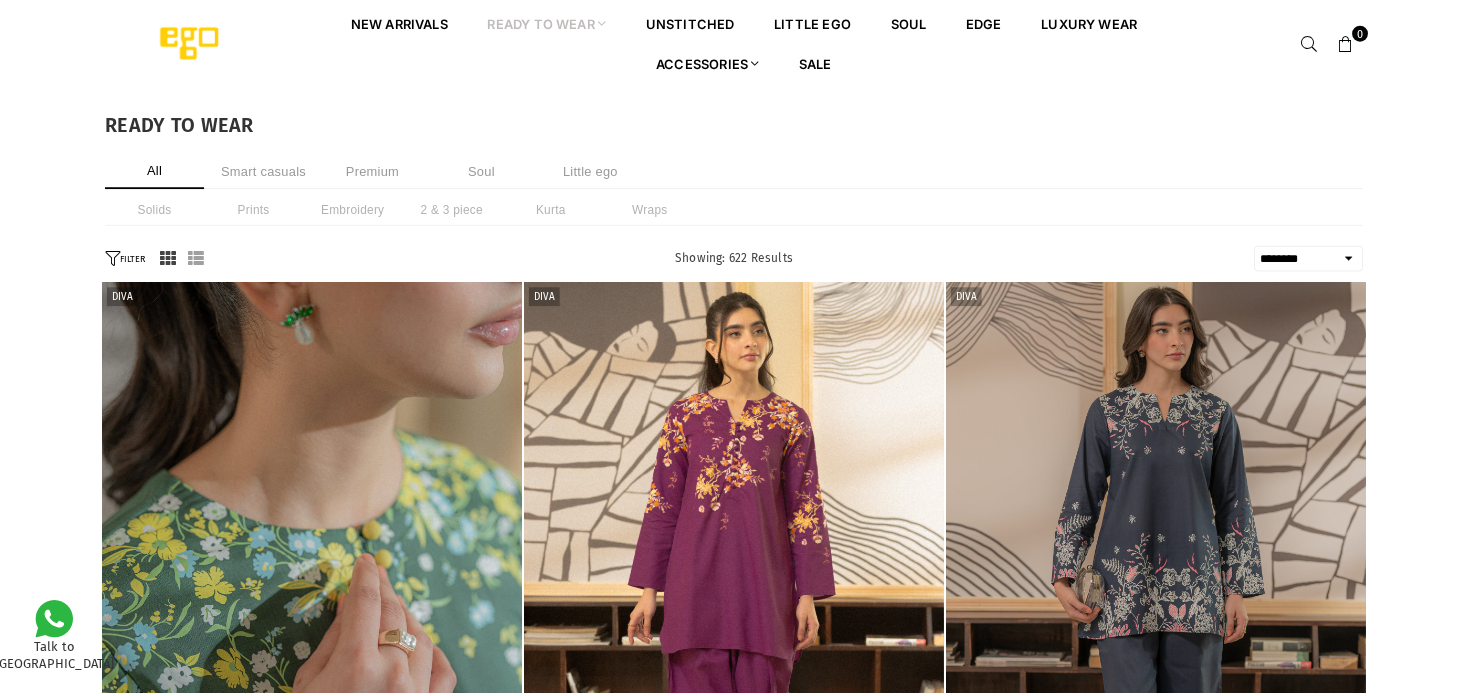scroll, scrollTop: 0, scrollLeft: 0, axis: both 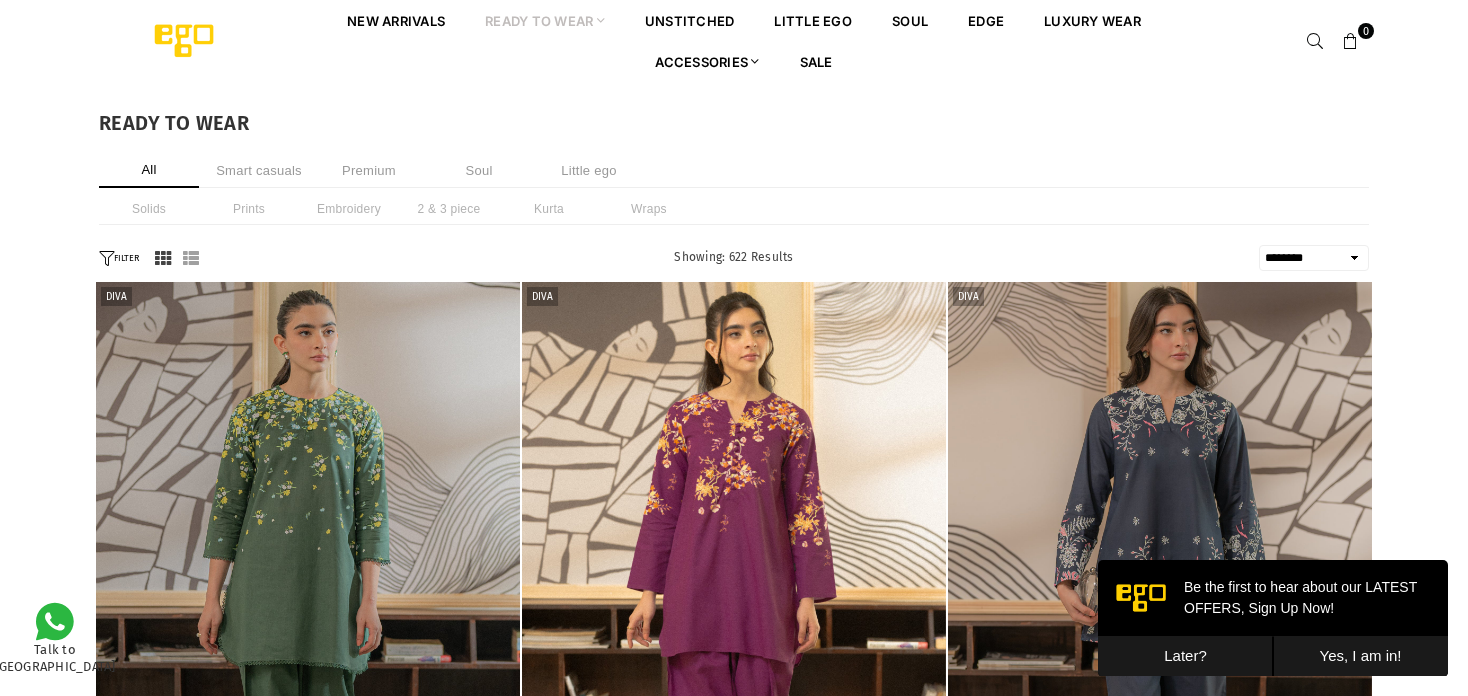 click on "Later?" at bounding box center (1185, 656) 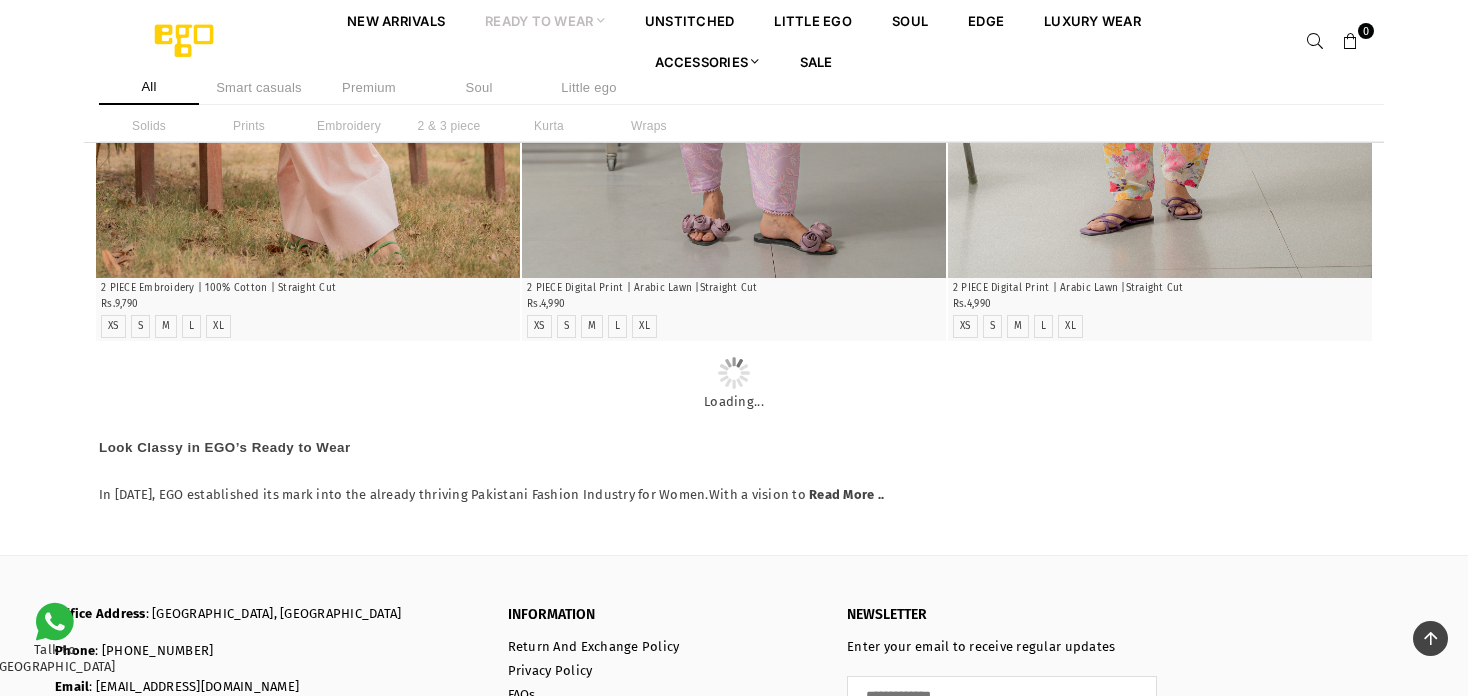 scroll, scrollTop: 4182, scrollLeft: 0, axis: vertical 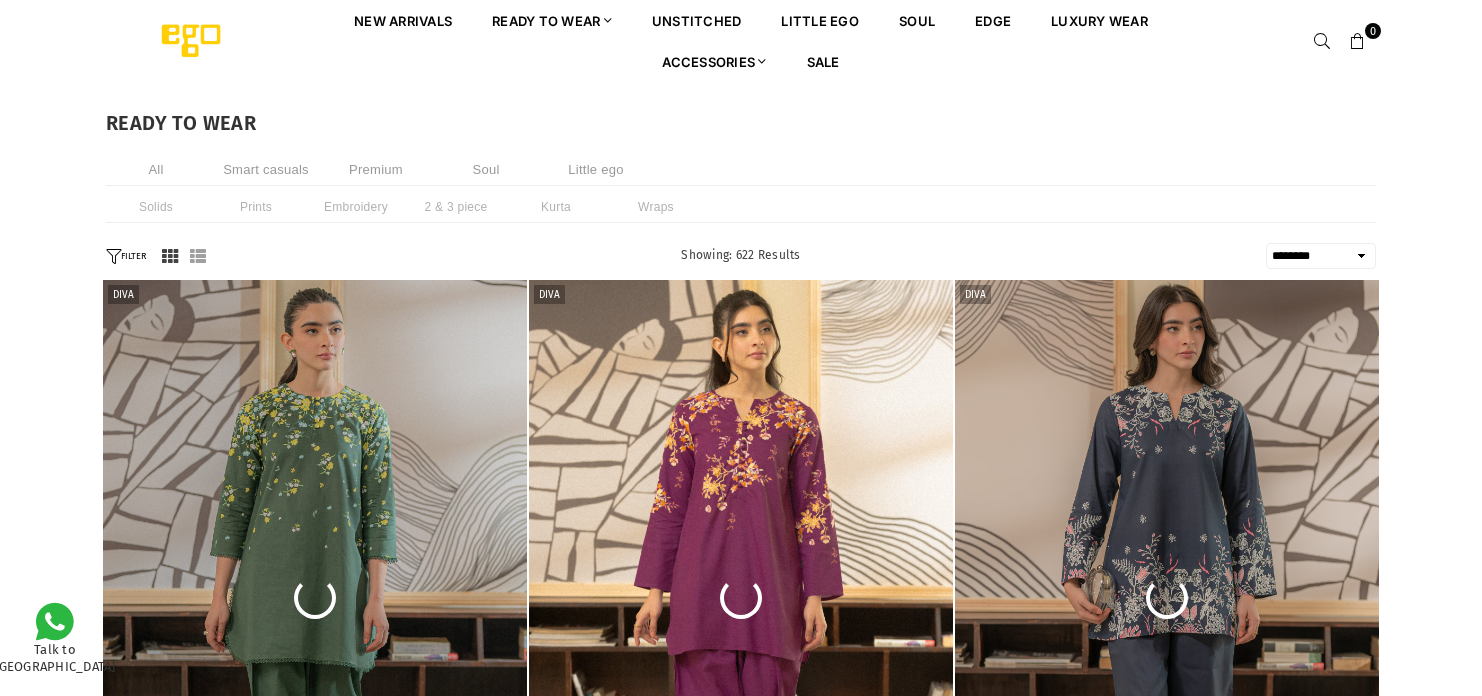 select on "******" 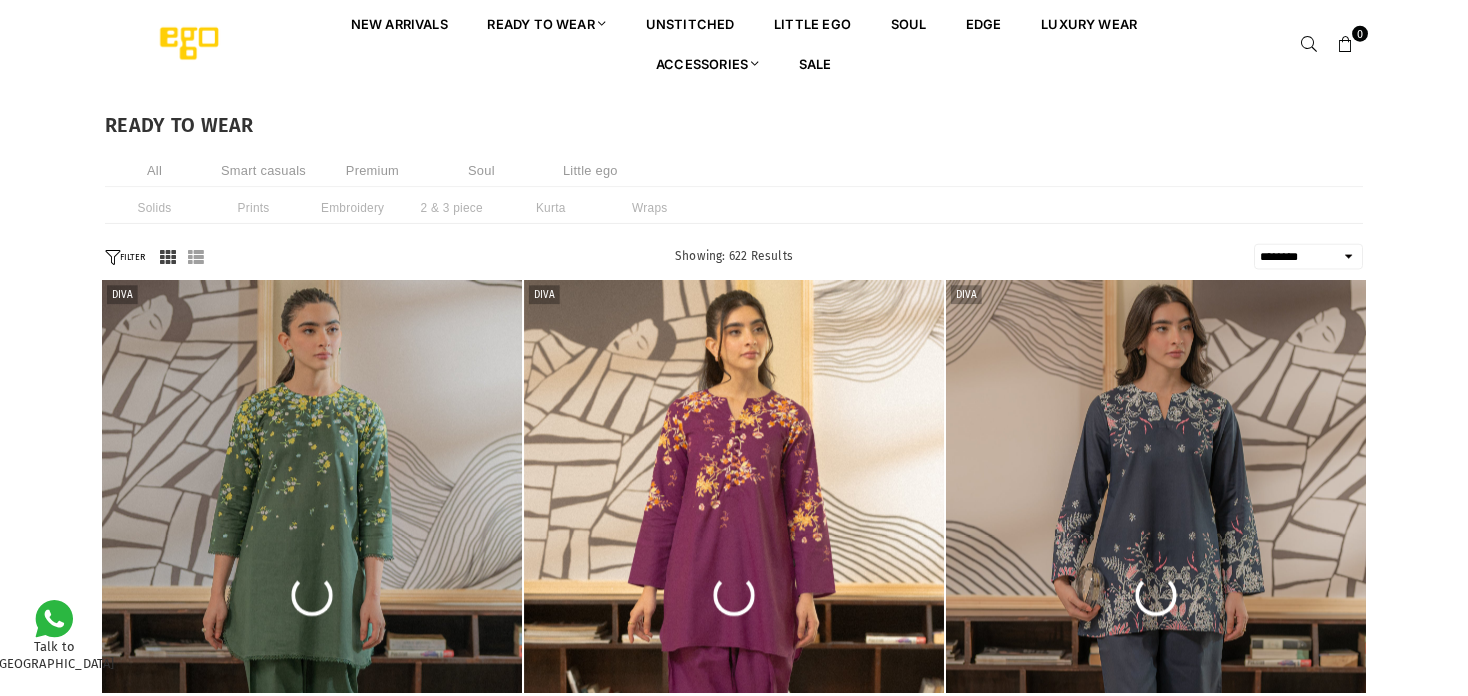 scroll, scrollTop: 0, scrollLeft: 0, axis: both 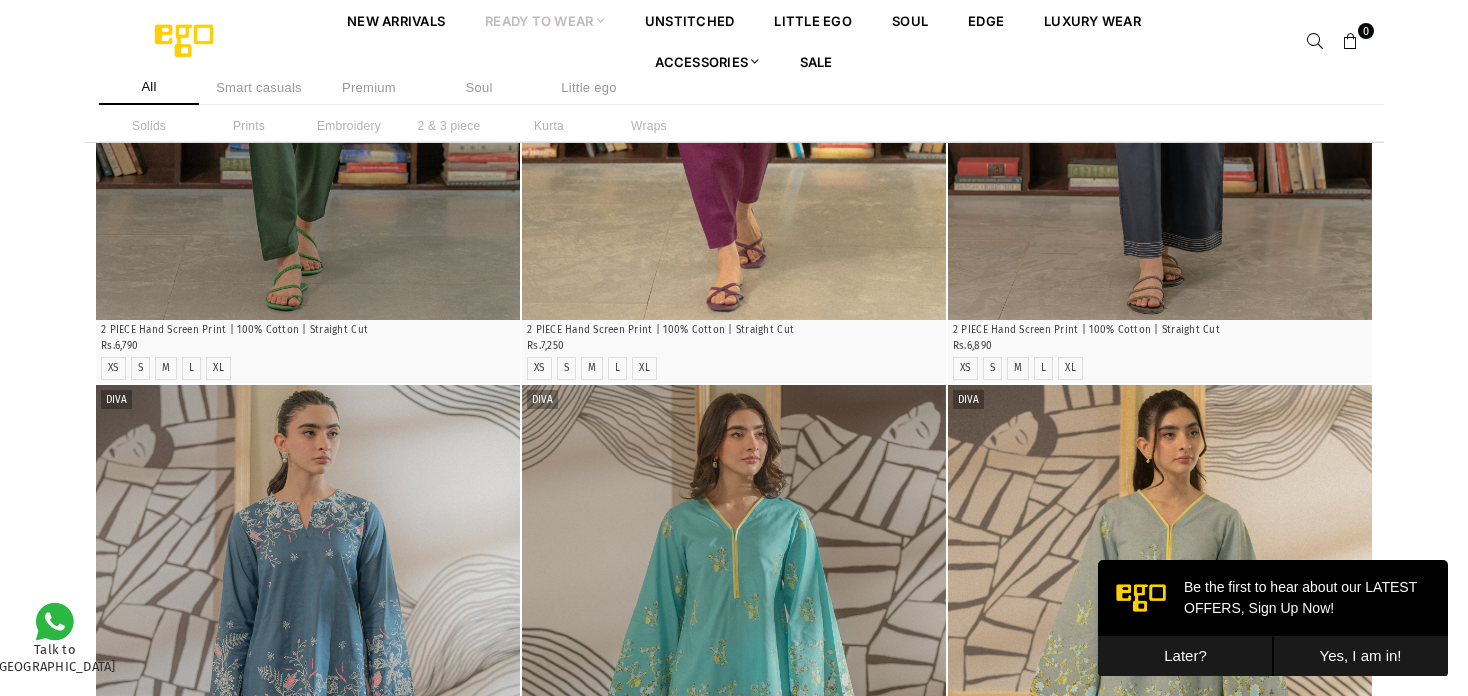 click on "Later?" at bounding box center [1185, 656] 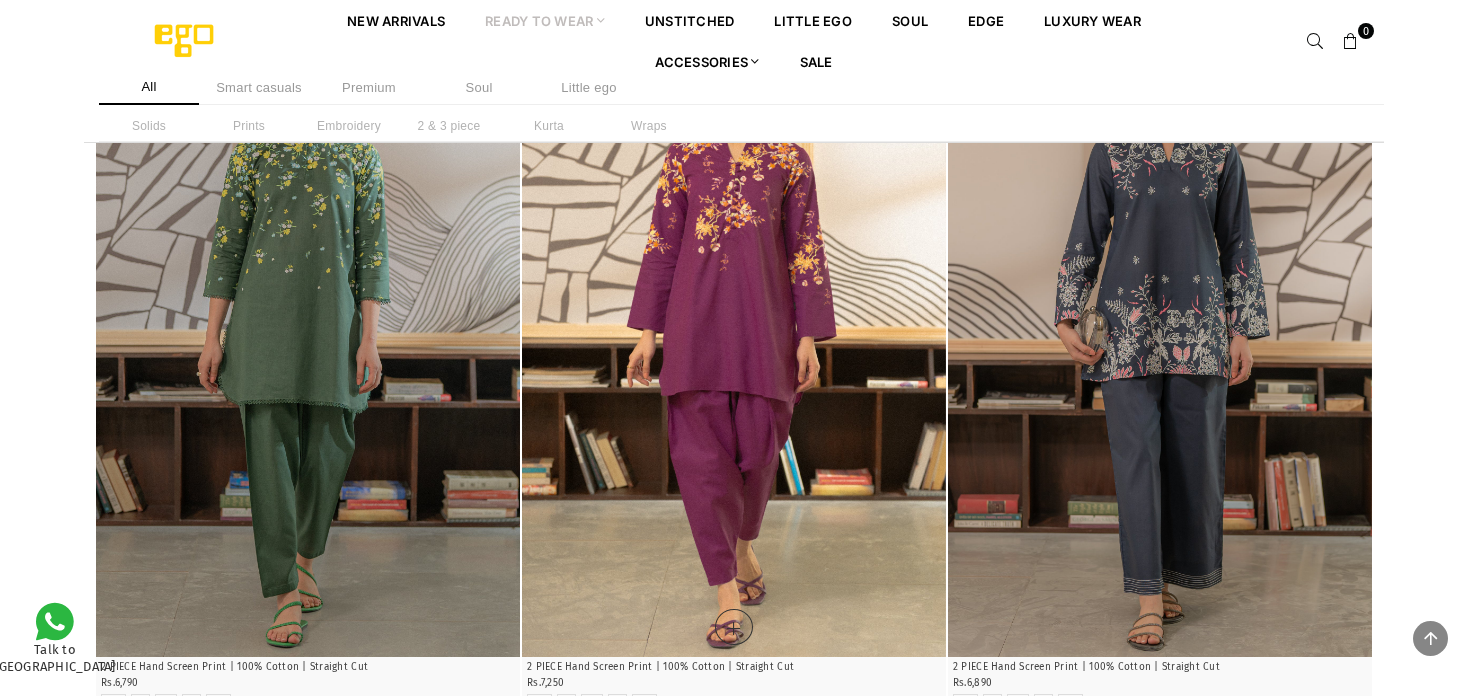 scroll, scrollTop: 100, scrollLeft: 0, axis: vertical 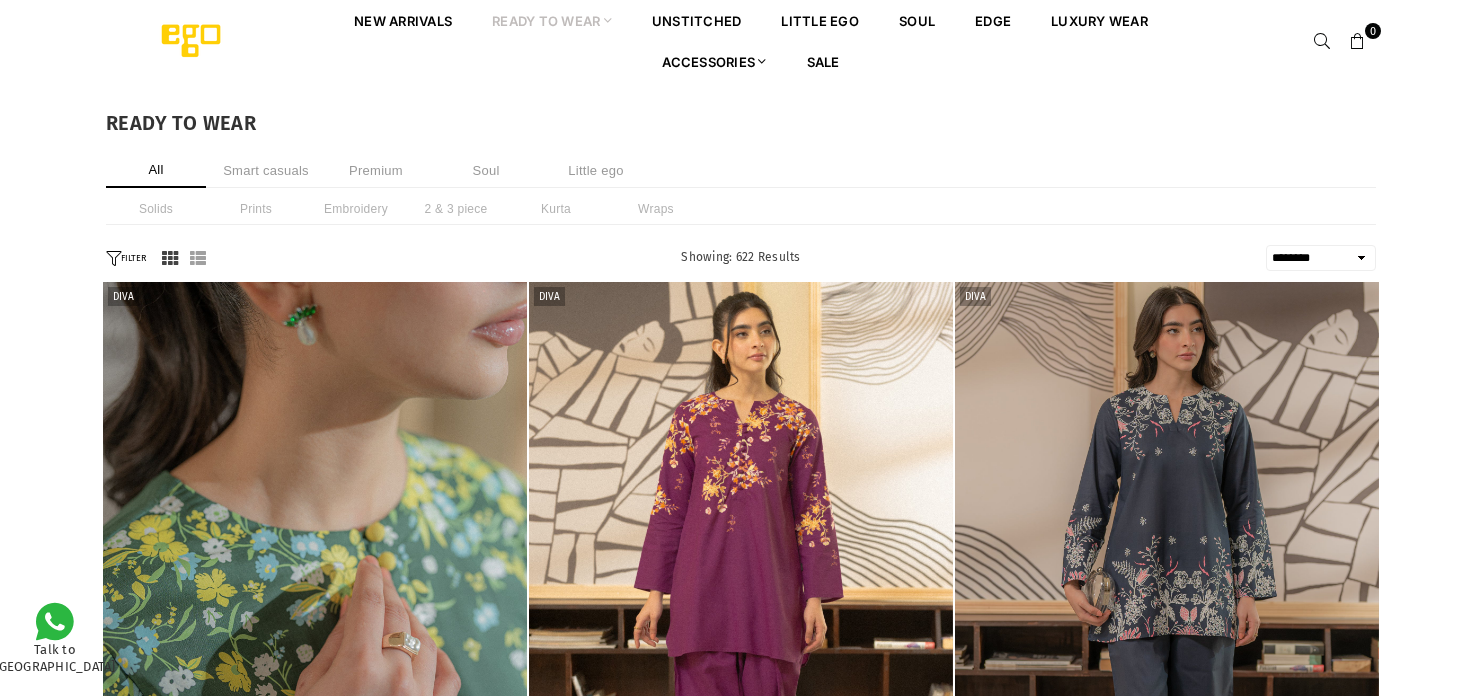 select on "******" 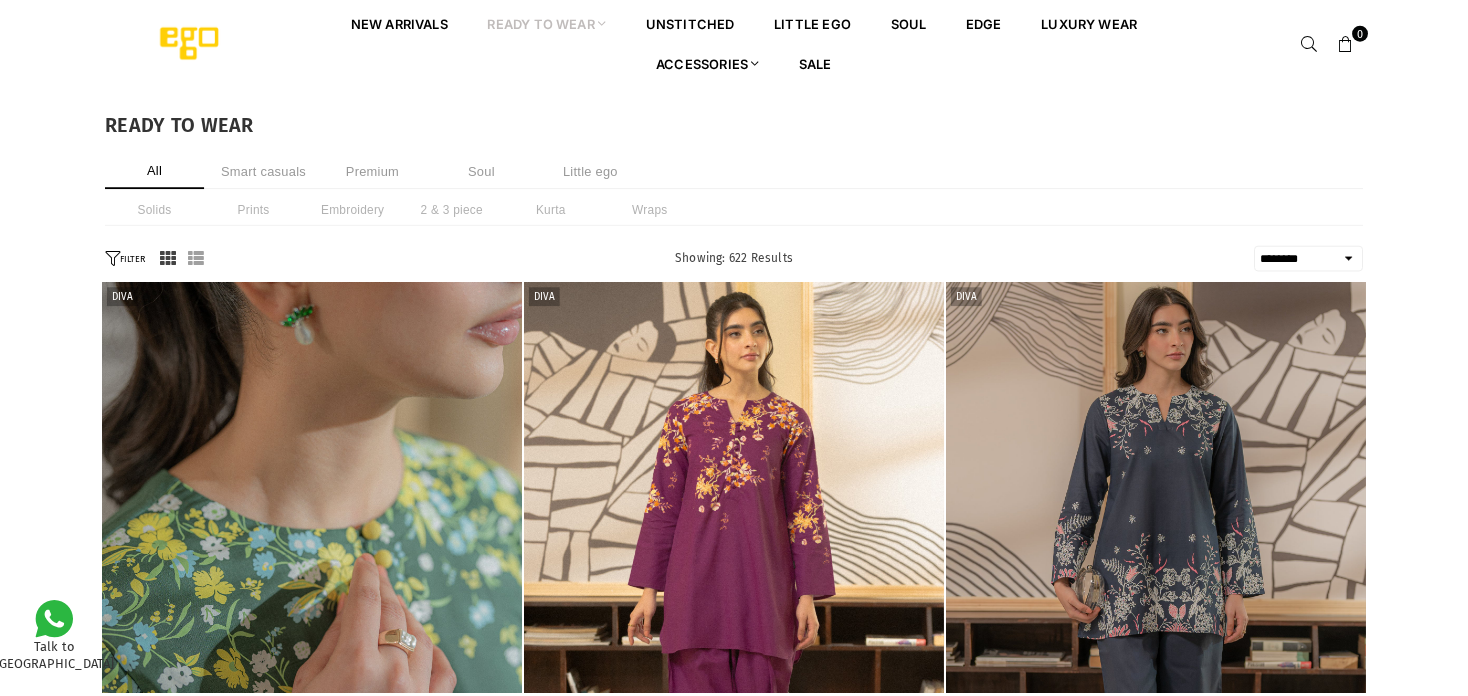 scroll, scrollTop: 0, scrollLeft: 0, axis: both 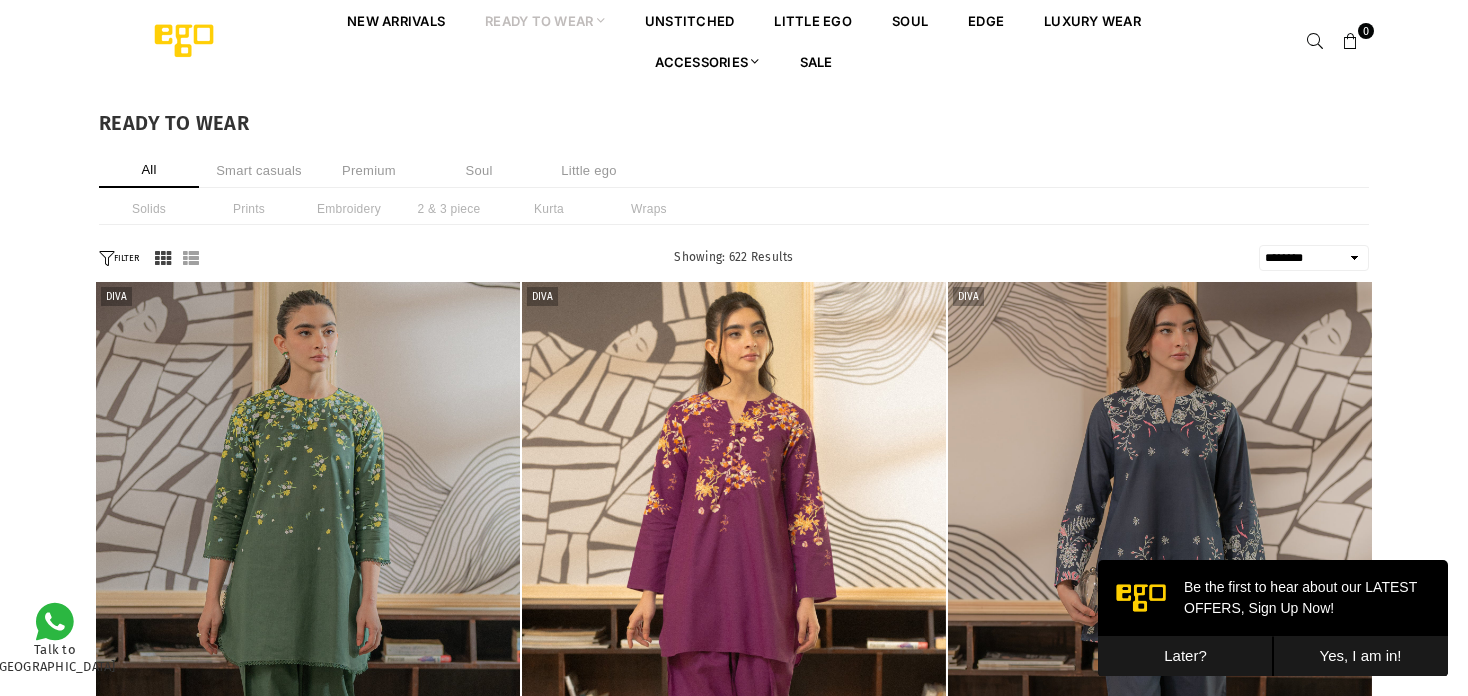 click on "Later?" at bounding box center [1185, 656] 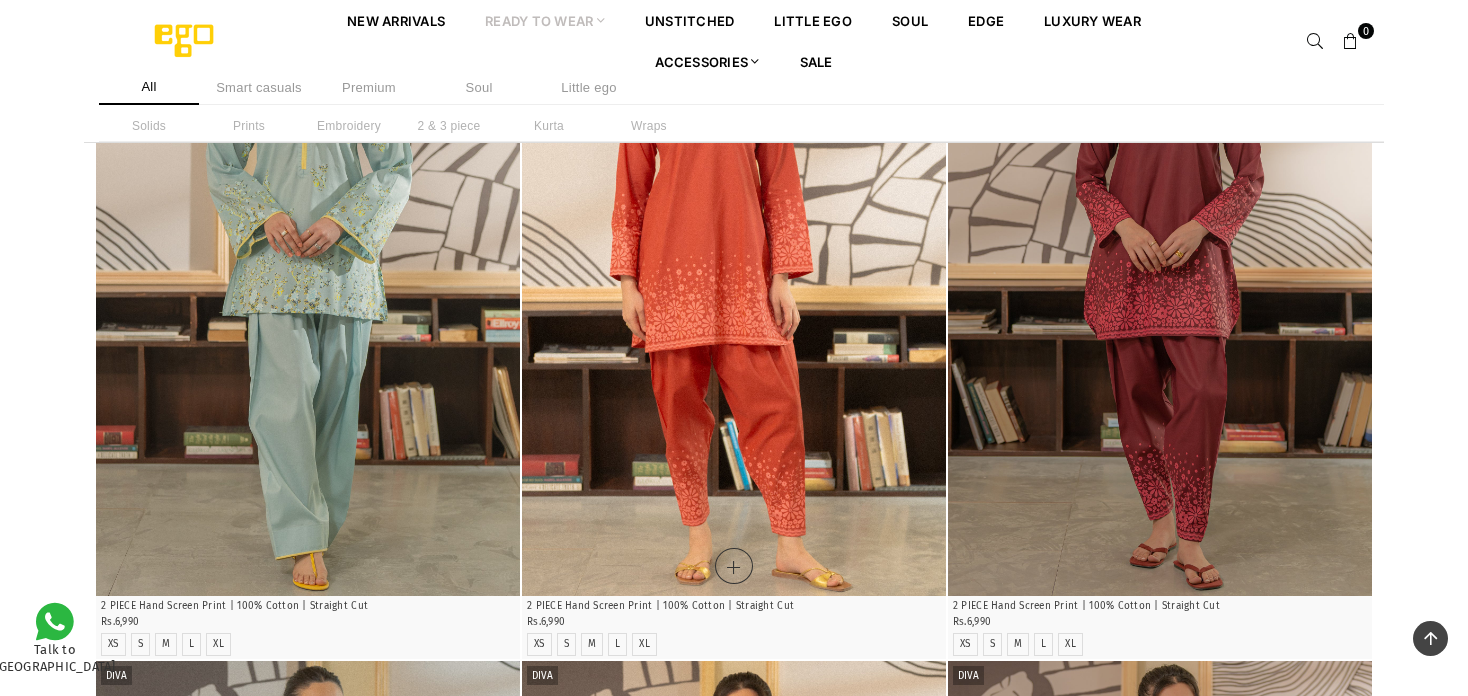 scroll, scrollTop: 1700, scrollLeft: 0, axis: vertical 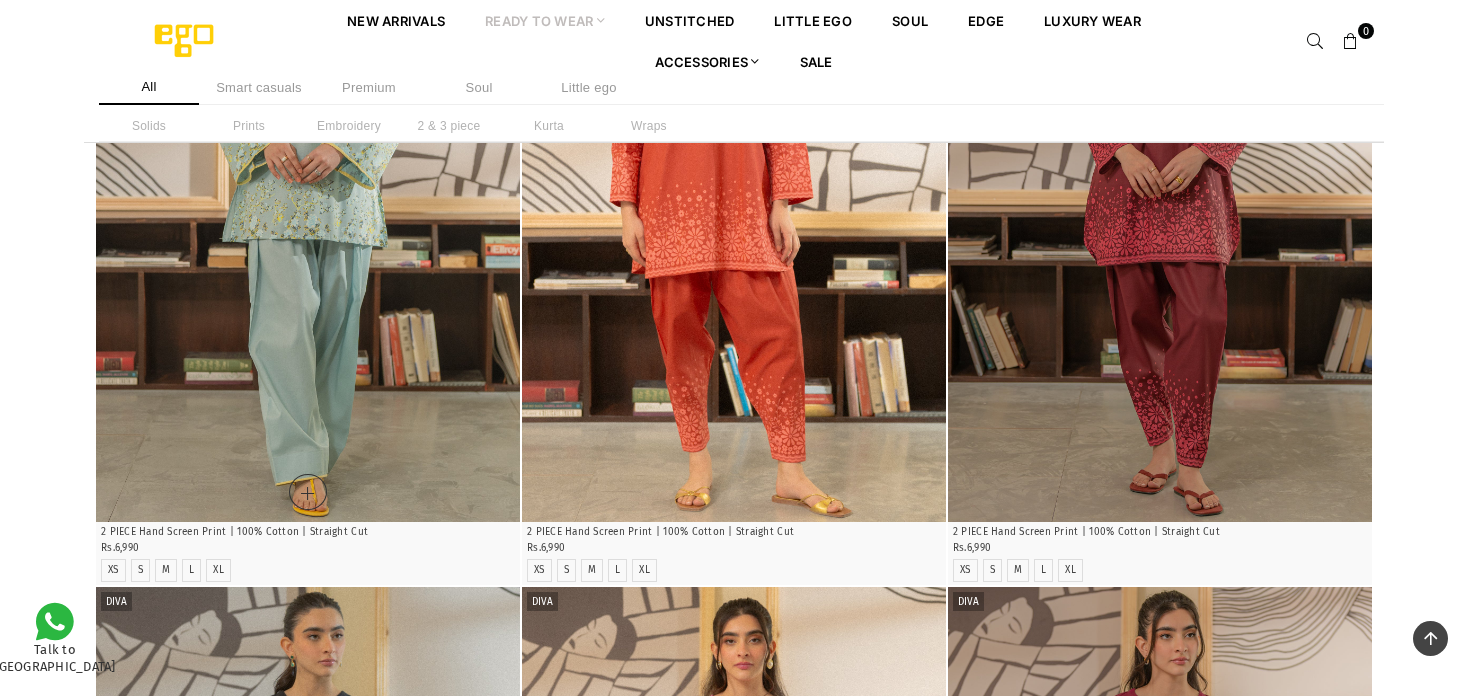 click at bounding box center (308, 204) 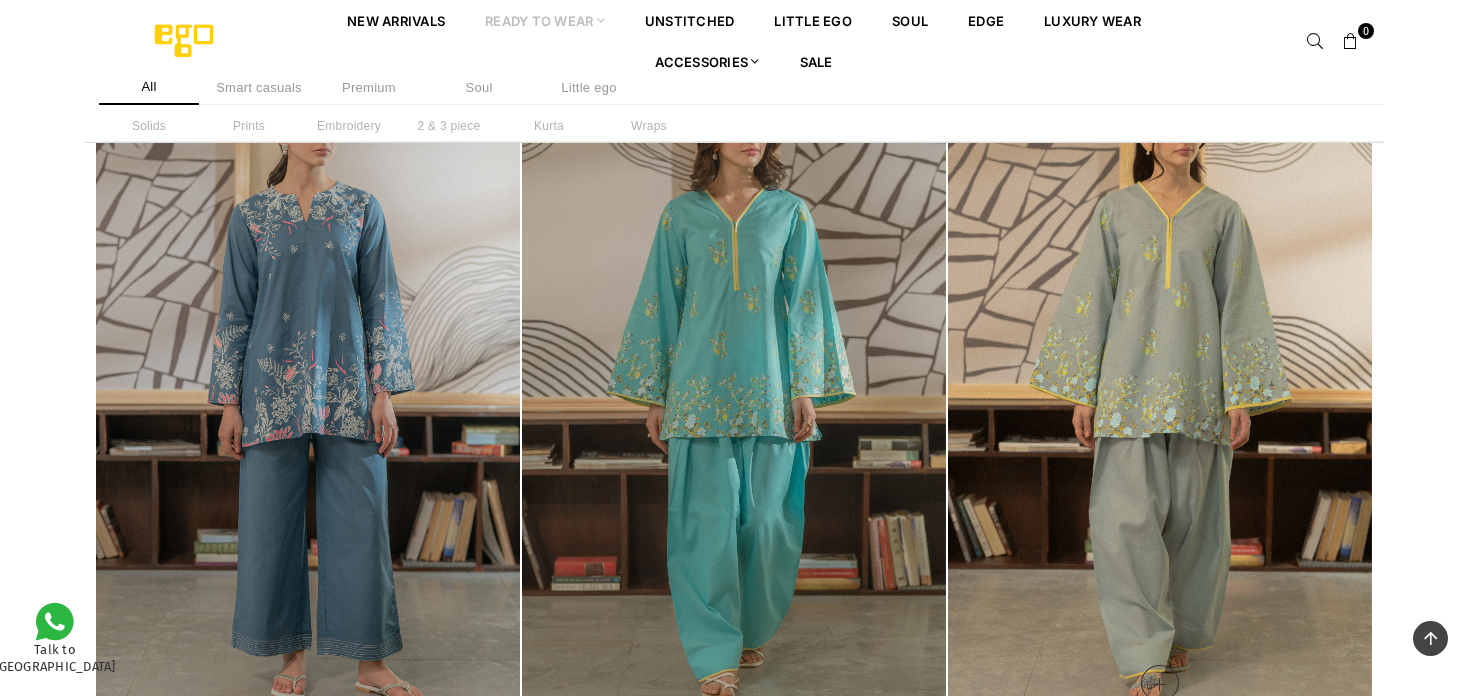 scroll, scrollTop: 800, scrollLeft: 0, axis: vertical 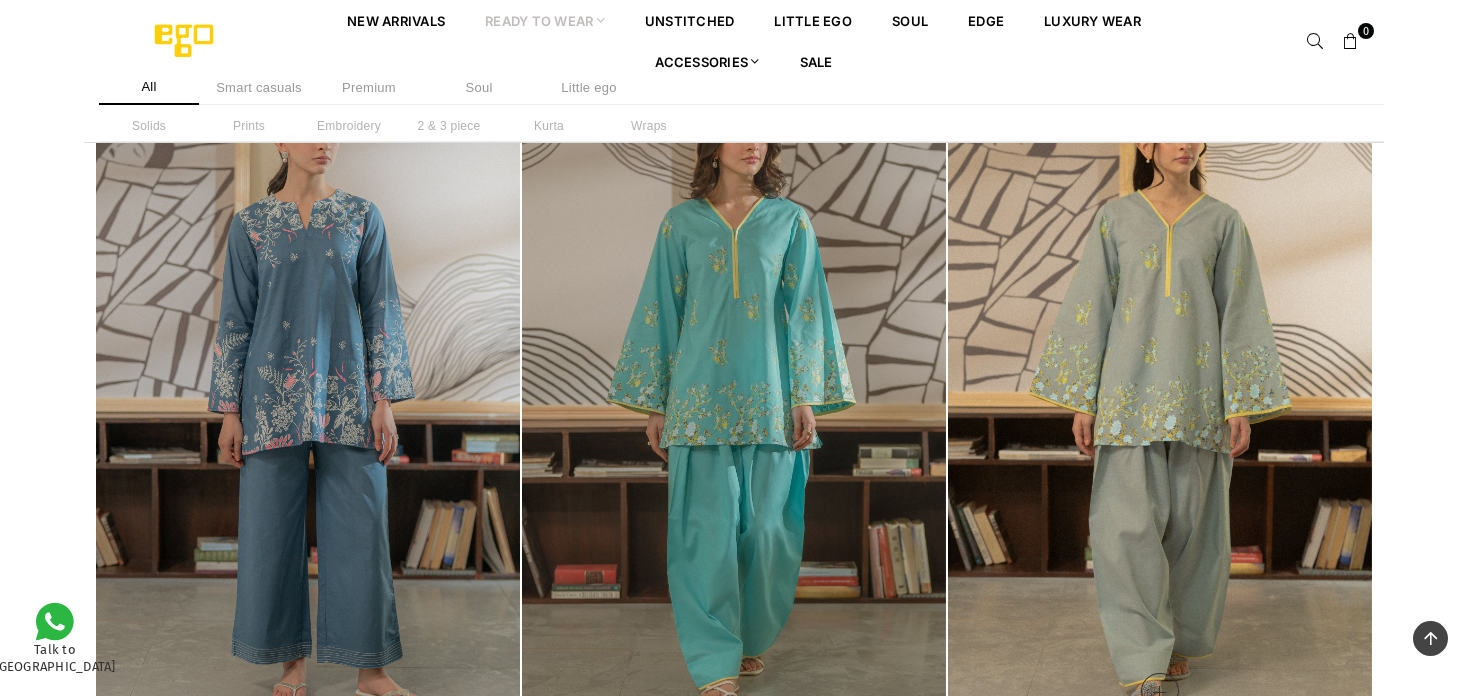 click at bounding box center [1160, 403] 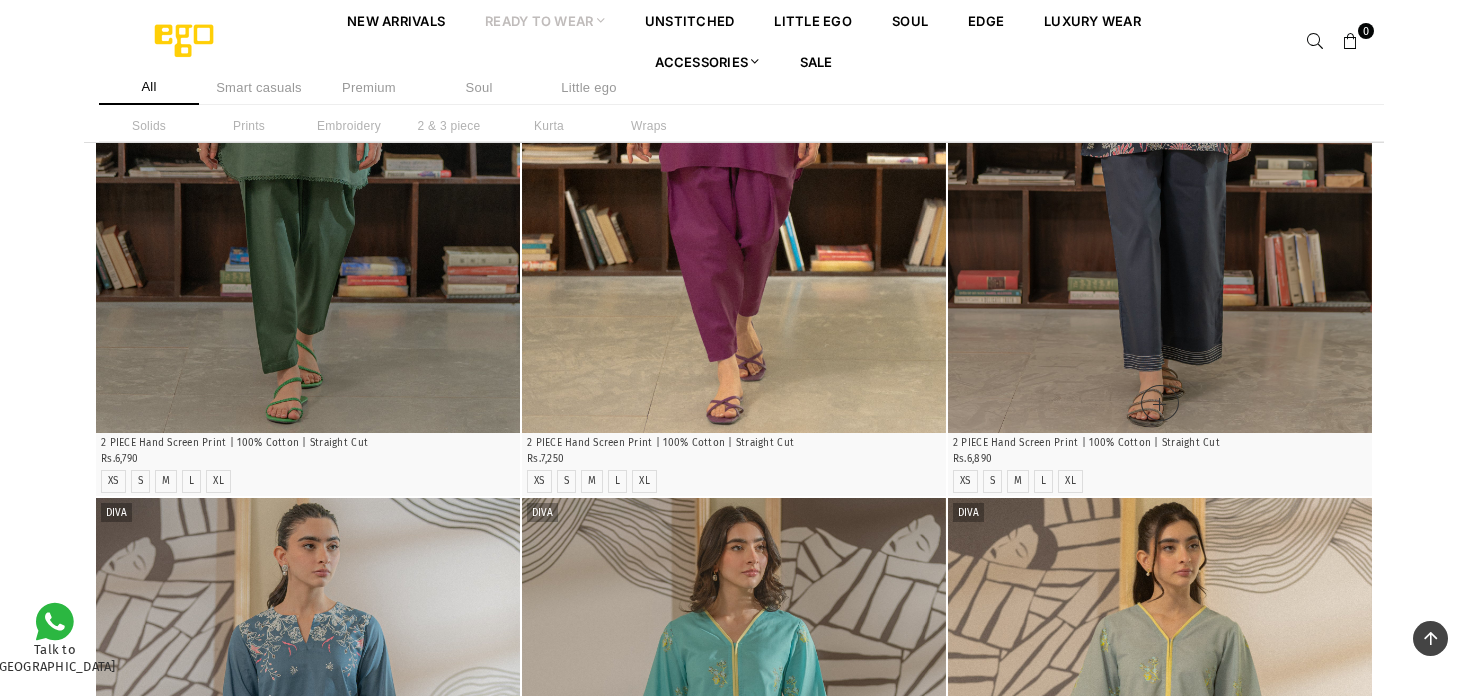 scroll, scrollTop: 300, scrollLeft: 0, axis: vertical 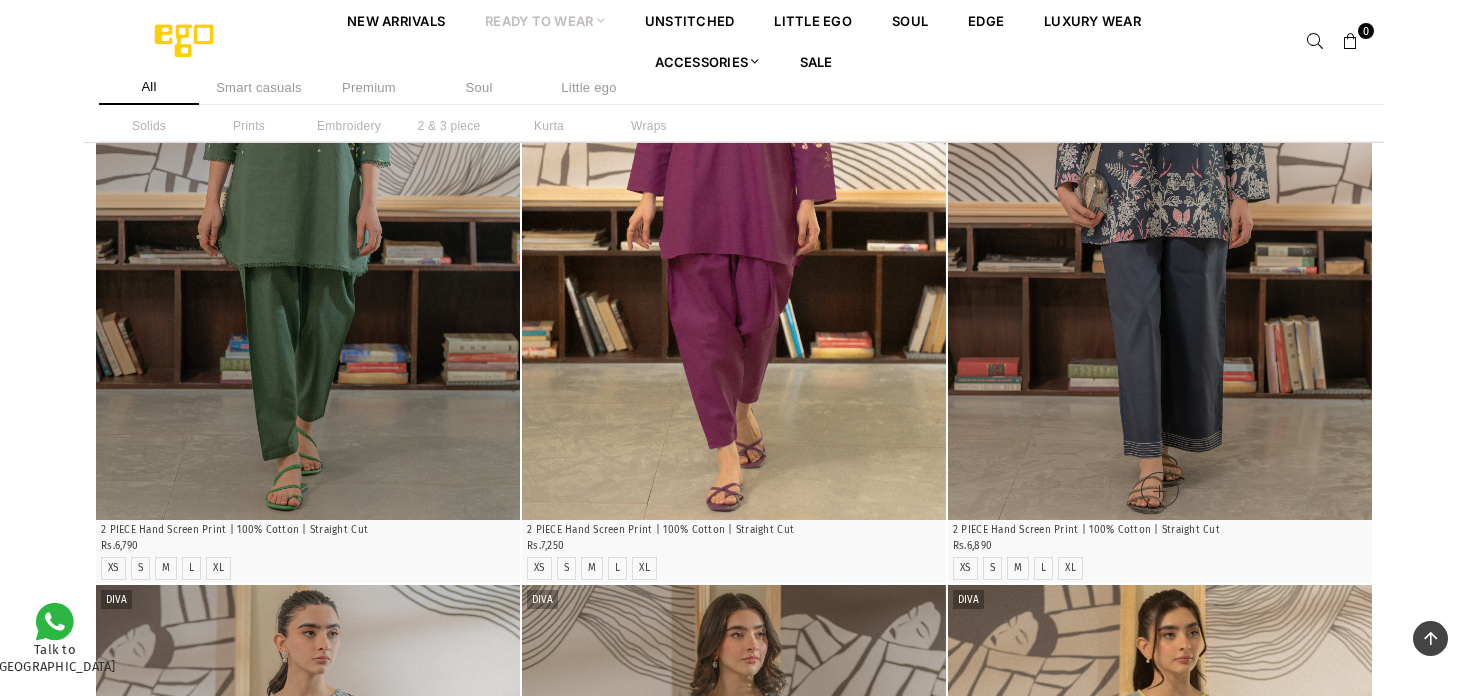 click at bounding box center (1160, 202) 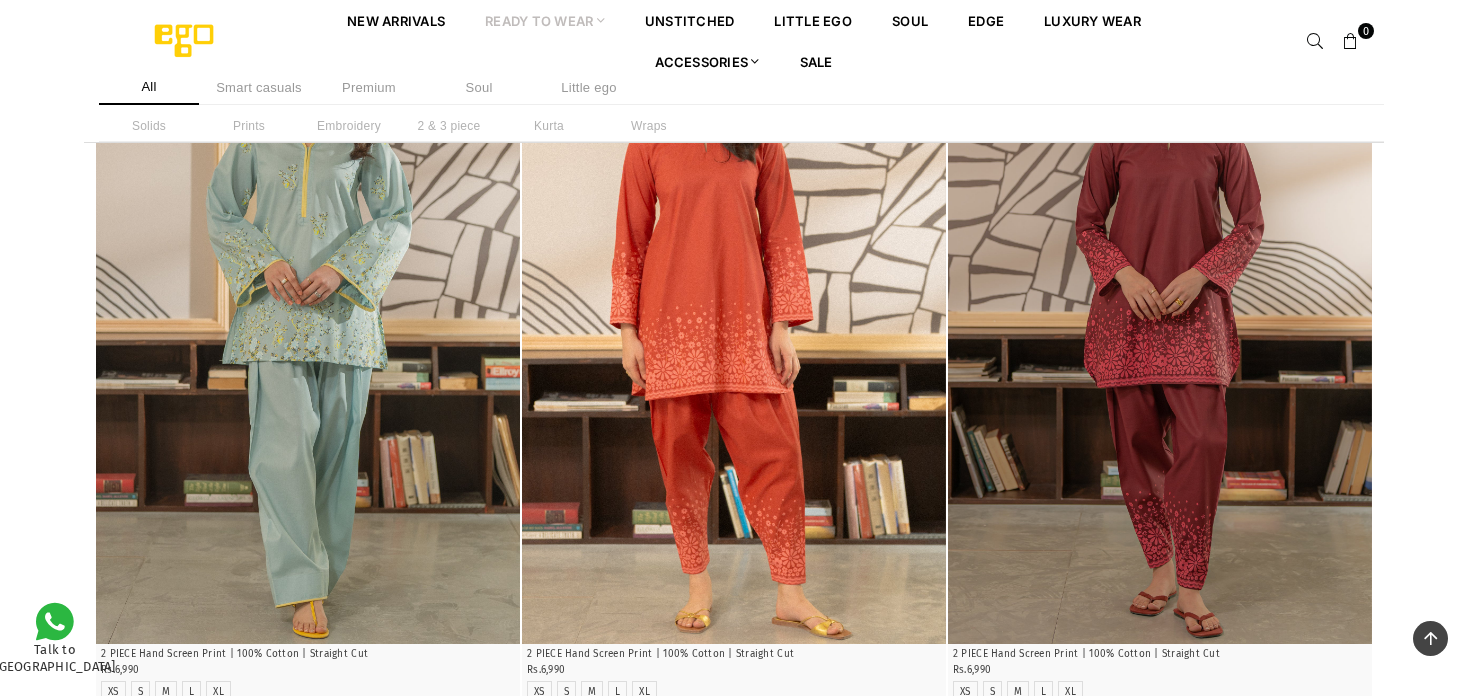 scroll, scrollTop: 1700, scrollLeft: 0, axis: vertical 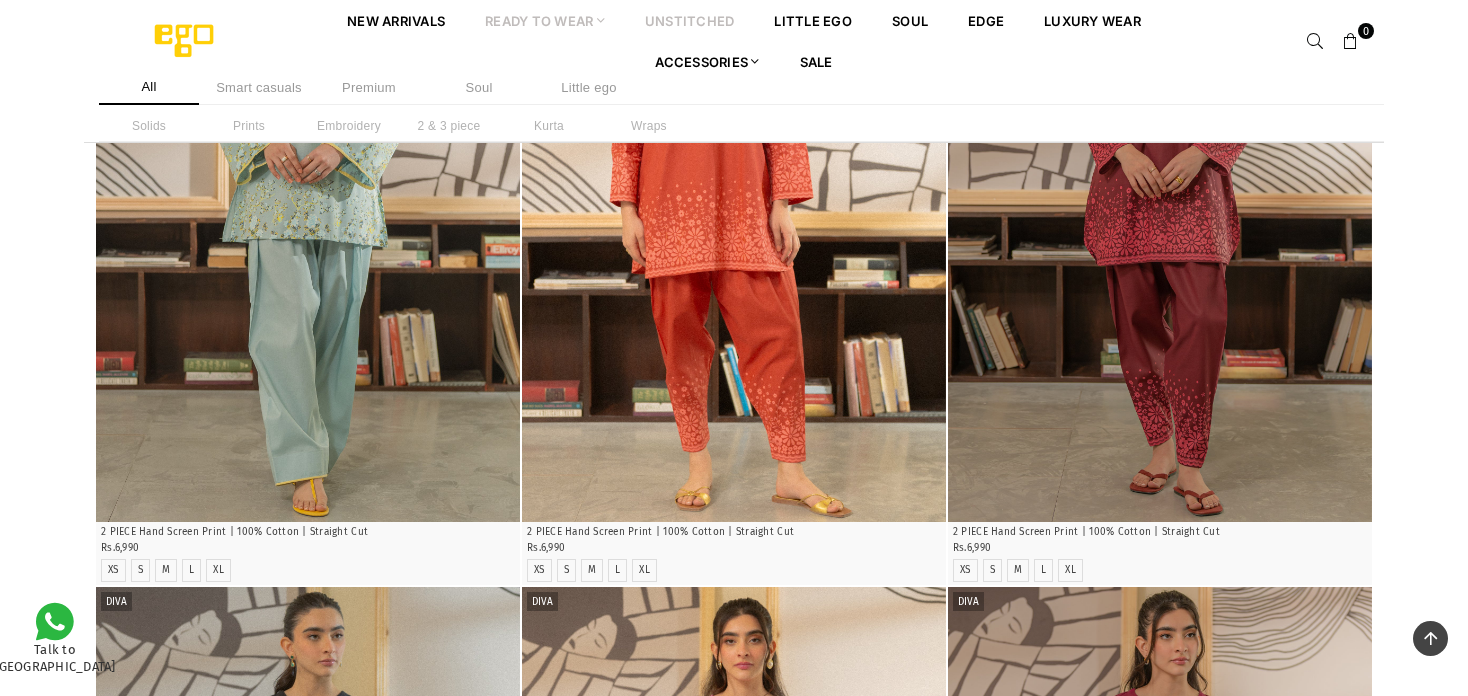 click on "unstitched" at bounding box center [690, 20] 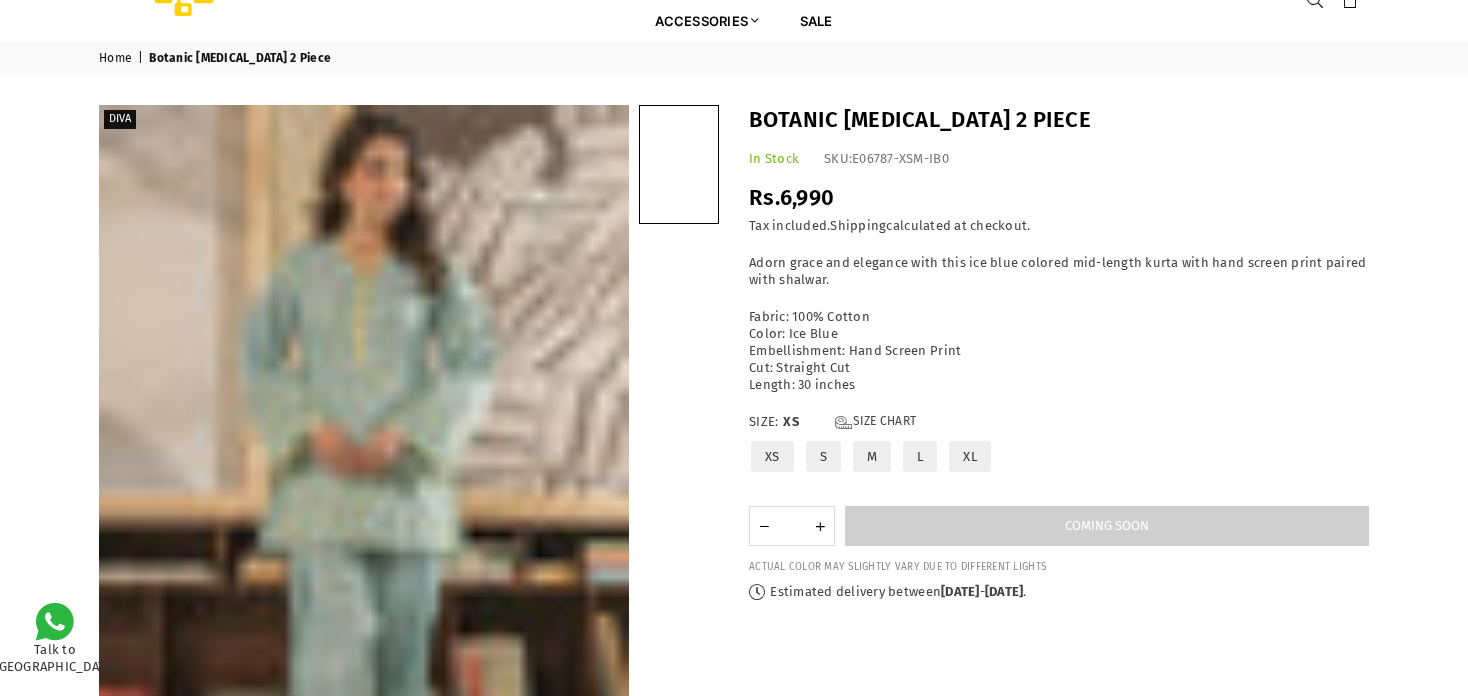 scroll, scrollTop: 382, scrollLeft: 0, axis: vertical 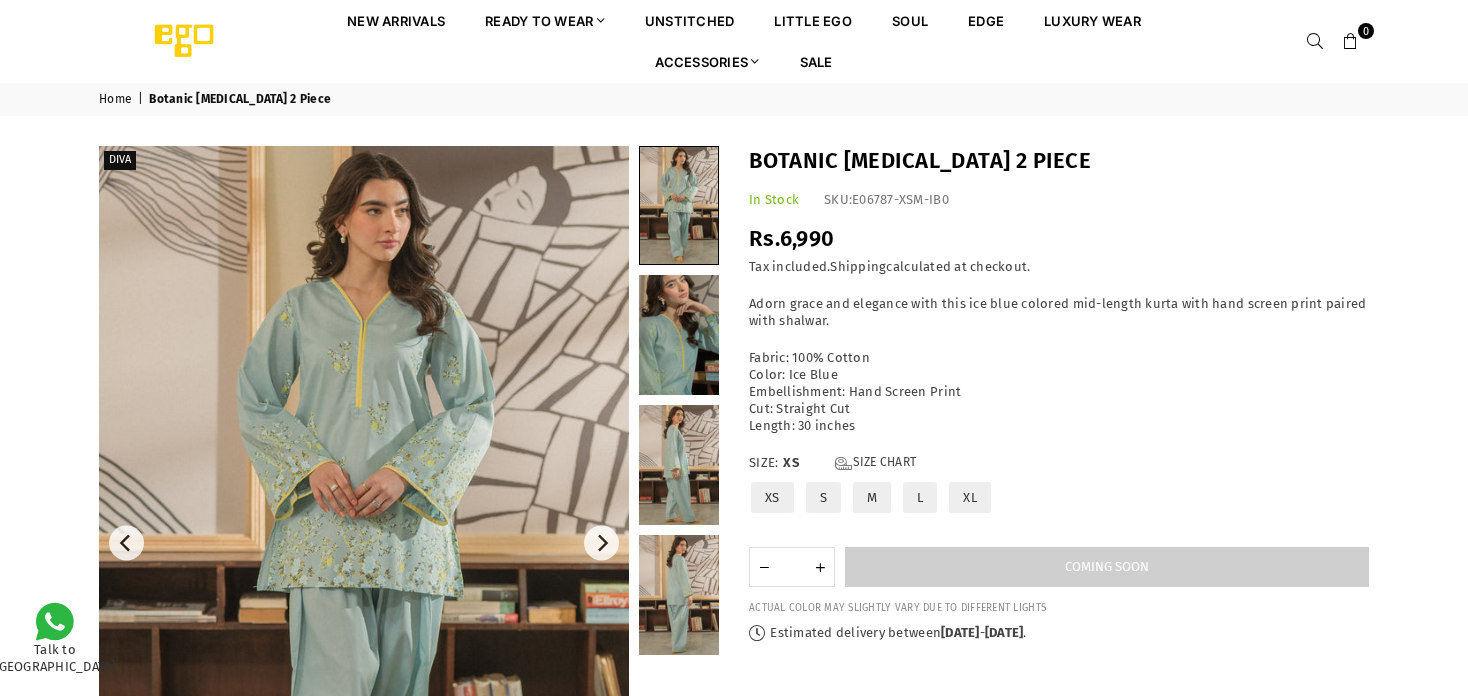 click at bounding box center [364, 543] 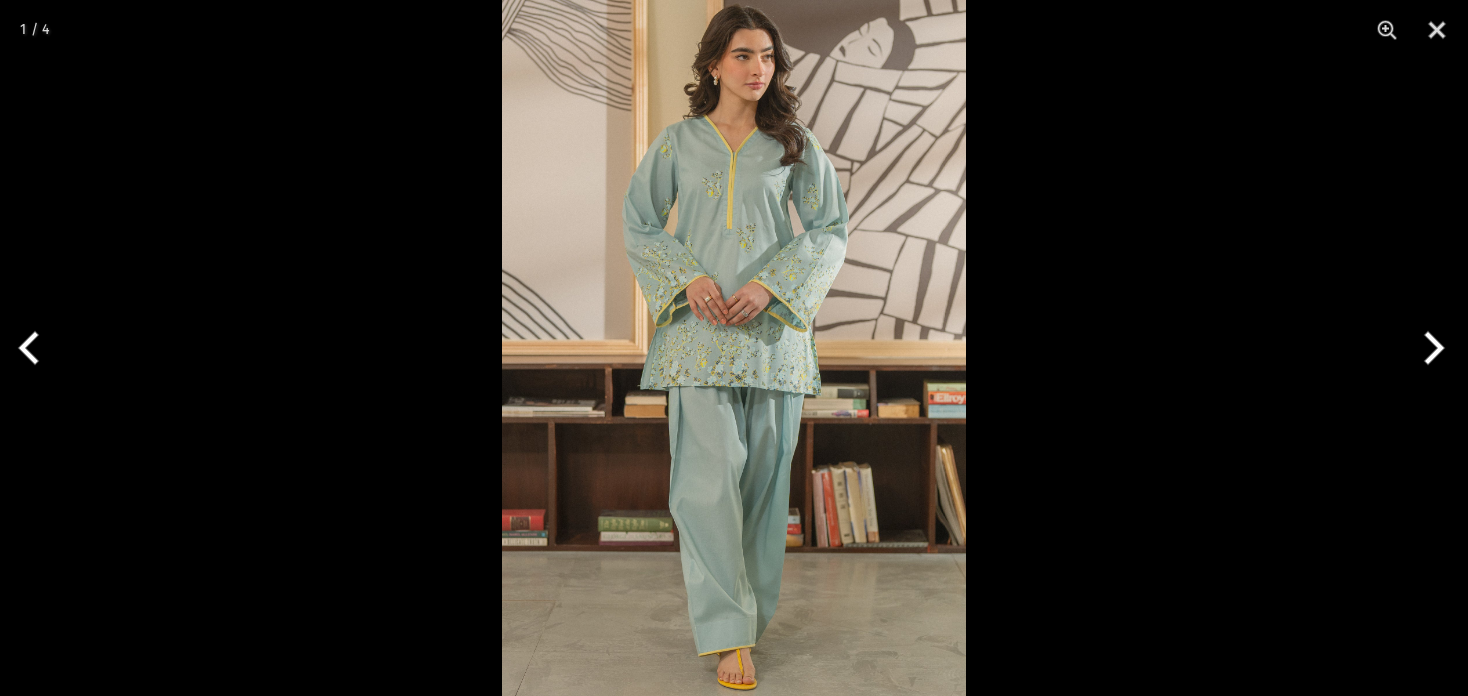 click at bounding box center [734, 348] 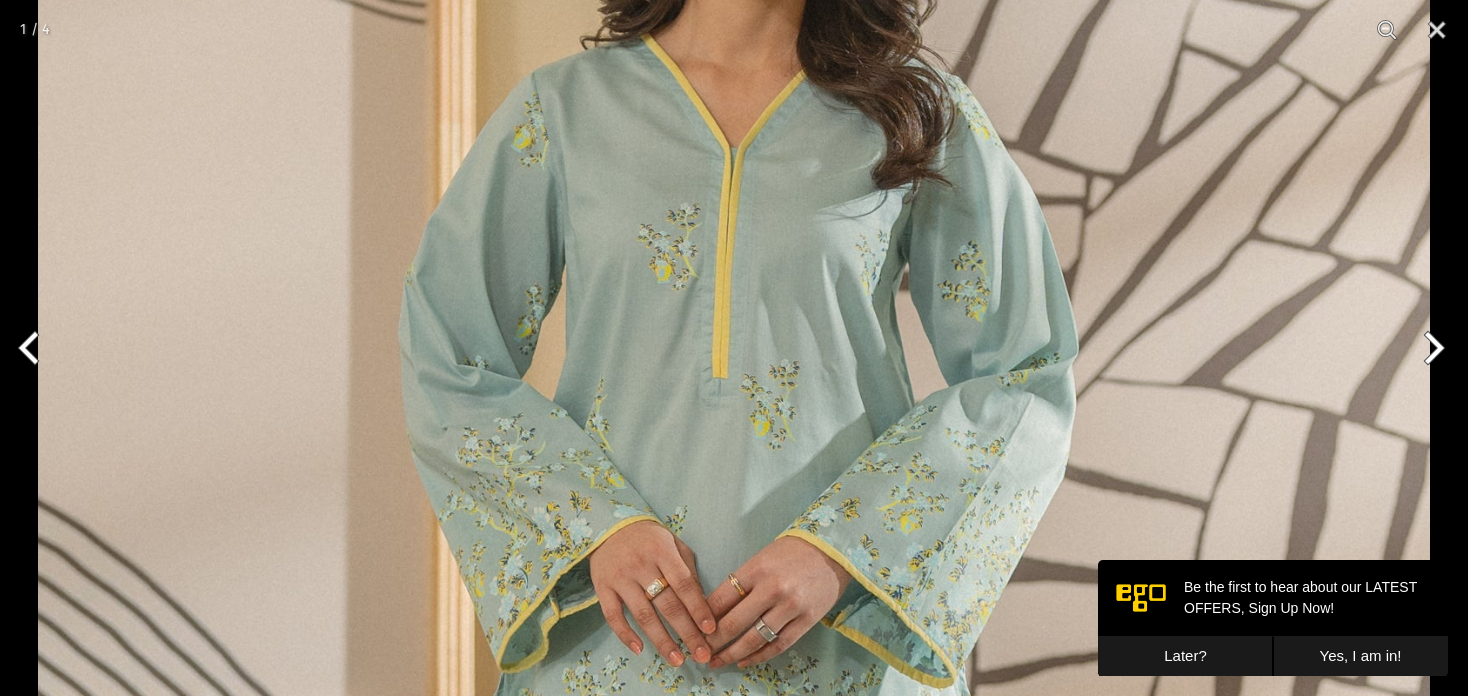 scroll, scrollTop: 0, scrollLeft: 0, axis: both 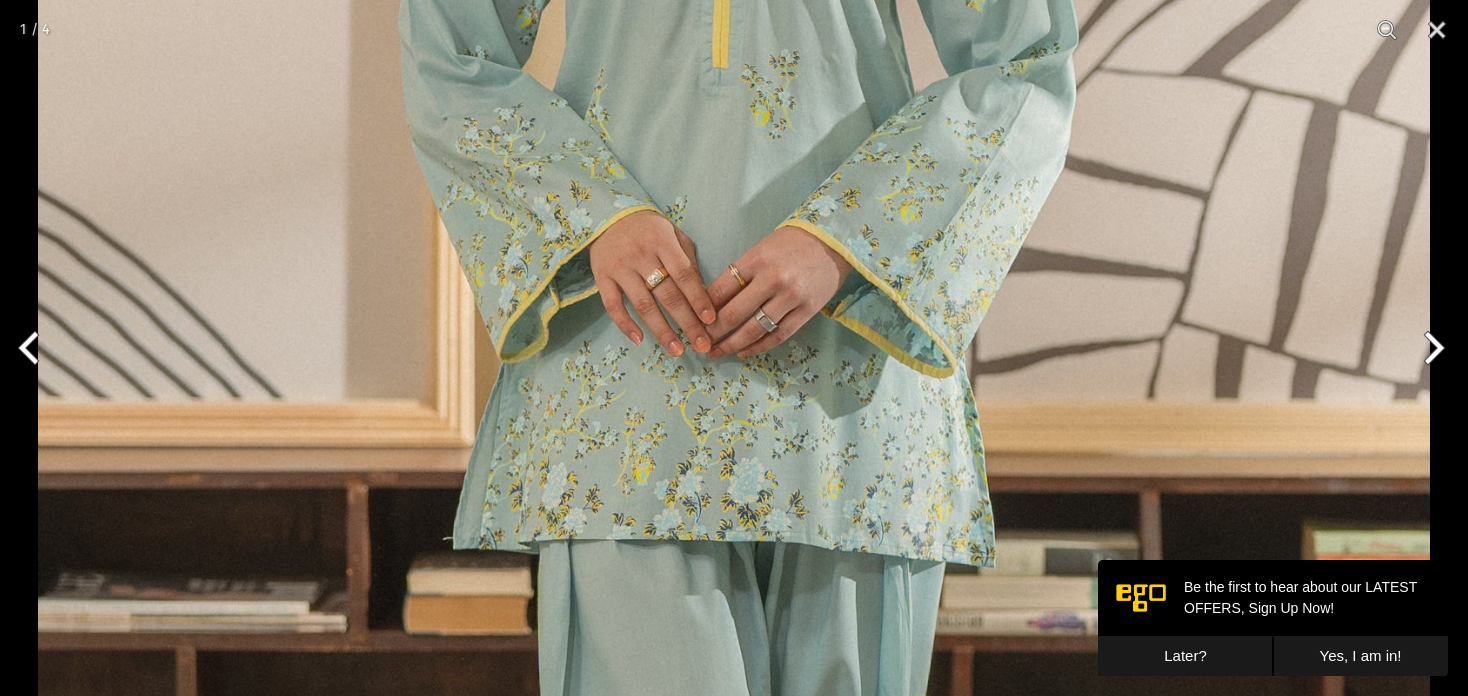 click on "Later?" at bounding box center (1185, 656) 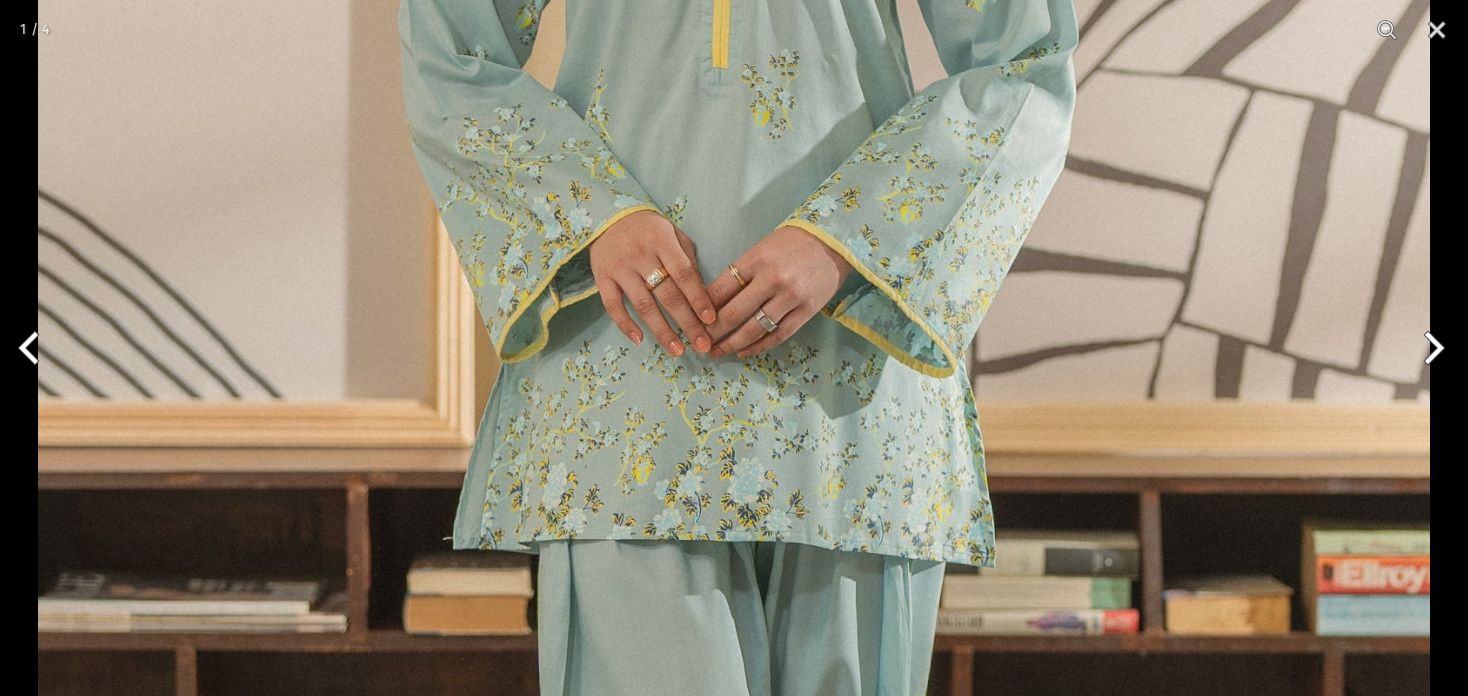 click at bounding box center [734, 425] 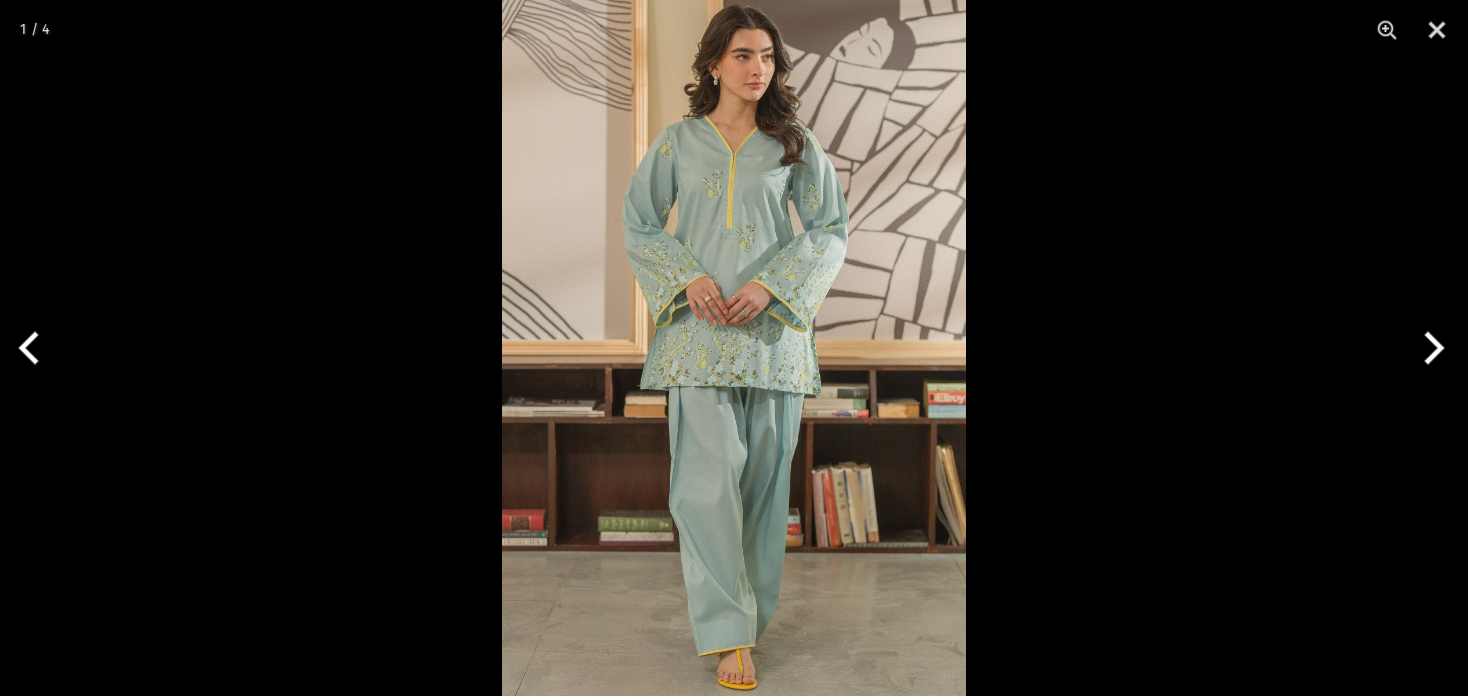 click at bounding box center [734, 348] 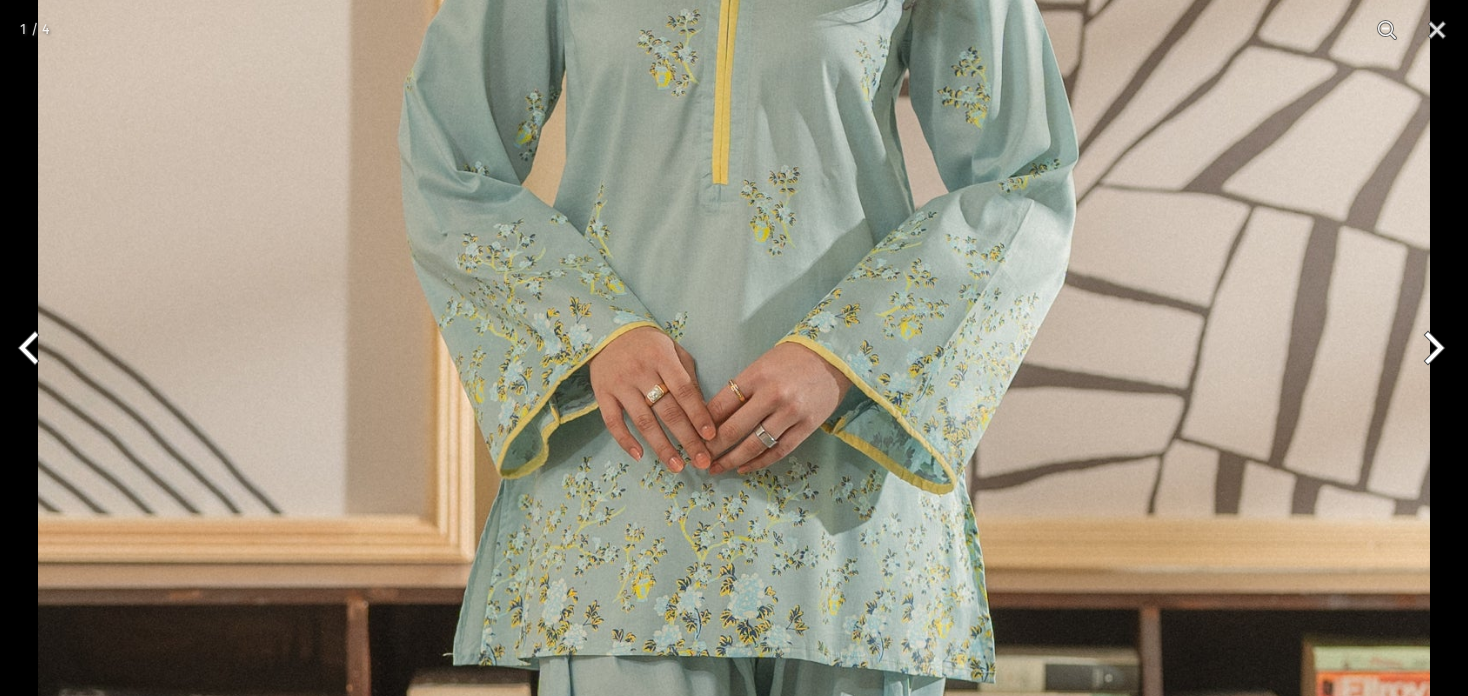 click at bounding box center [734, 541] 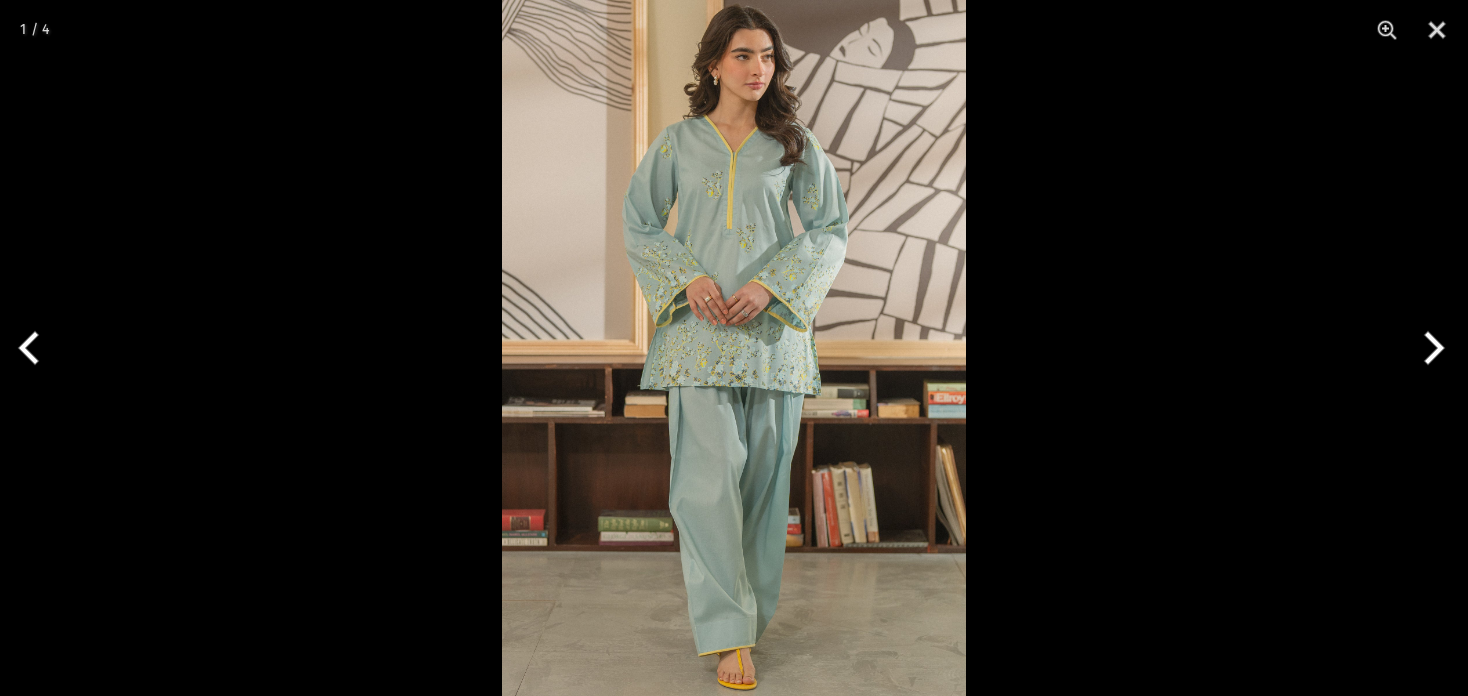 click at bounding box center (734, 348) 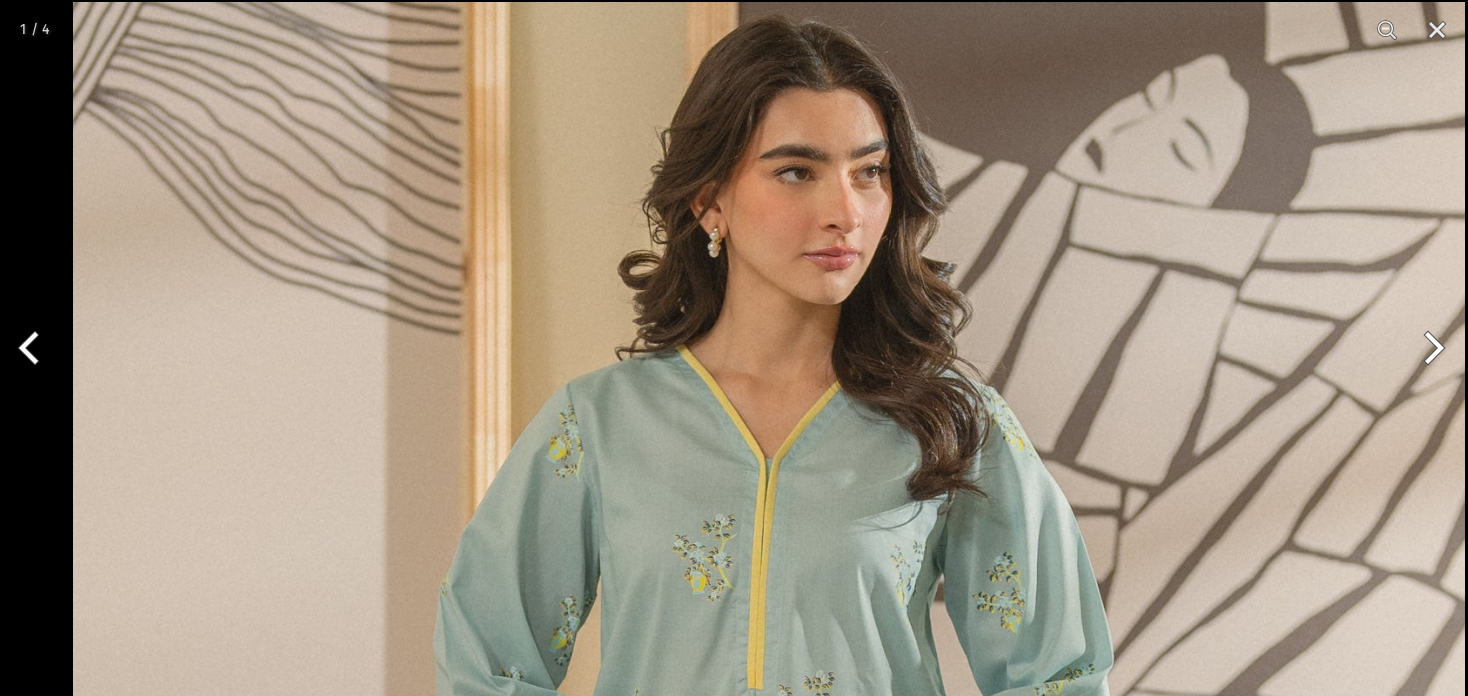 click at bounding box center [769, 1046] 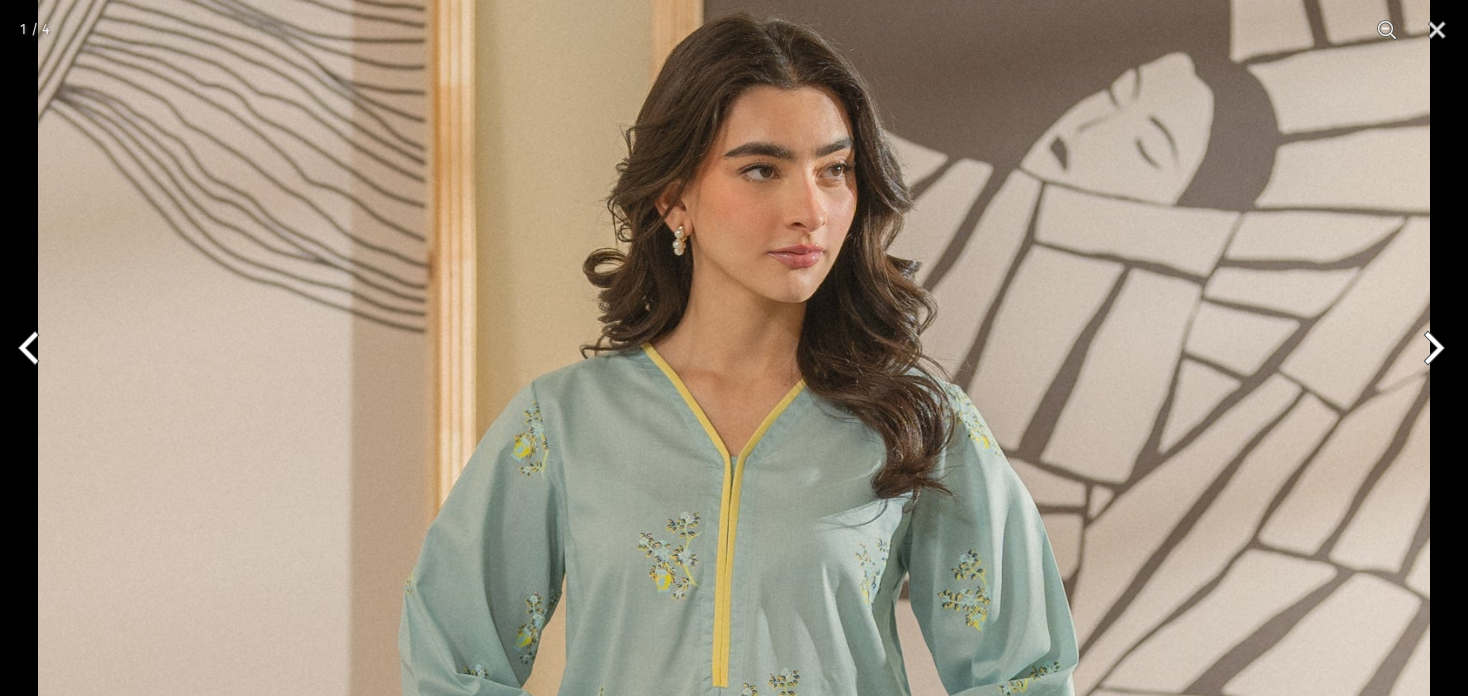 click at bounding box center (734, 1044) 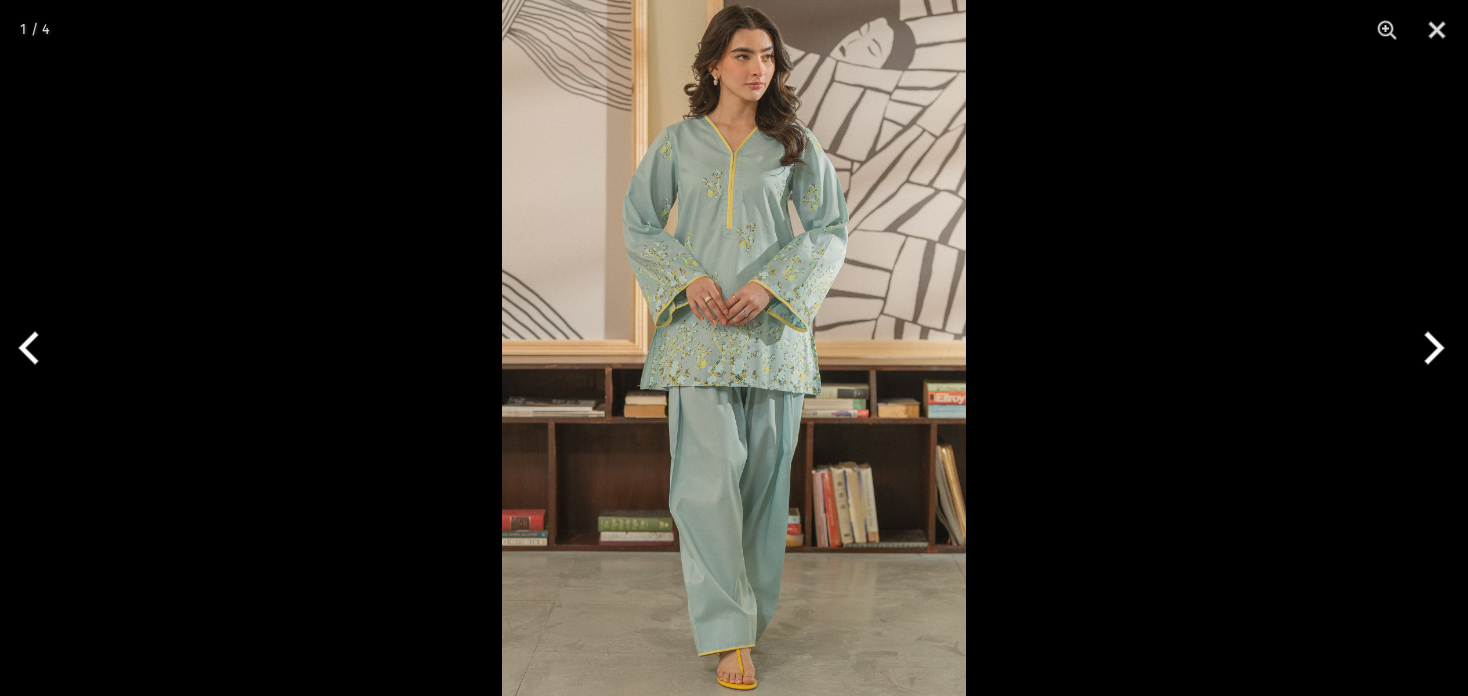 click at bounding box center [1430, 348] 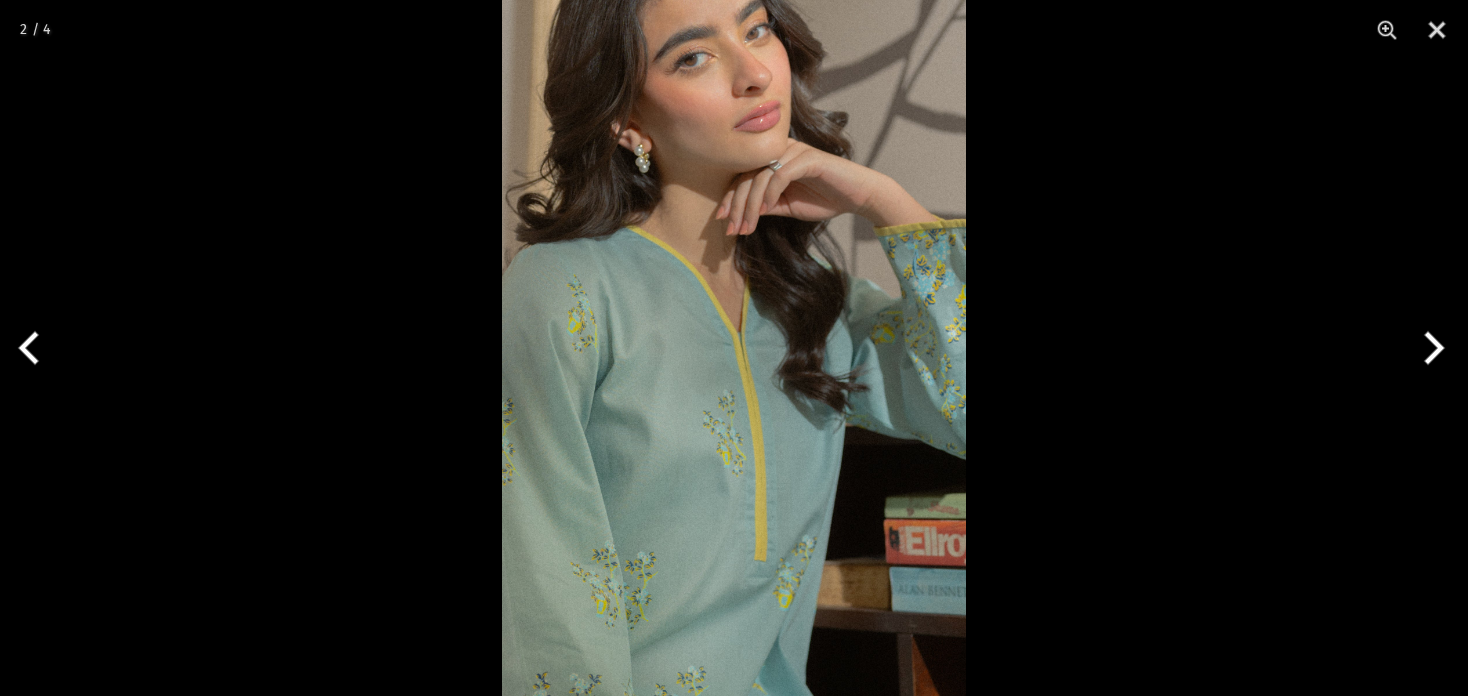 click at bounding box center (734, 348) 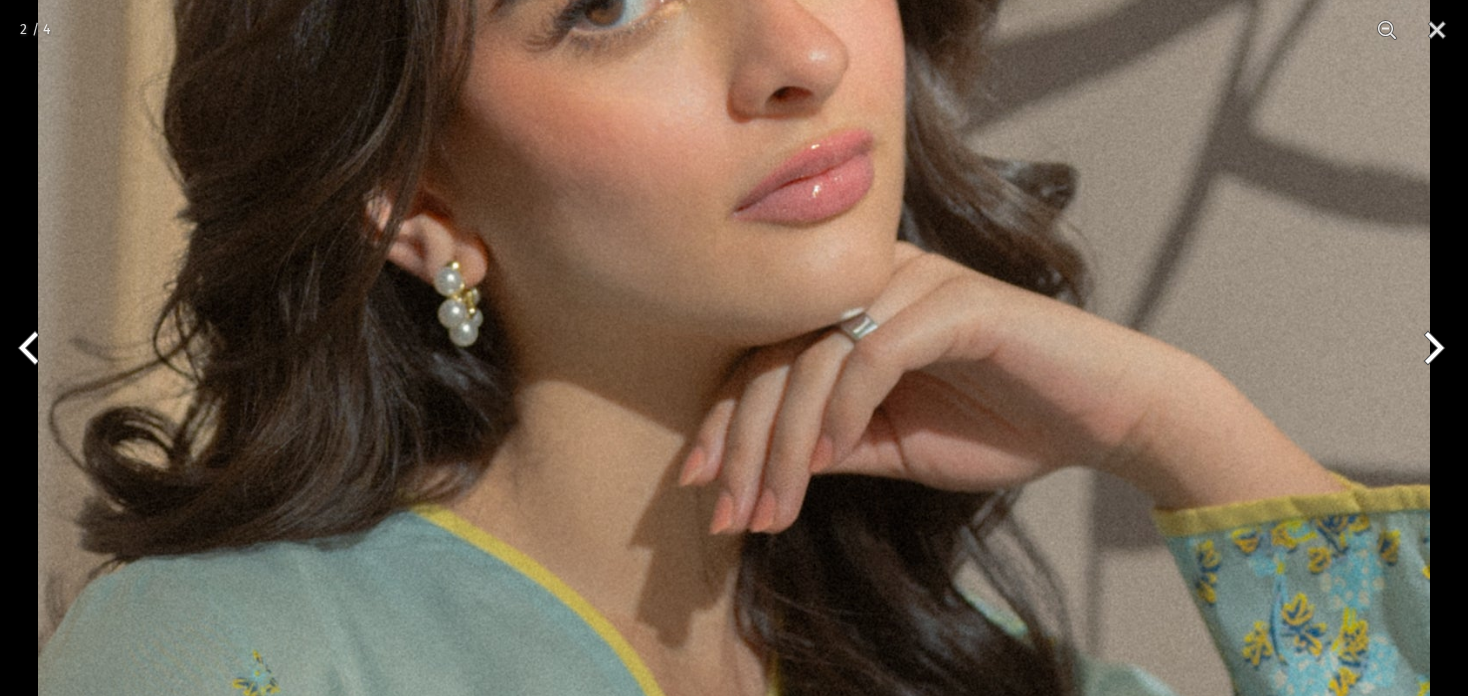 click at bounding box center [734, 872] 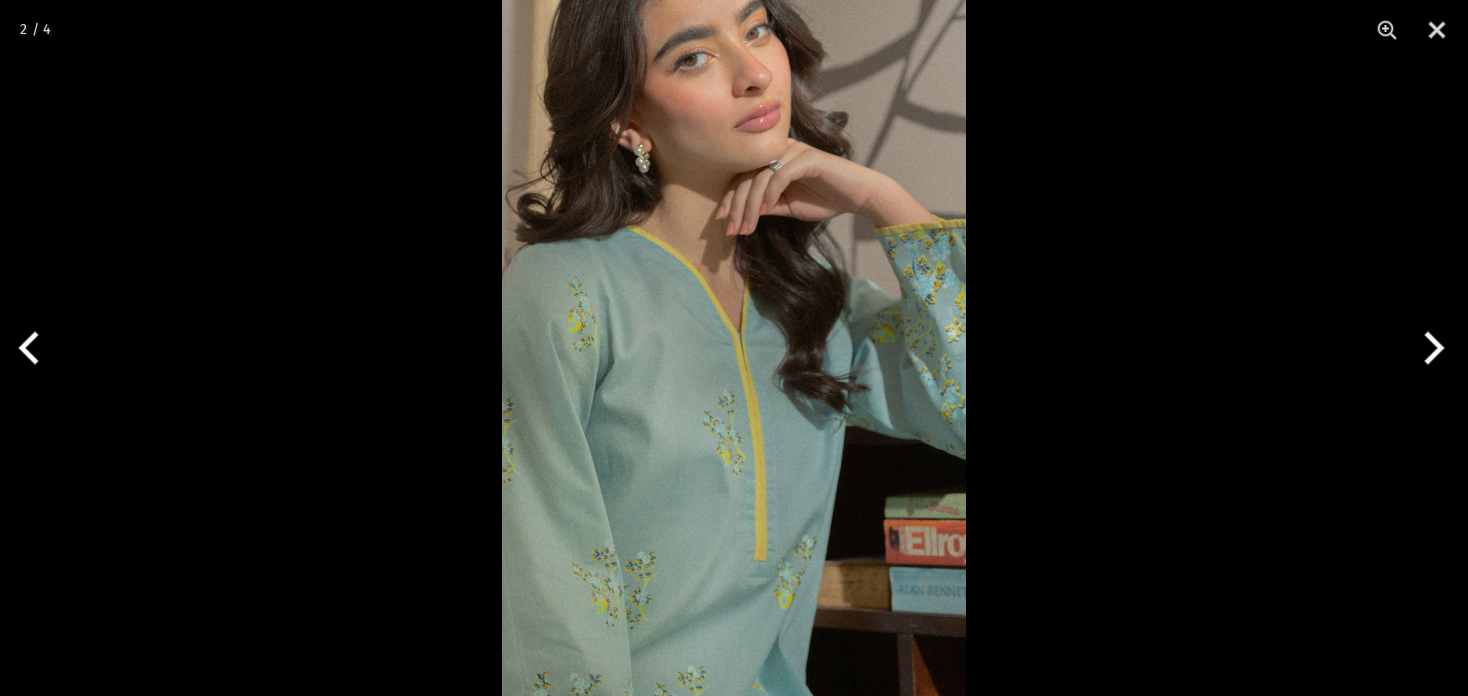 click at bounding box center [734, 348] 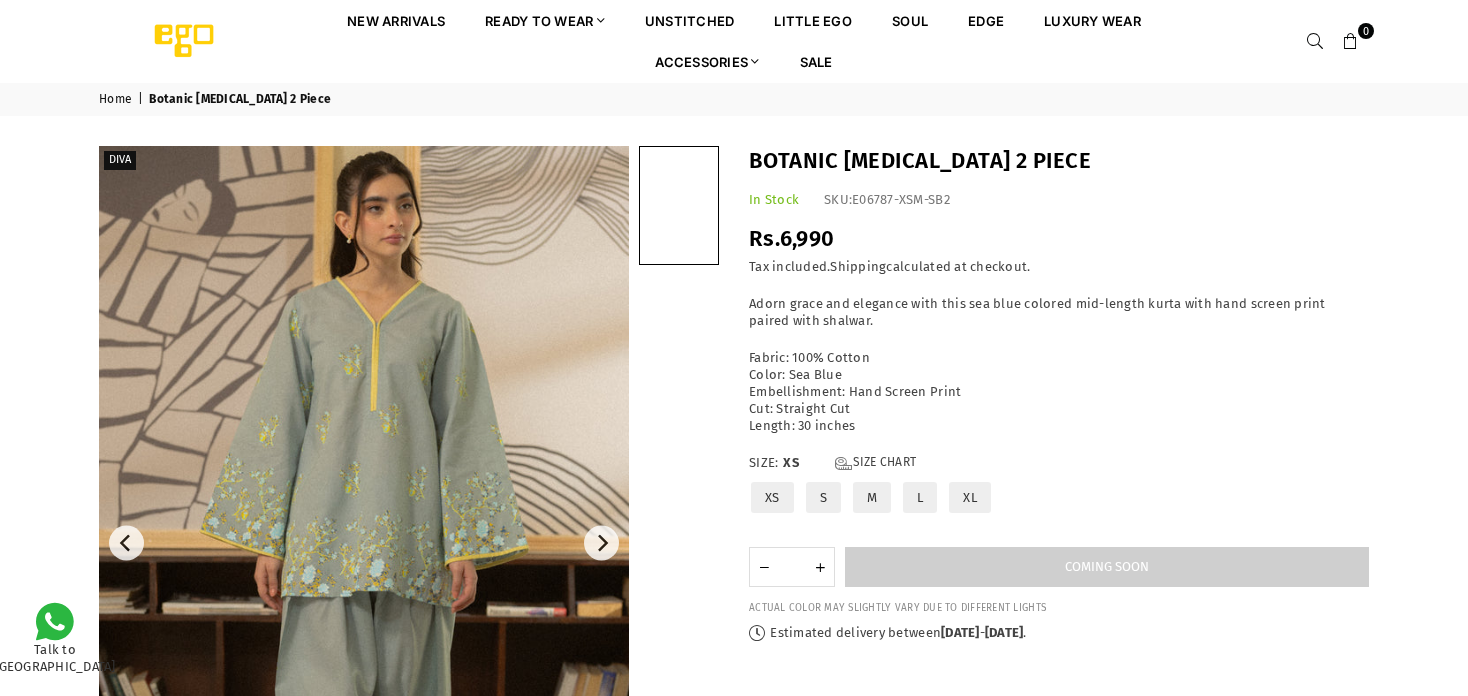 scroll, scrollTop: 0, scrollLeft: 0, axis: both 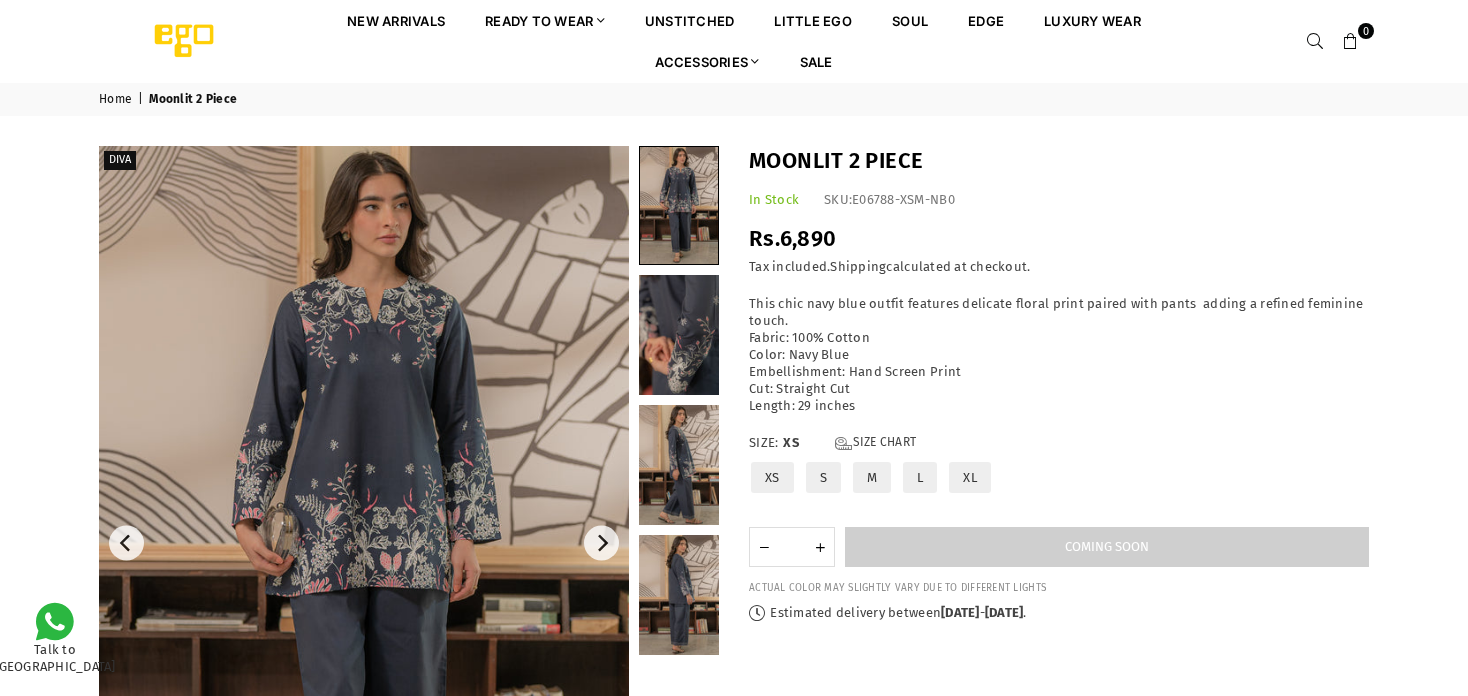 click at bounding box center (364, 543) 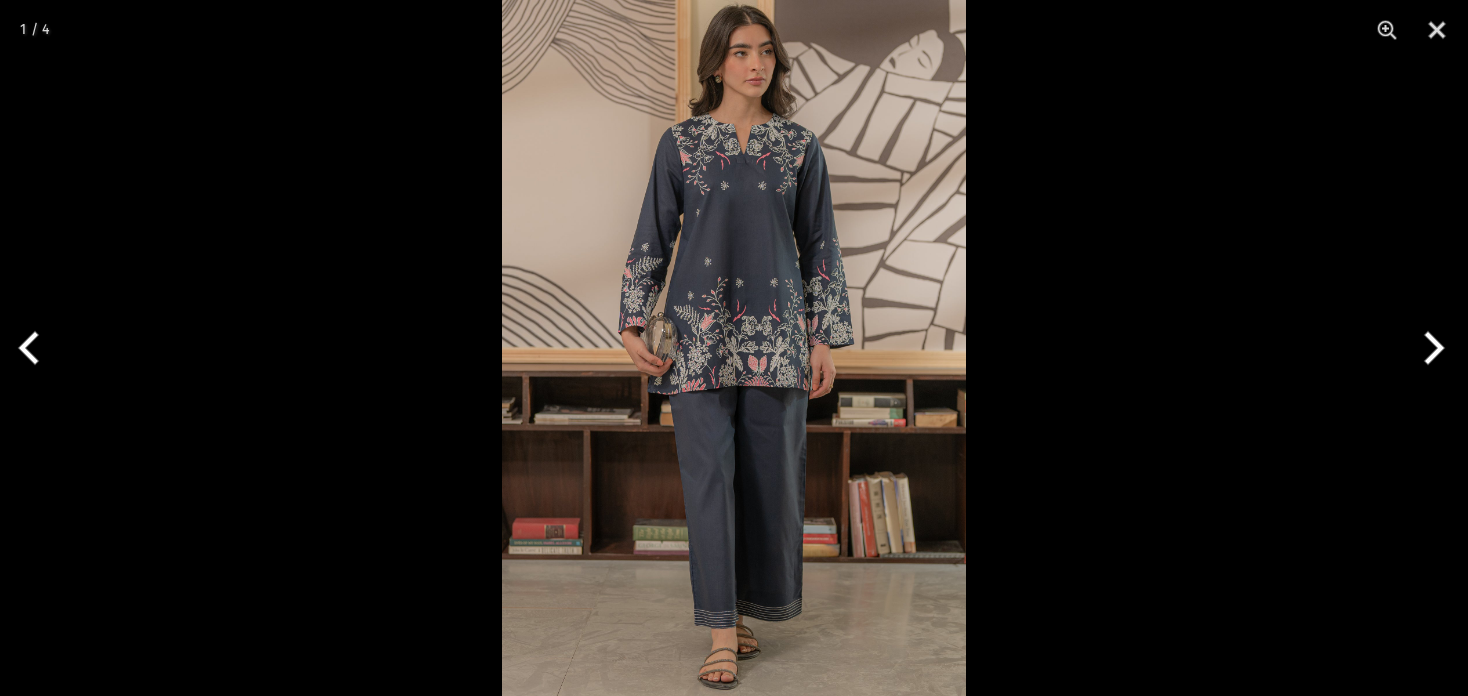 click at bounding box center (734, 348) 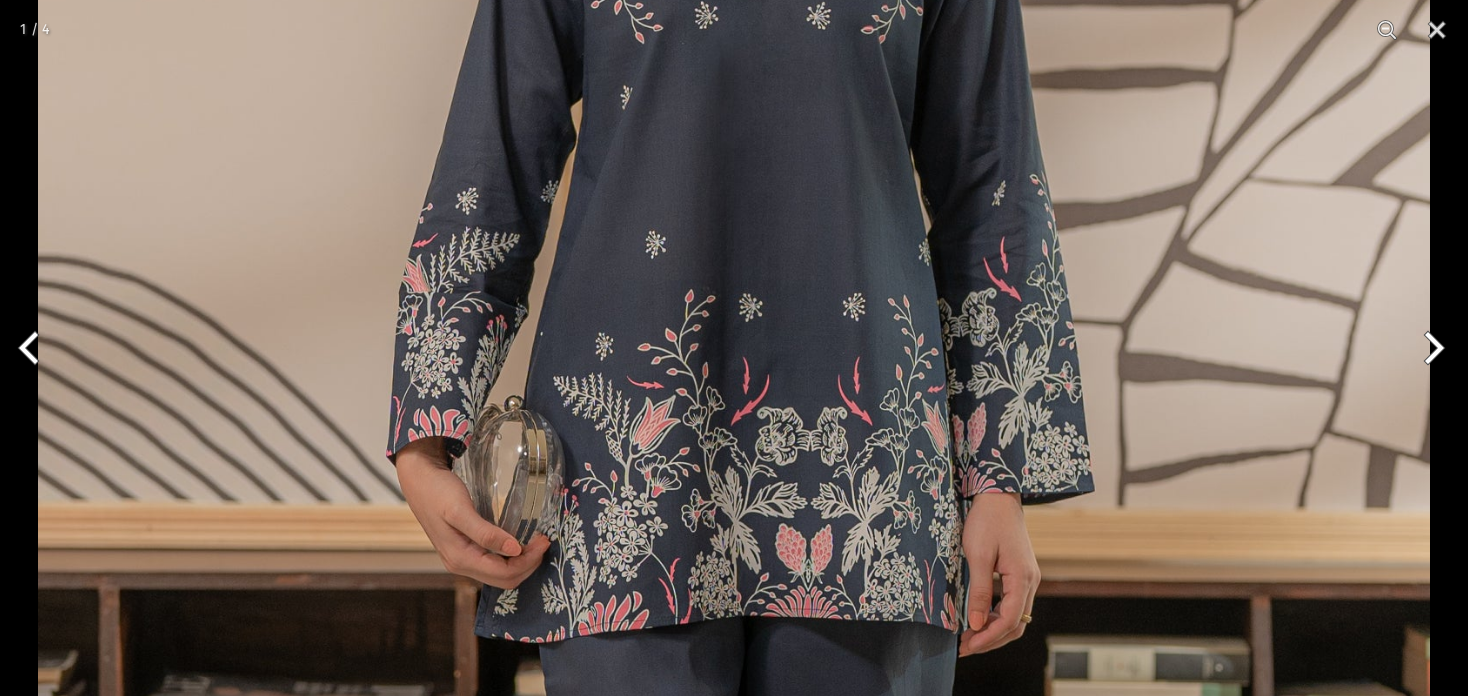 click at bounding box center [734, 503] 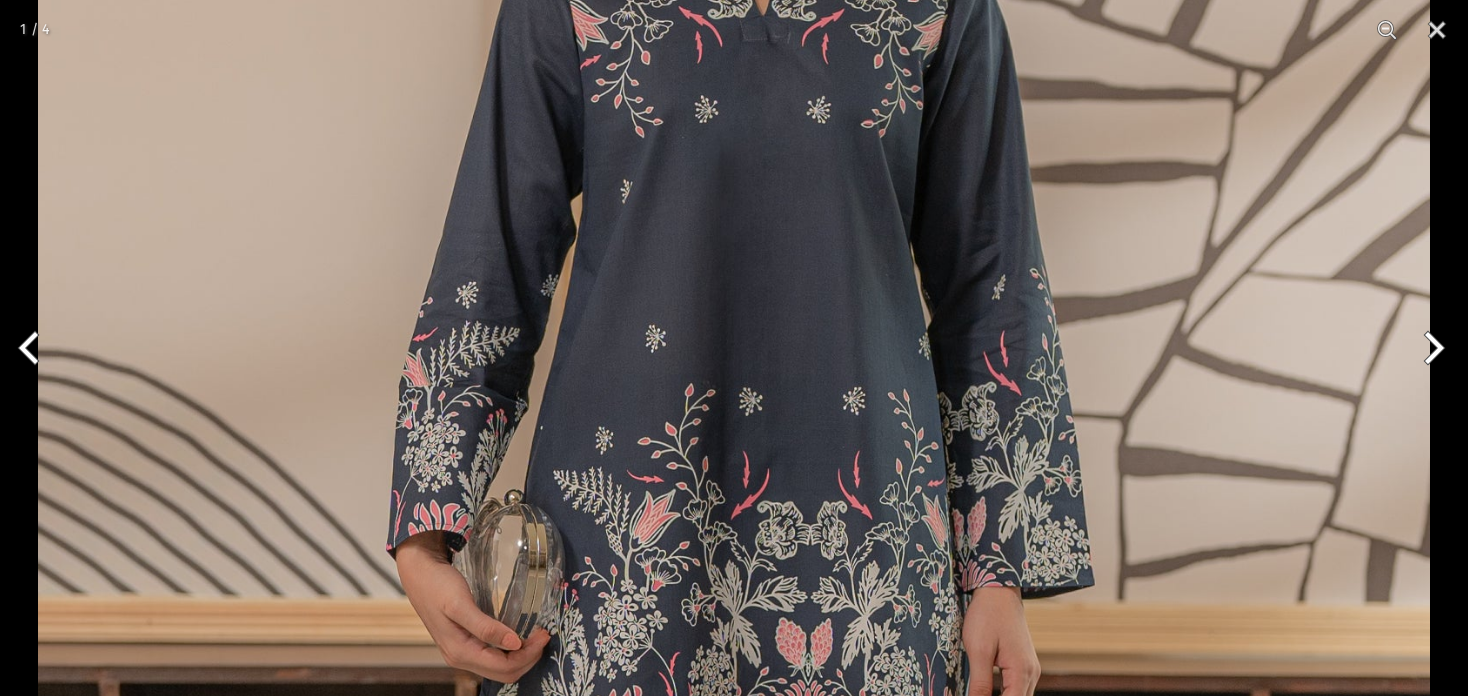 click at bounding box center [734, 597] 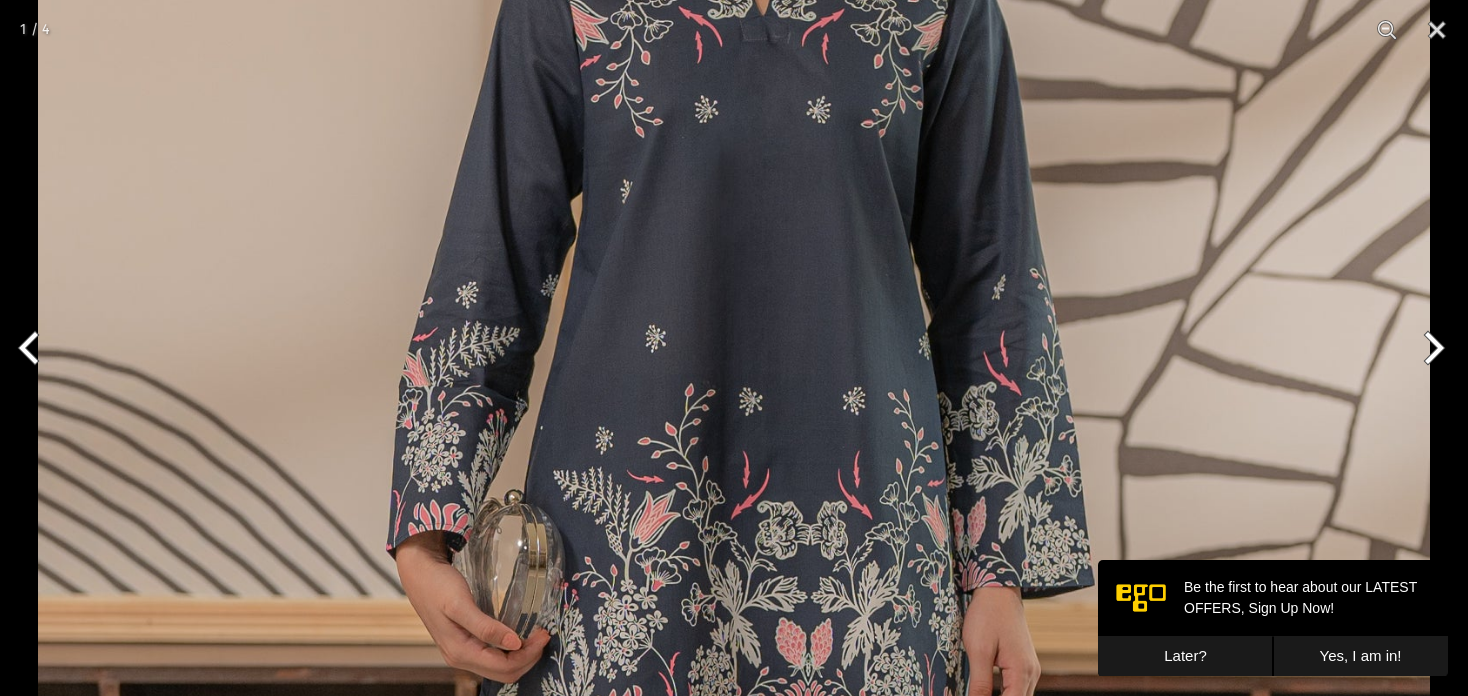 scroll, scrollTop: 0, scrollLeft: 0, axis: both 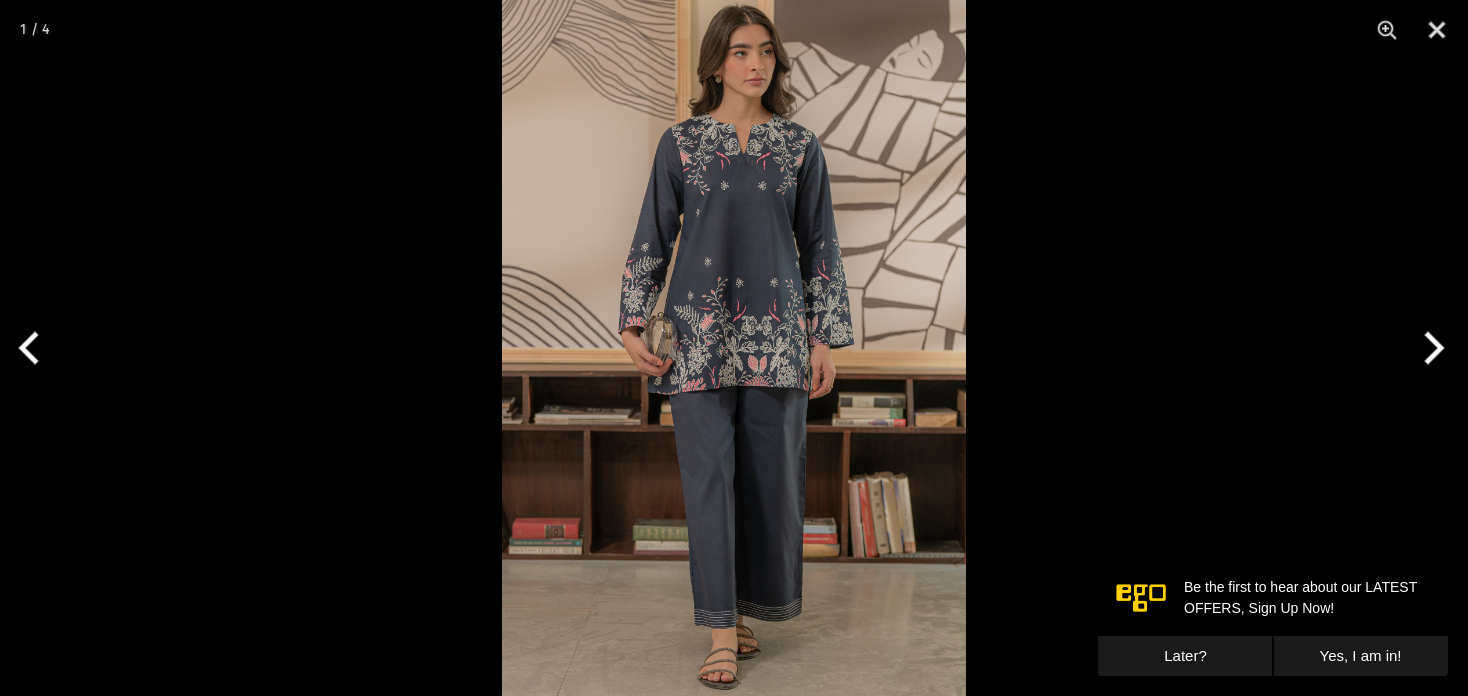 click at bounding box center [734, 348] 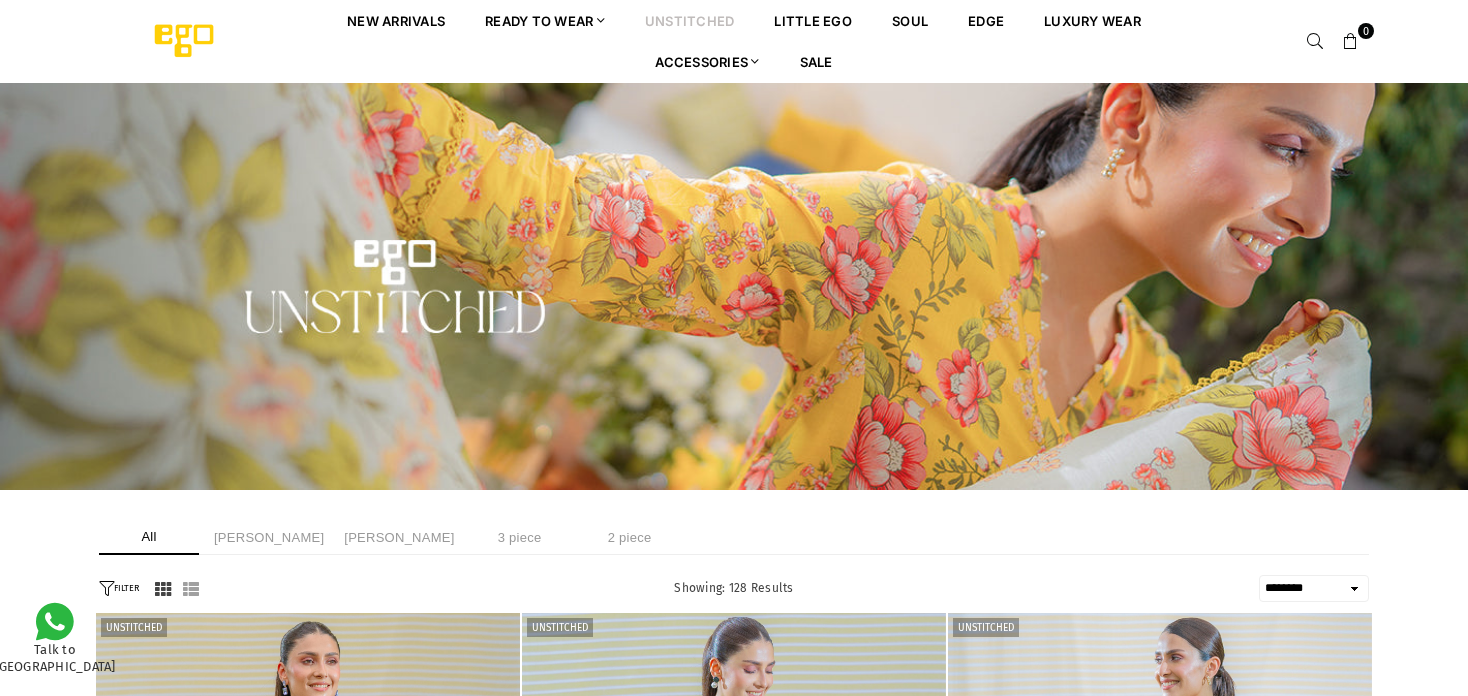 select on "******" 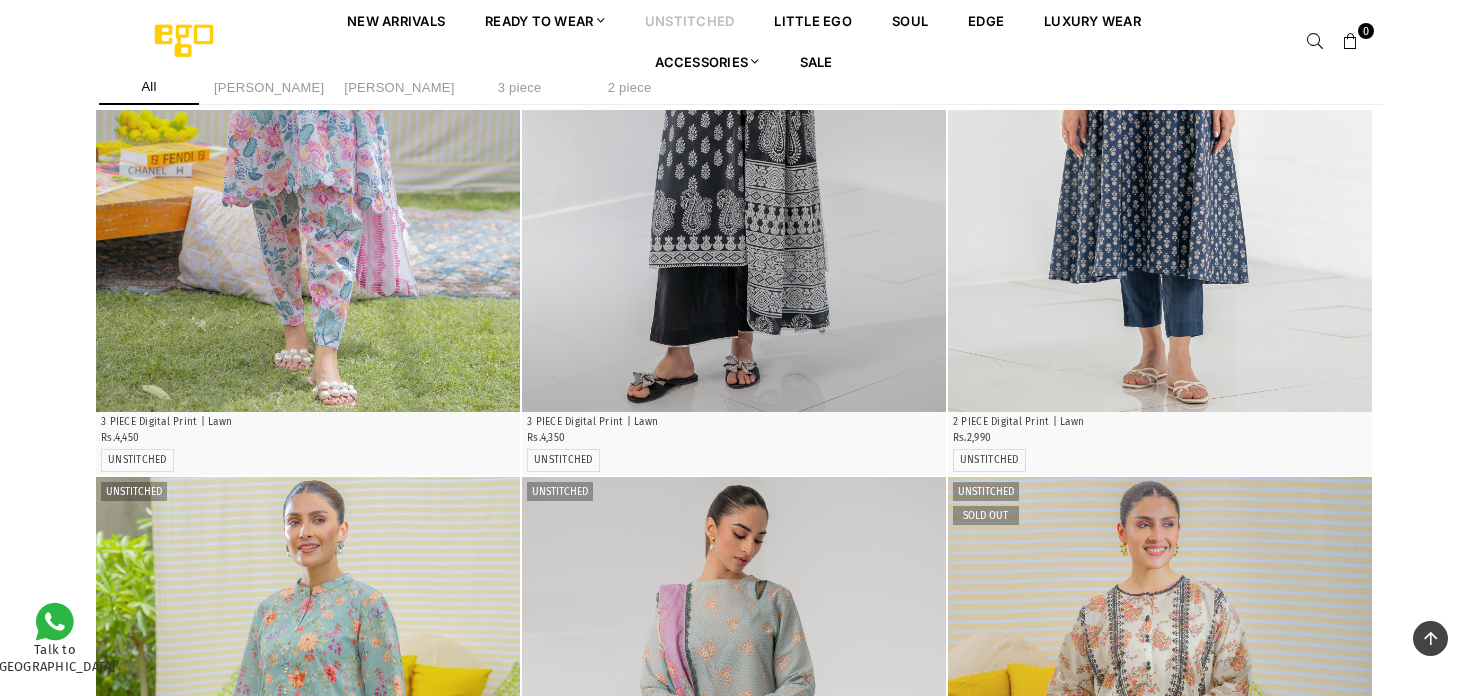 scroll, scrollTop: 1668, scrollLeft: 0, axis: vertical 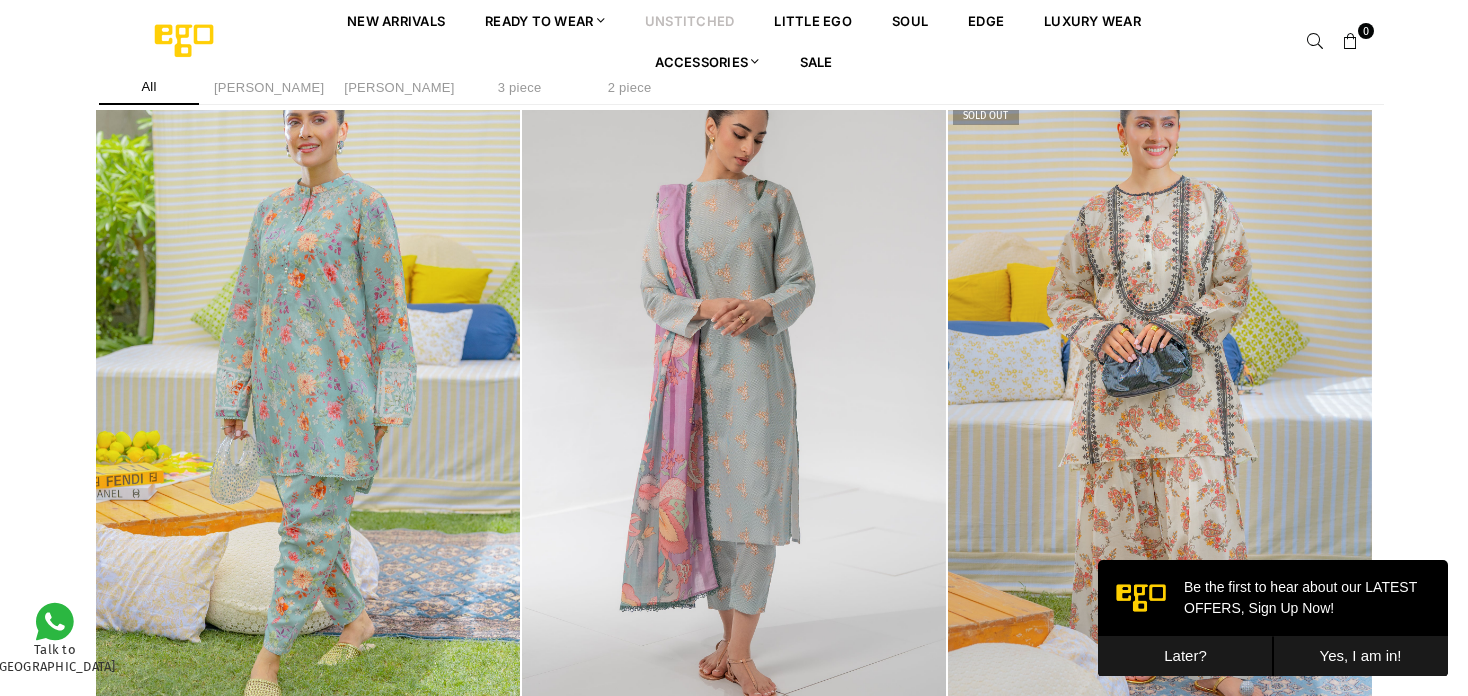 drag, startPoint x: 1440, startPoint y: 163, endPoint x: 1427, endPoint y: 190, distance: 29.966648 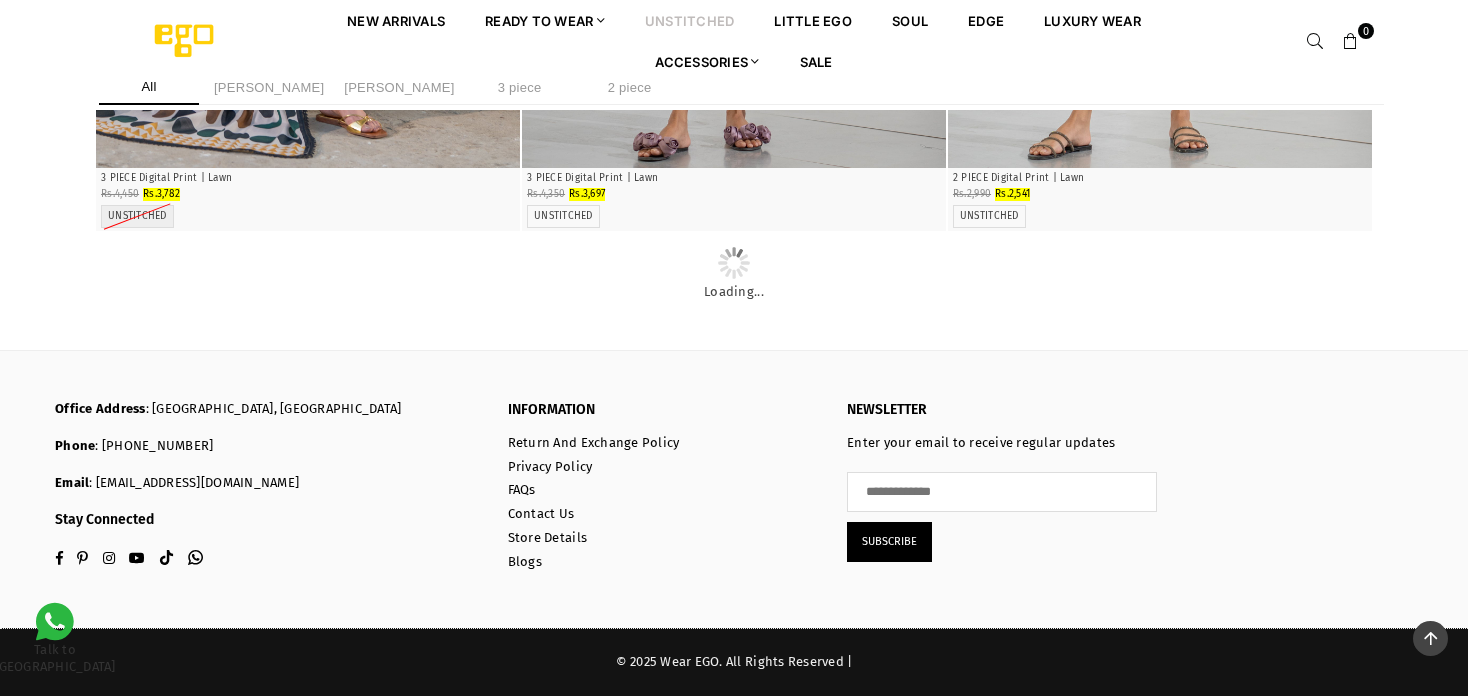 scroll, scrollTop: 11624, scrollLeft: 0, axis: vertical 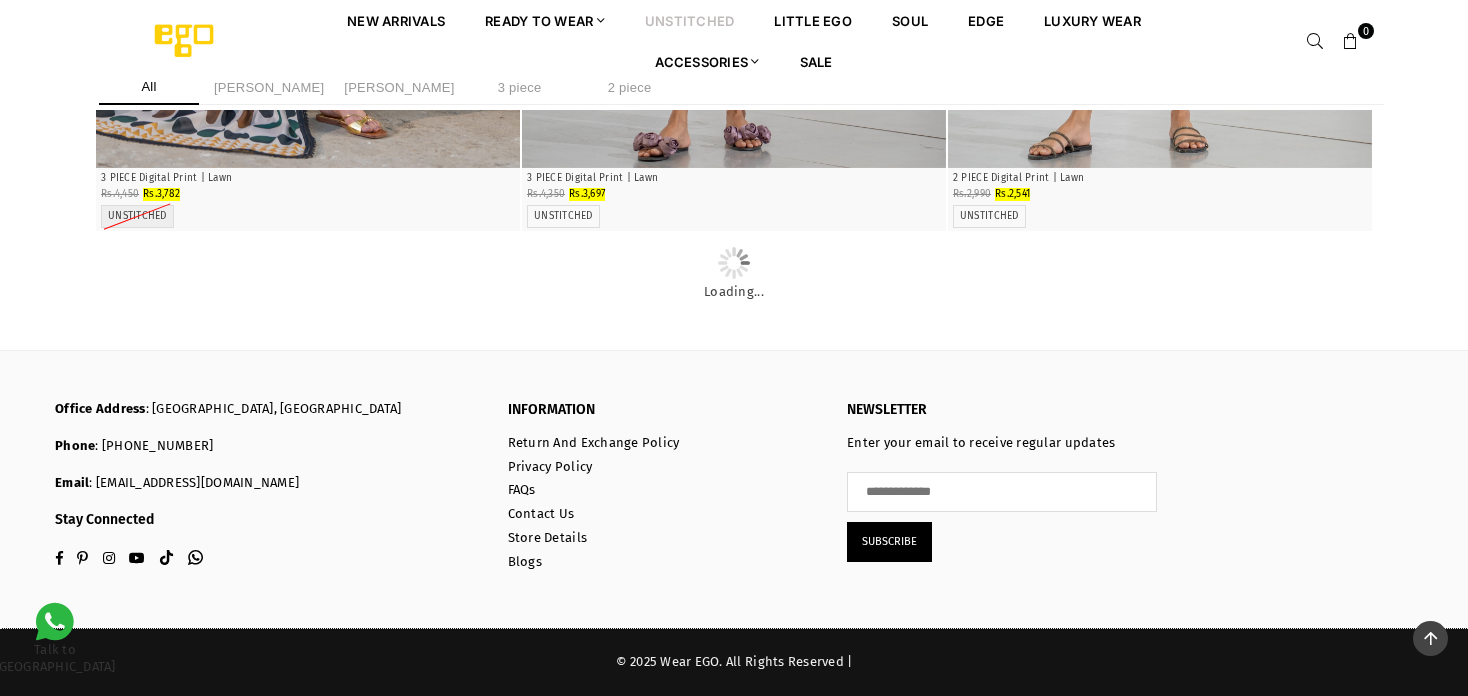 click on "**********" at bounding box center (734, -2644) 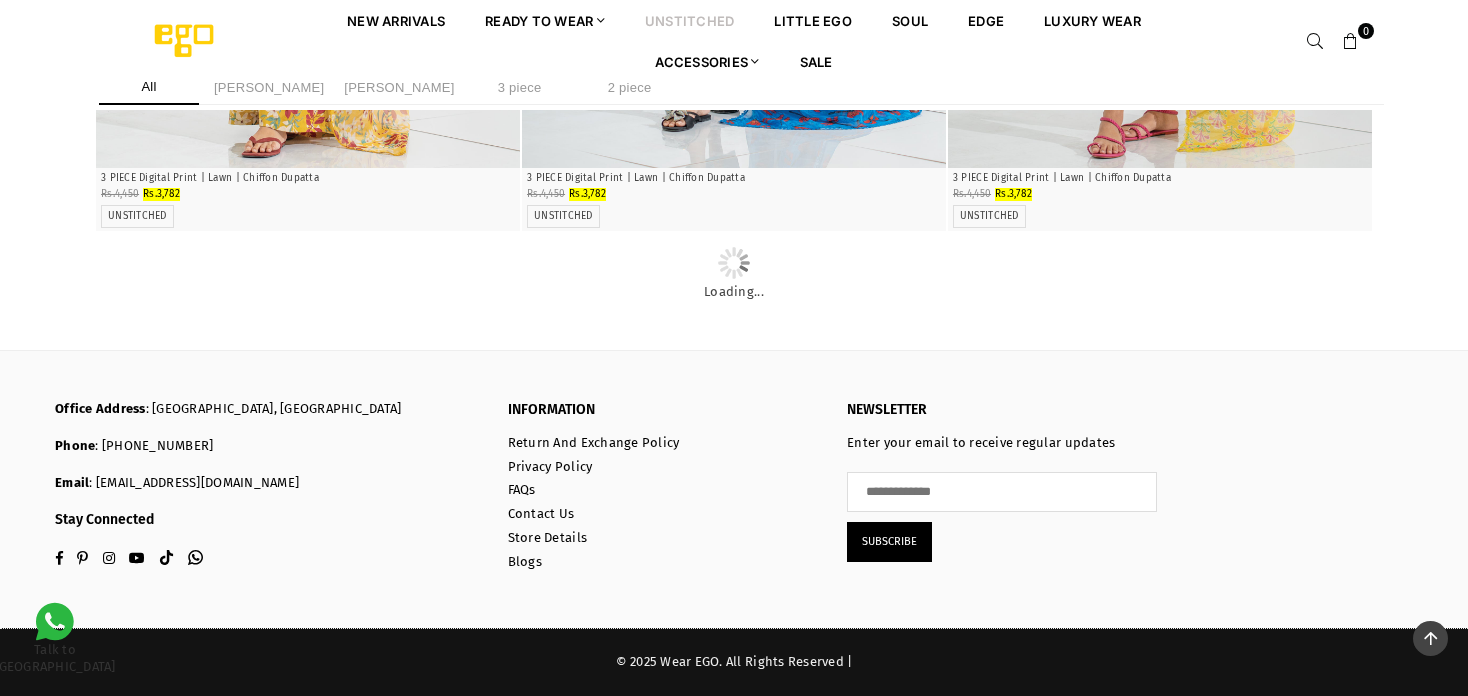 scroll, scrollTop: 13524, scrollLeft: 0, axis: vertical 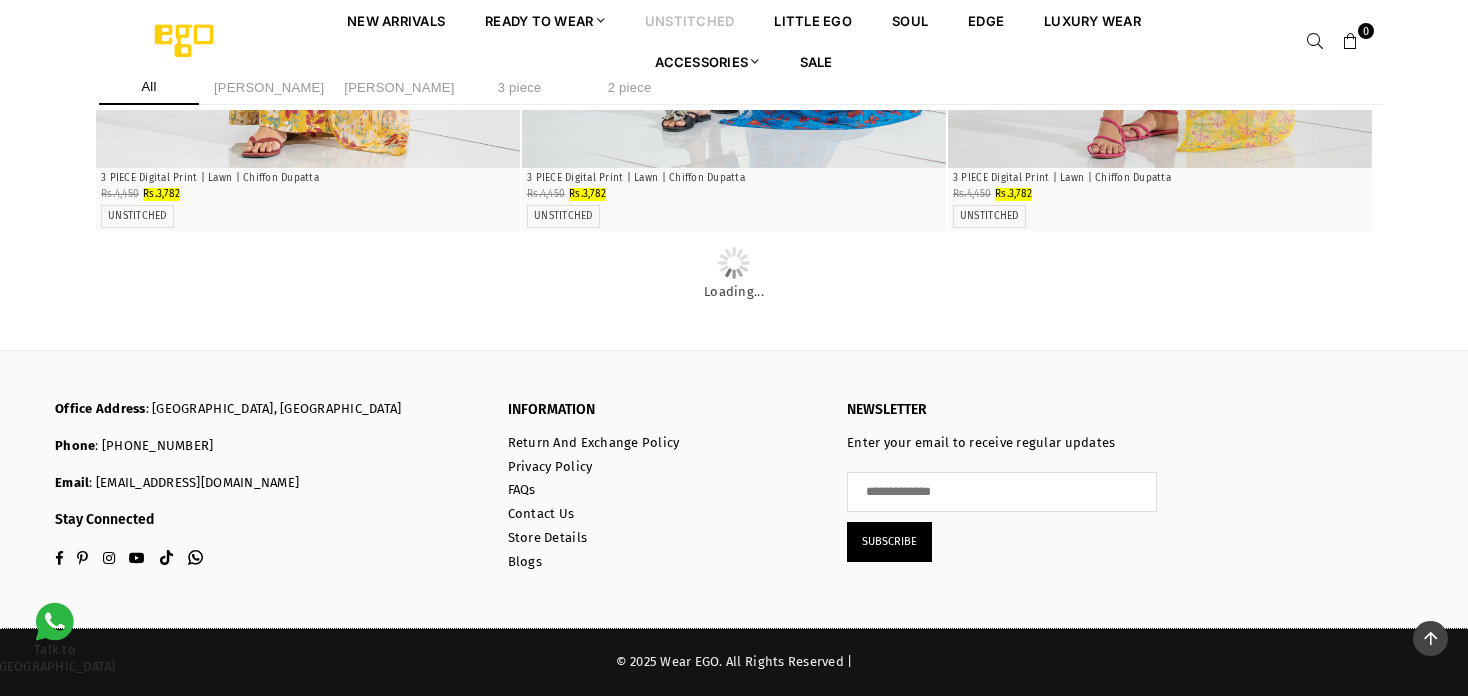click at bounding box center [1160, -3720] 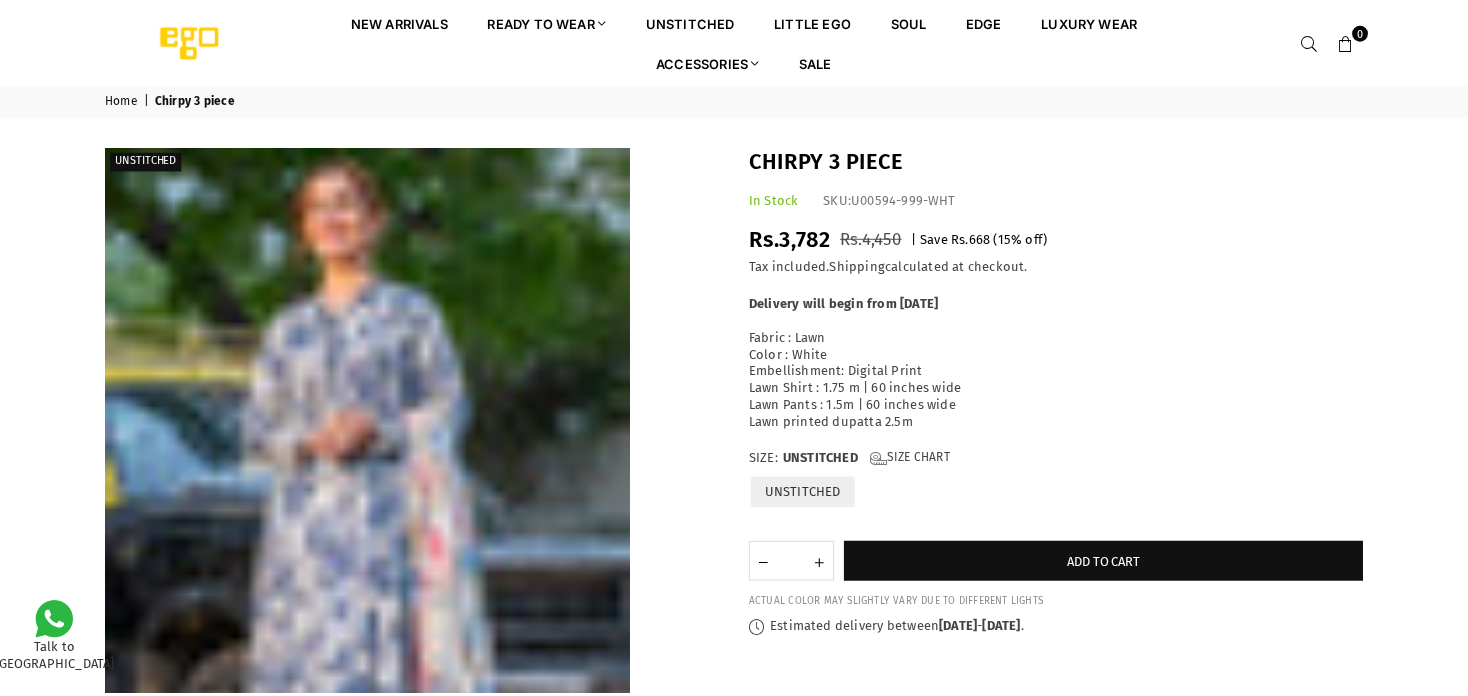 scroll, scrollTop: 0, scrollLeft: 0, axis: both 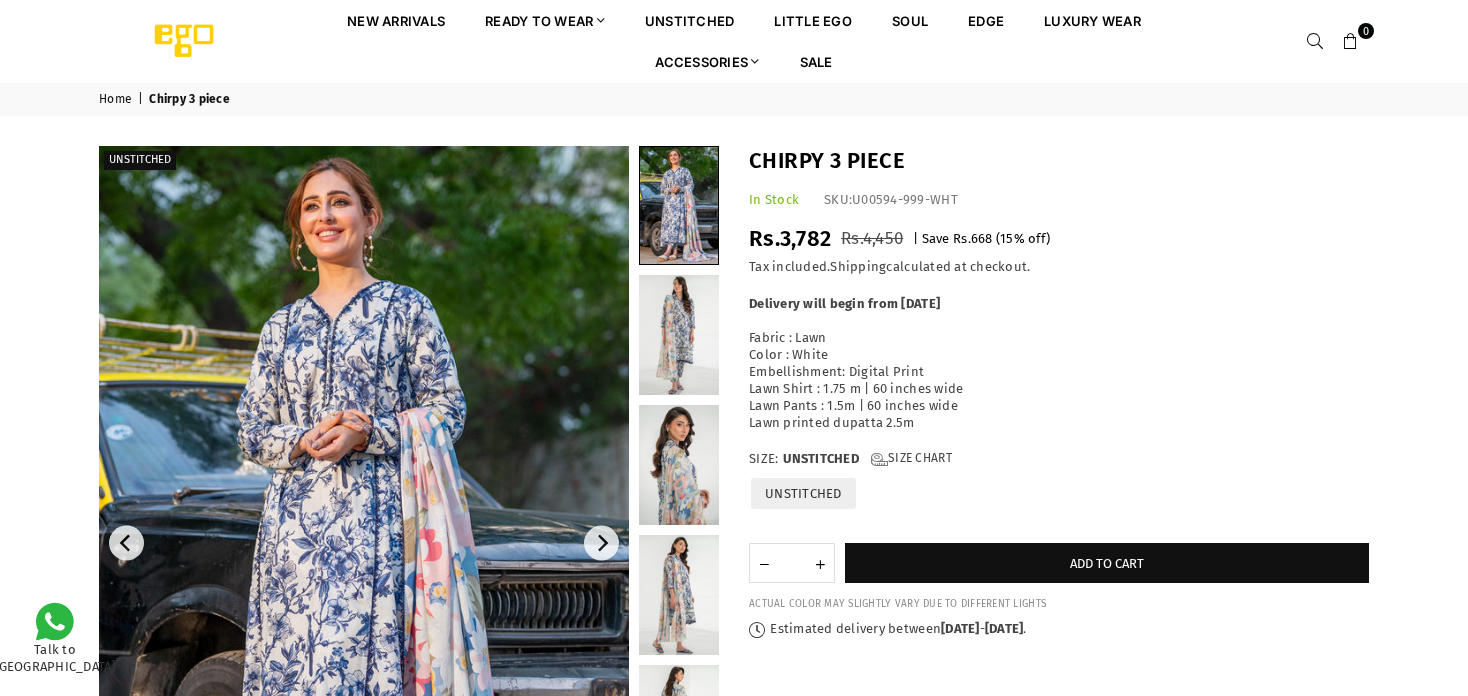 click at bounding box center (364, 543) 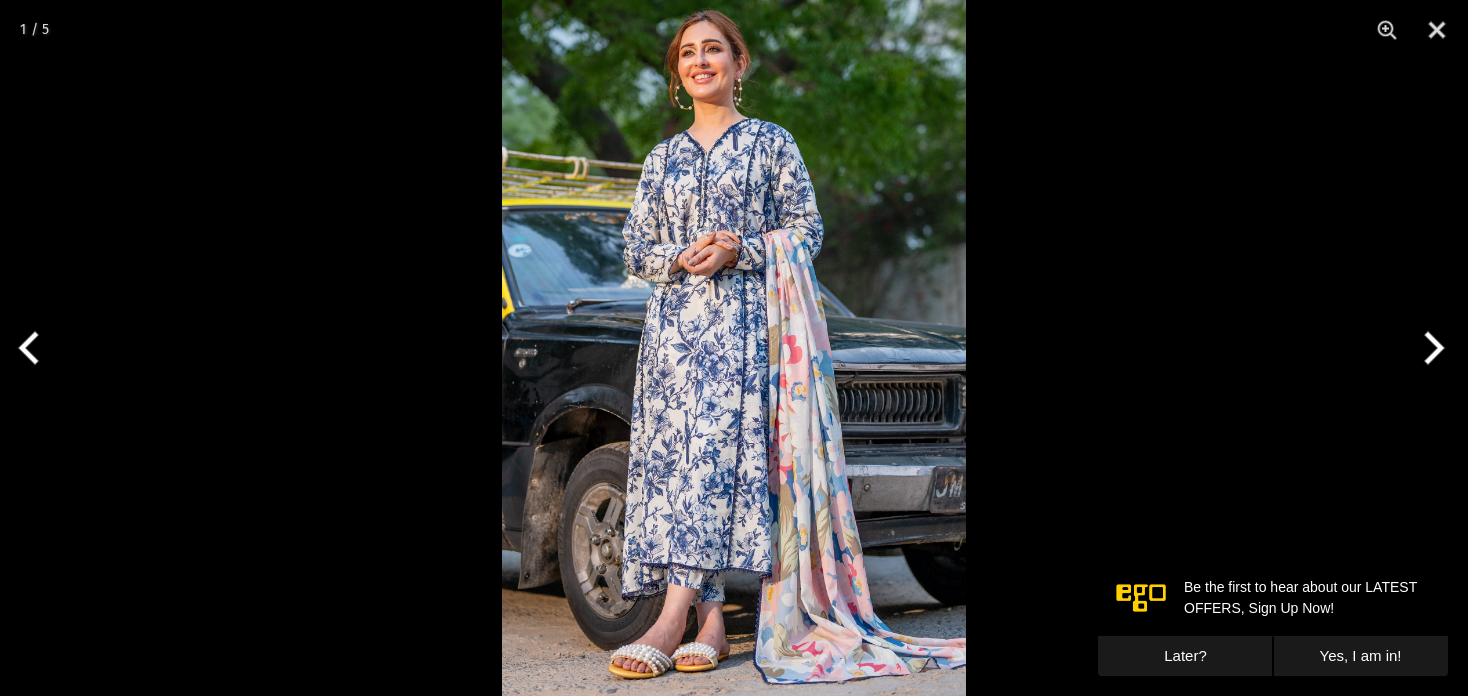 scroll, scrollTop: 0, scrollLeft: 0, axis: both 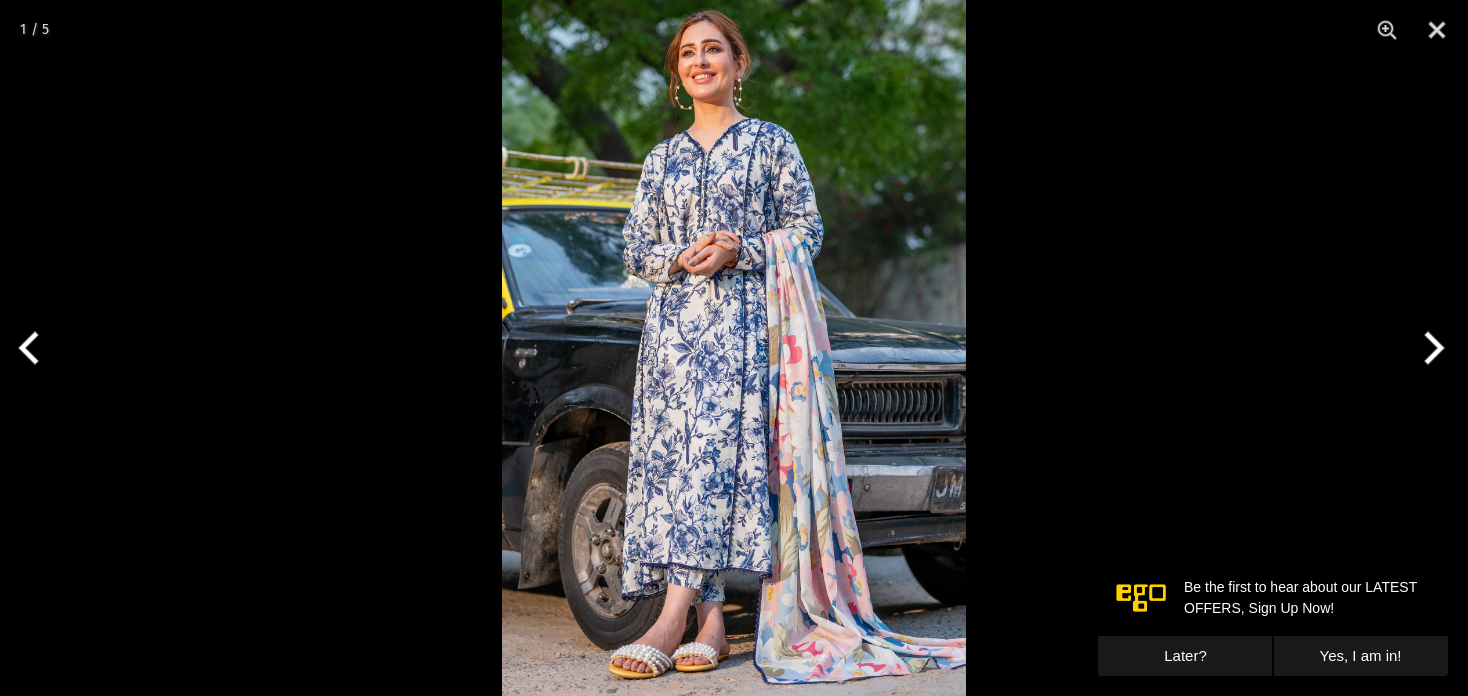 click at bounding box center (734, 348) 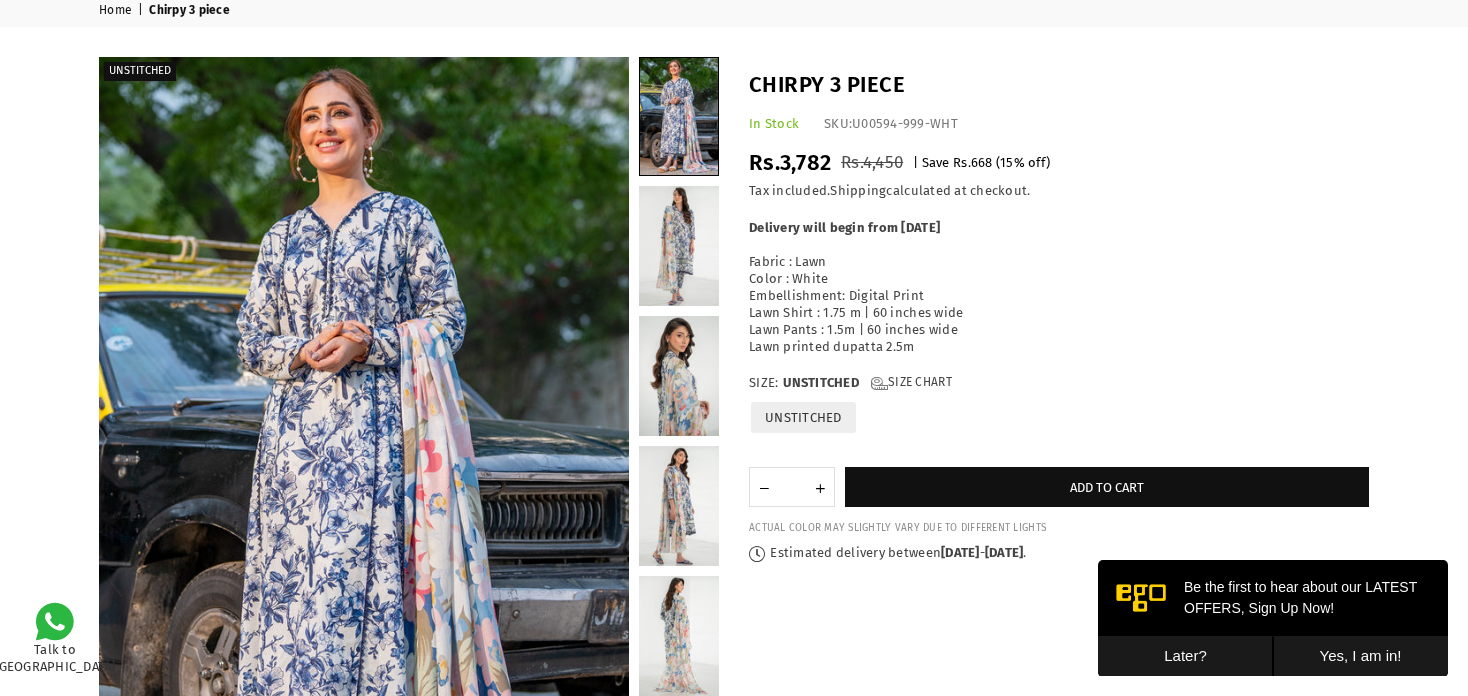 scroll, scrollTop: 100, scrollLeft: 0, axis: vertical 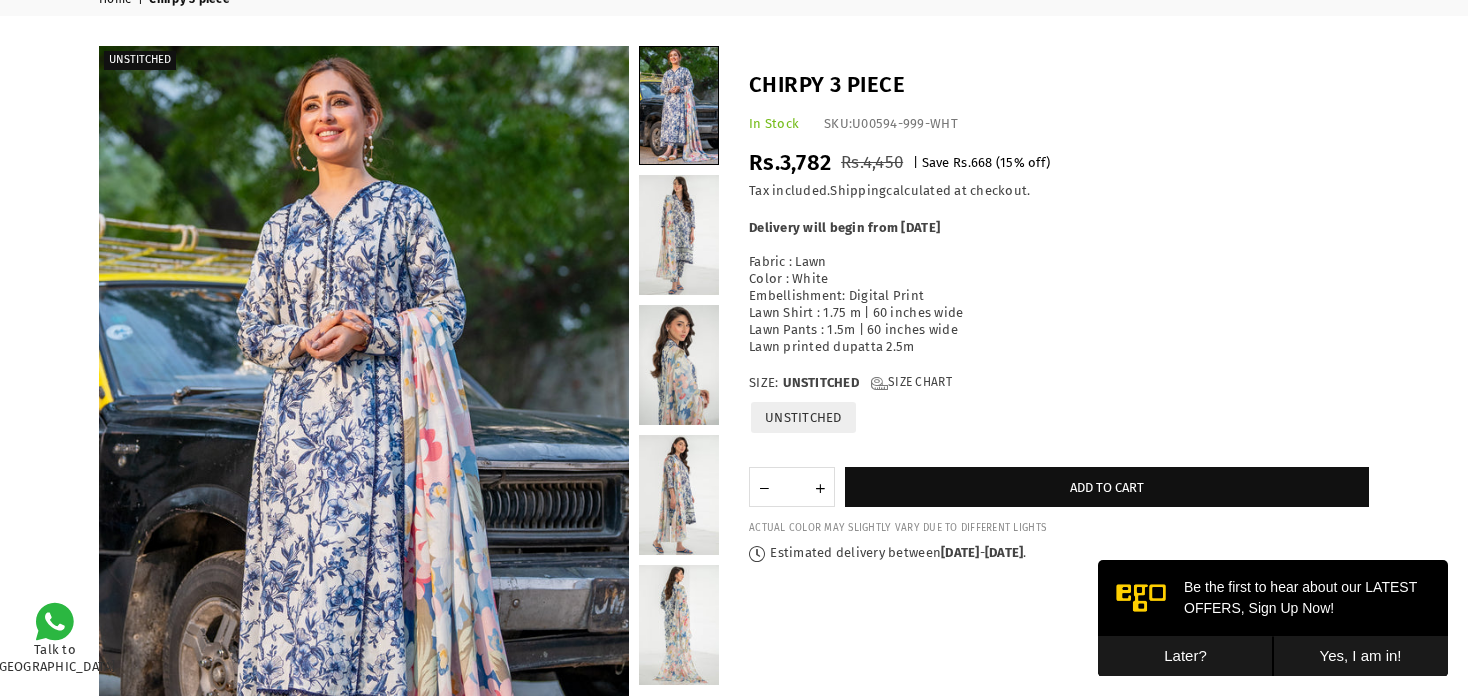 click on "Home | Chirpy 3 piece
UNSTITCHED" at bounding box center (734, 445) 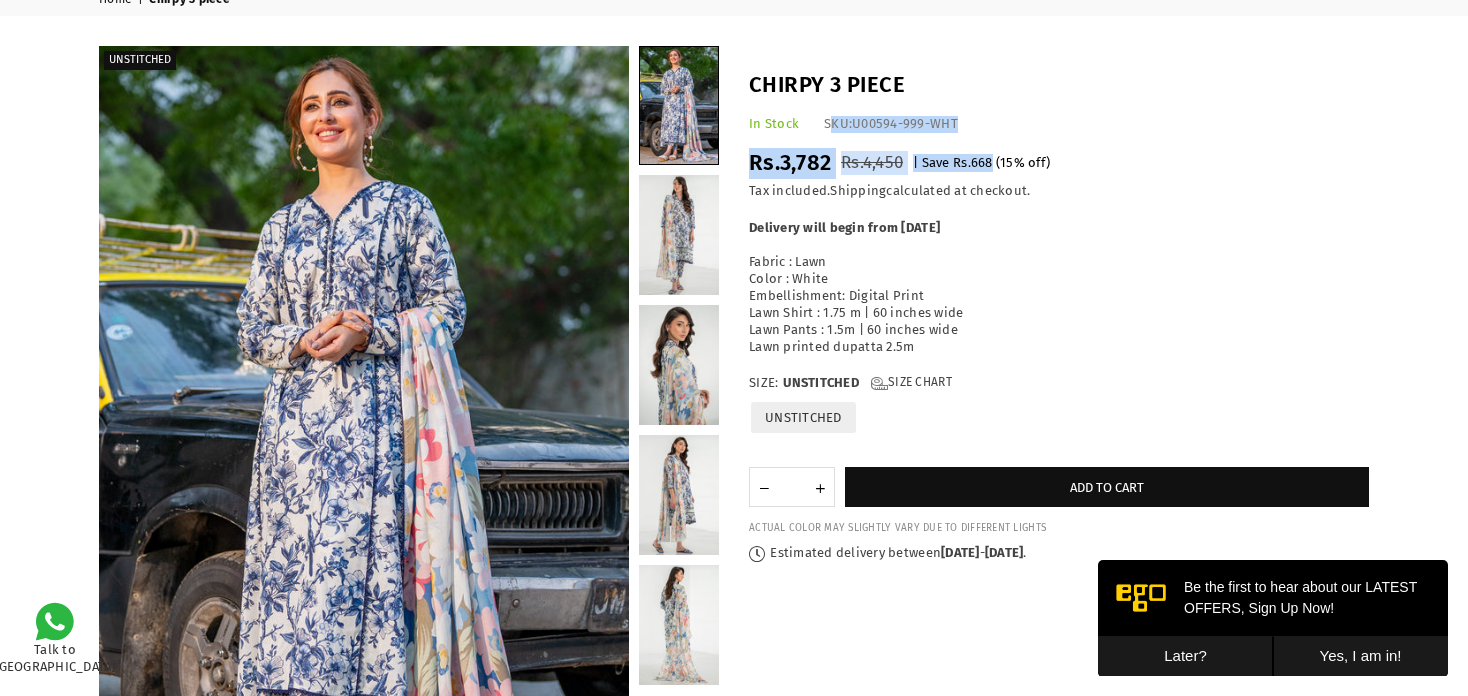drag, startPoint x: 828, startPoint y: 121, endPoint x: 992, endPoint y: 145, distance: 165.7468 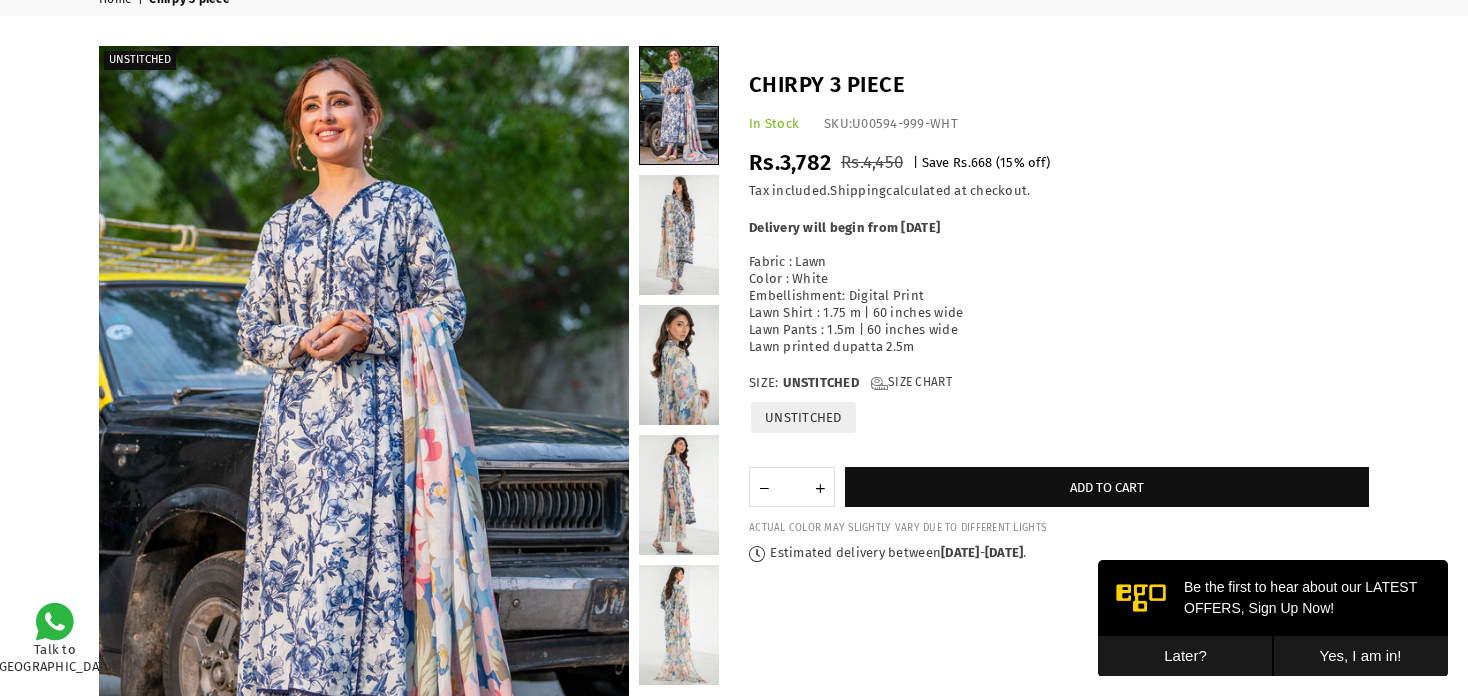 click on "Regular price                        Rs.3,782                        Rs.4,450                                                                                        |                             Save                            Rs.668                            ( 15 % off)                                                                                   /" at bounding box center [1059, 163] 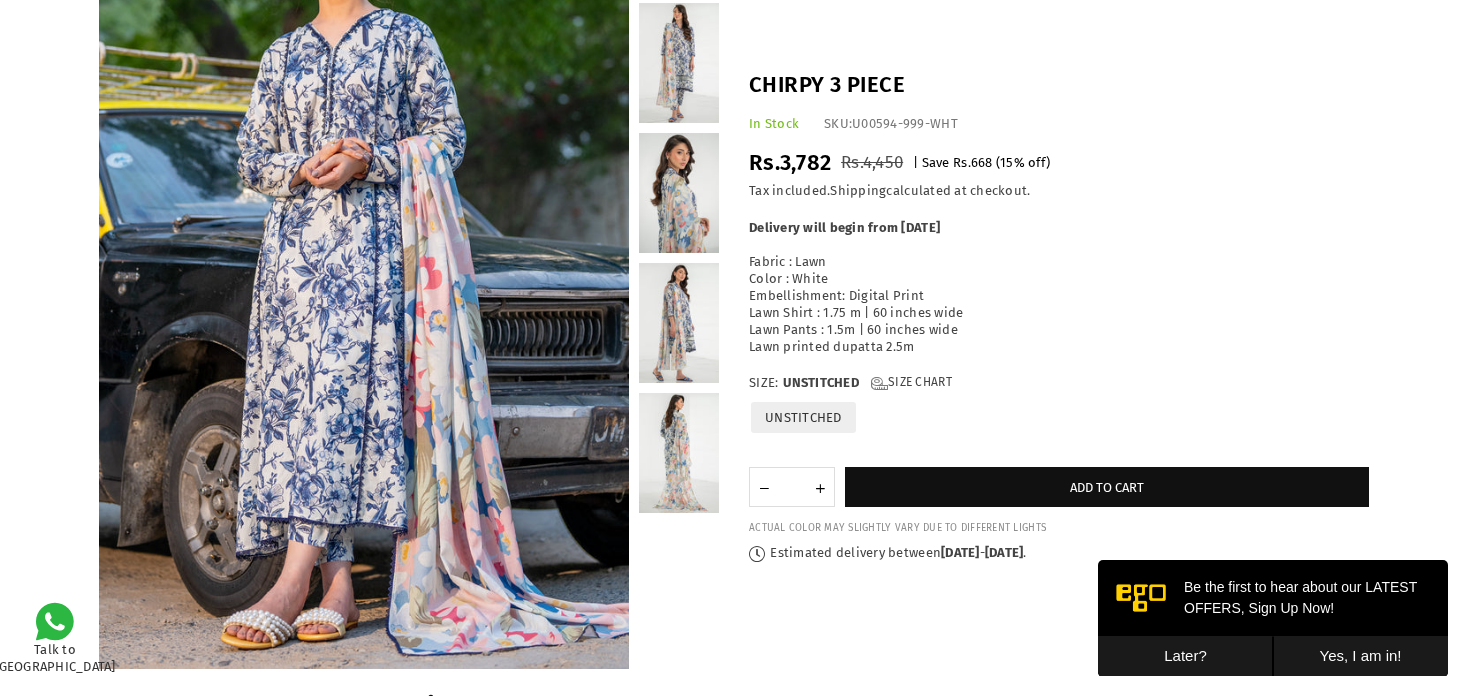 scroll, scrollTop: 282, scrollLeft: 0, axis: vertical 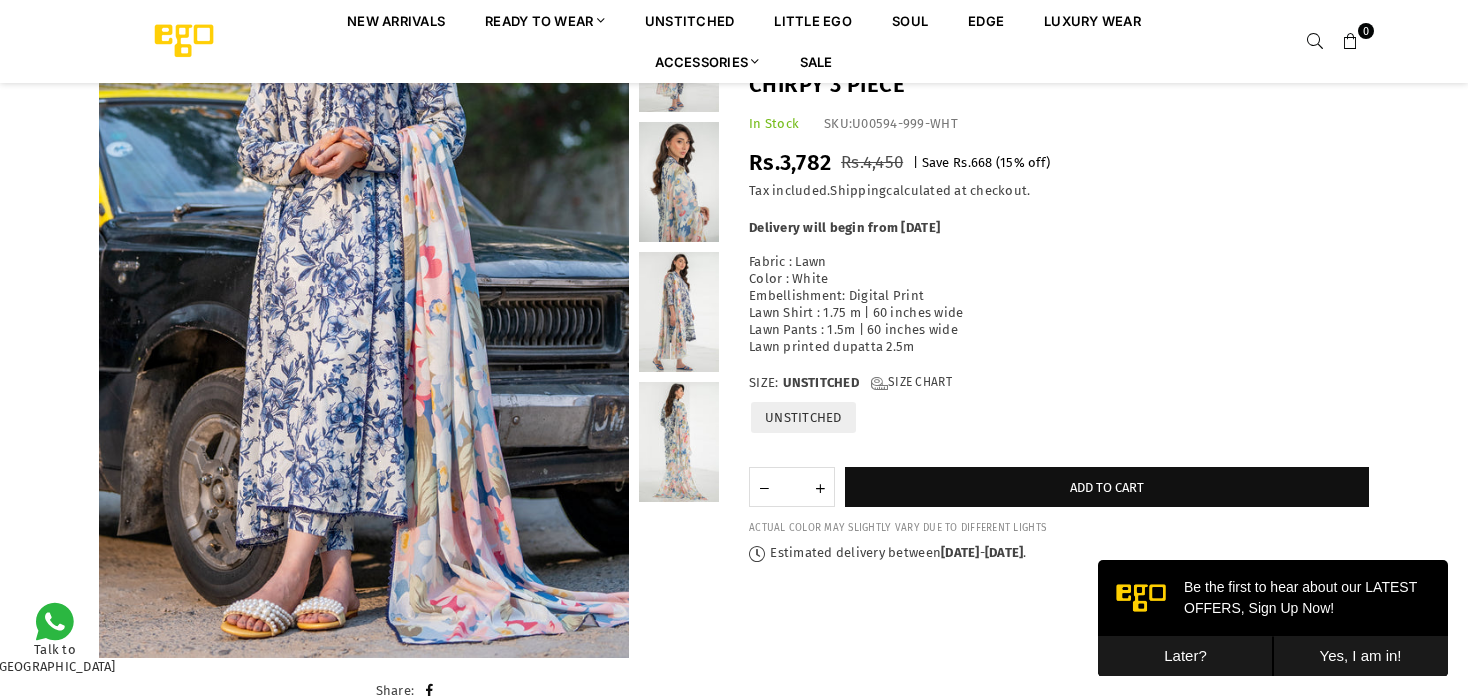 click on "Home | Chirpy 3 piece
UNSTITCHED" at bounding box center [734, 262] 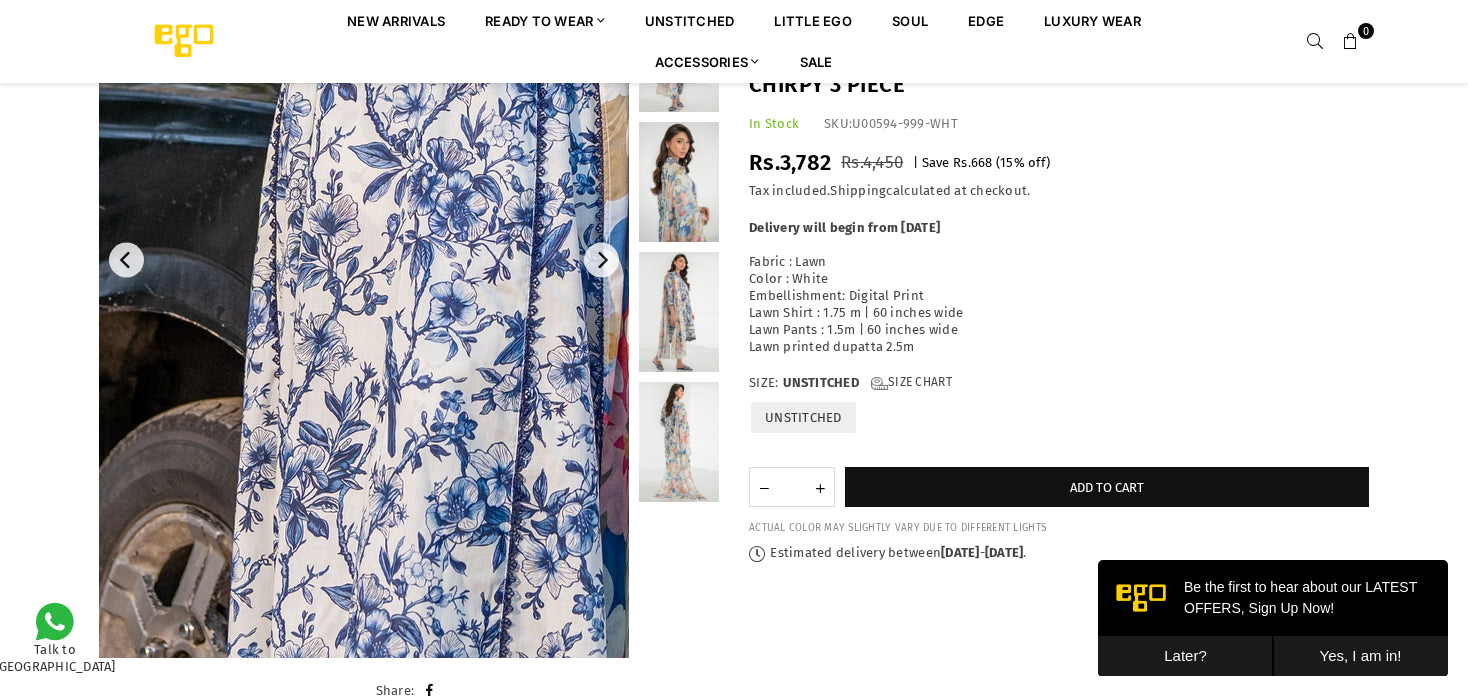 click at bounding box center [512, 156] 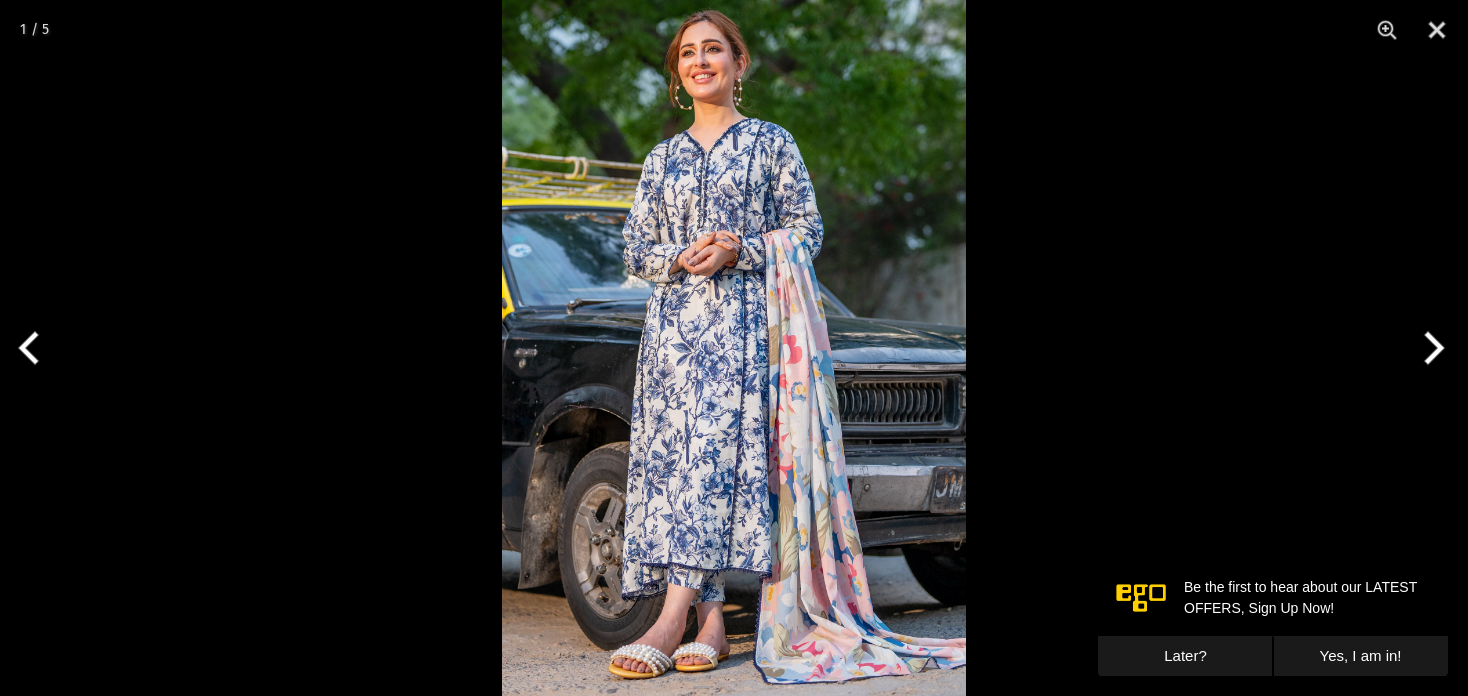 click at bounding box center [734, 348] 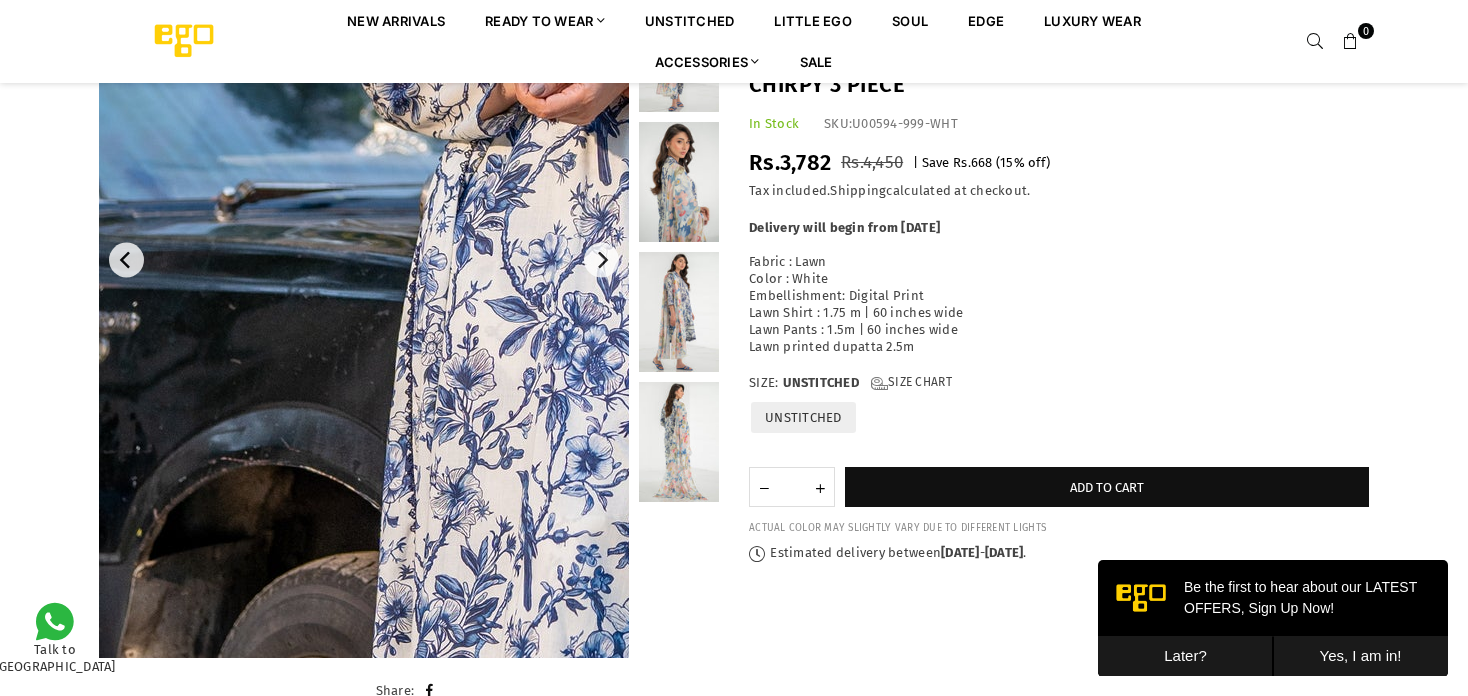 drag, startPoint x: 1381, startPoint y: 284, endPoint x: 1419, endPoint y: 285, distance: 38.013157 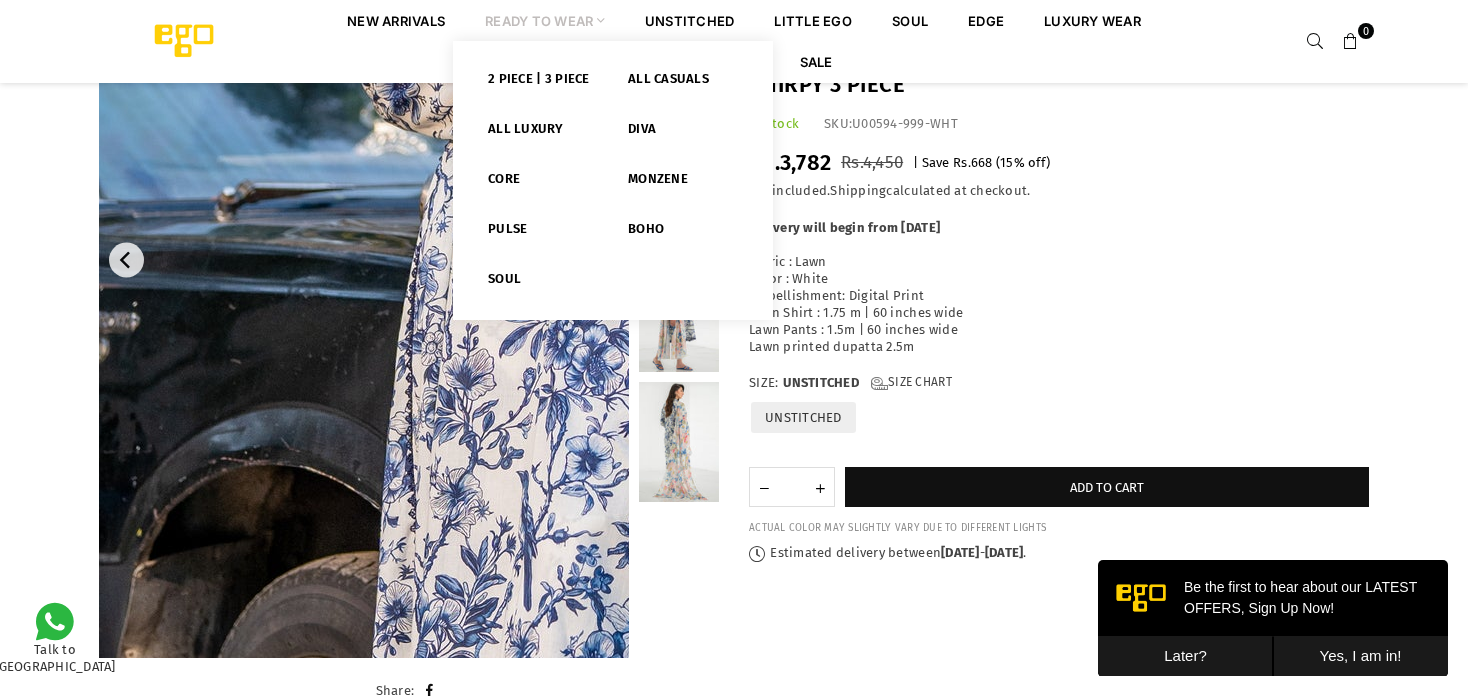 drag, startPoint x: 537, startPoint y: 19, endPoint x: 529, endPoint y: 10, distance: 12.0415945 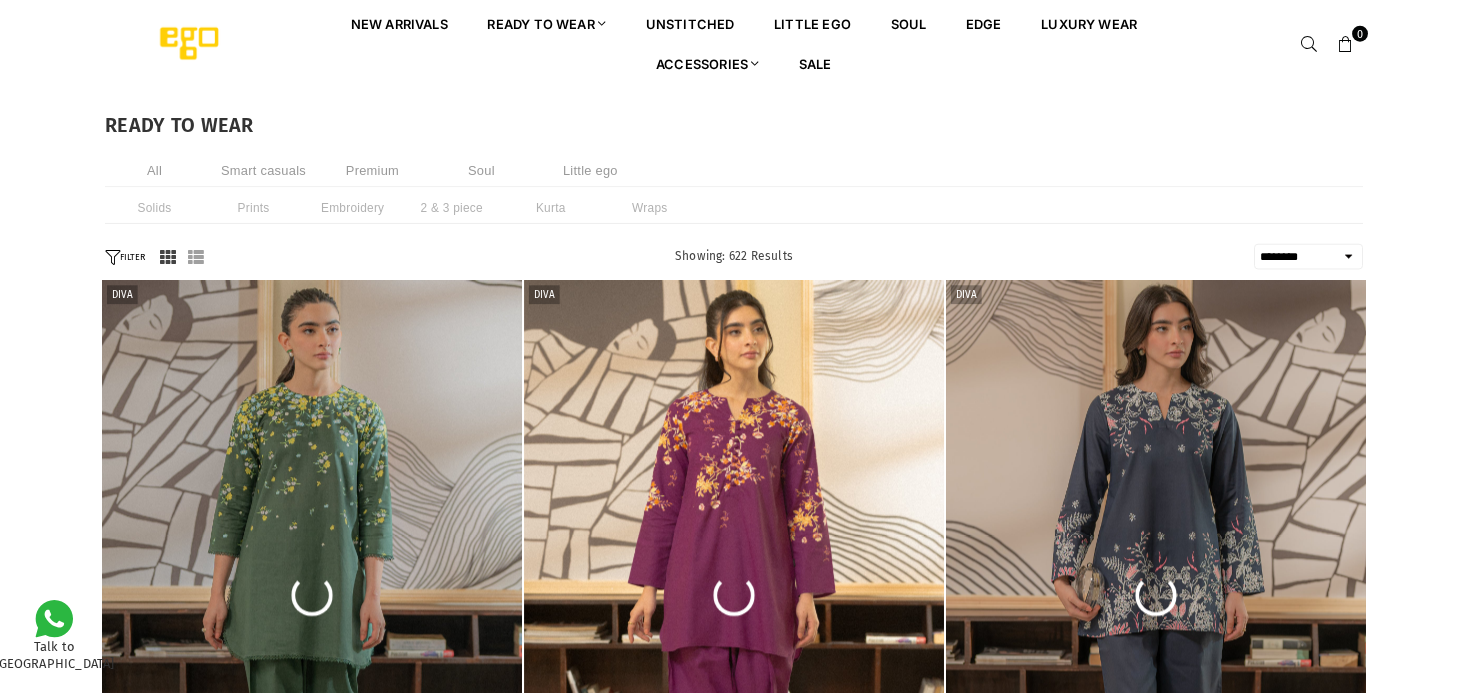 scroll, scrollTop: 0, scrollLeft: 0, axis: both 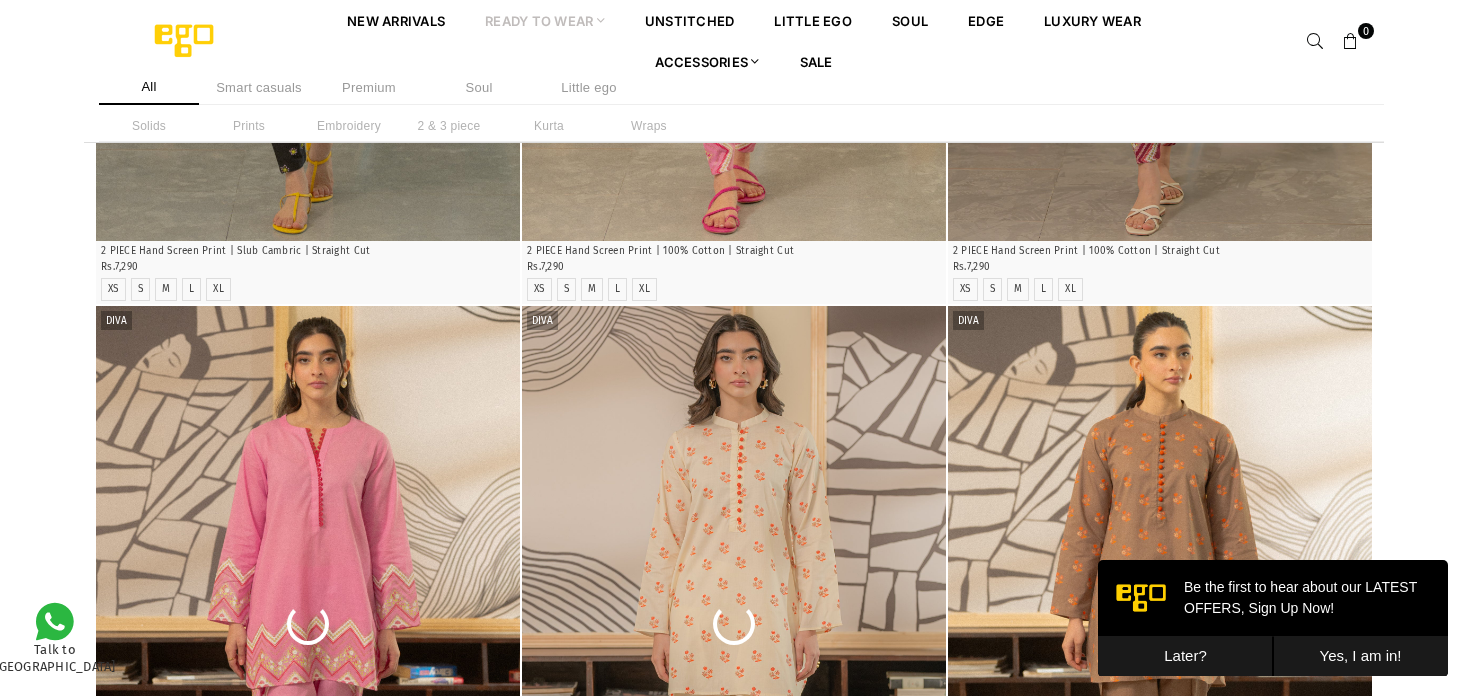 click on "Later?" at bounding box center (1185, 656) 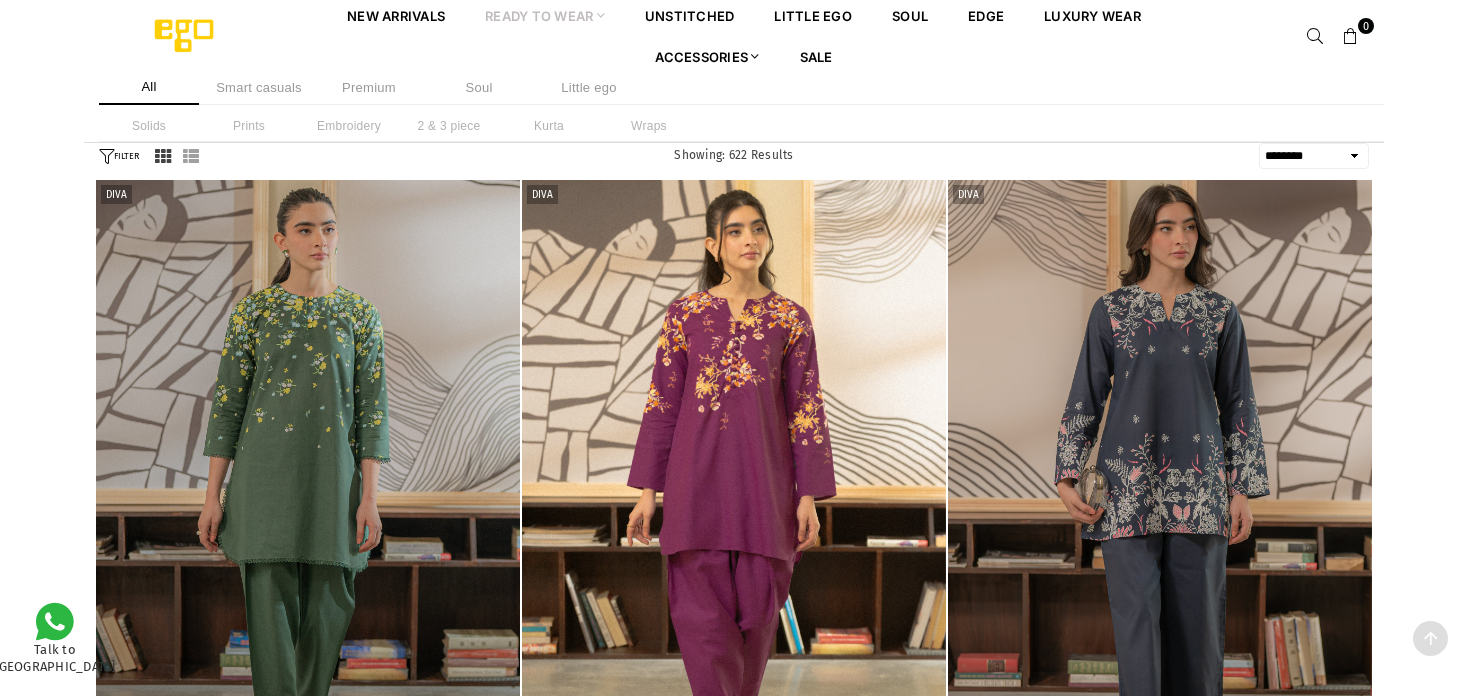 scroll, scrollTop: 0, scrollLeft: 0, axis: both 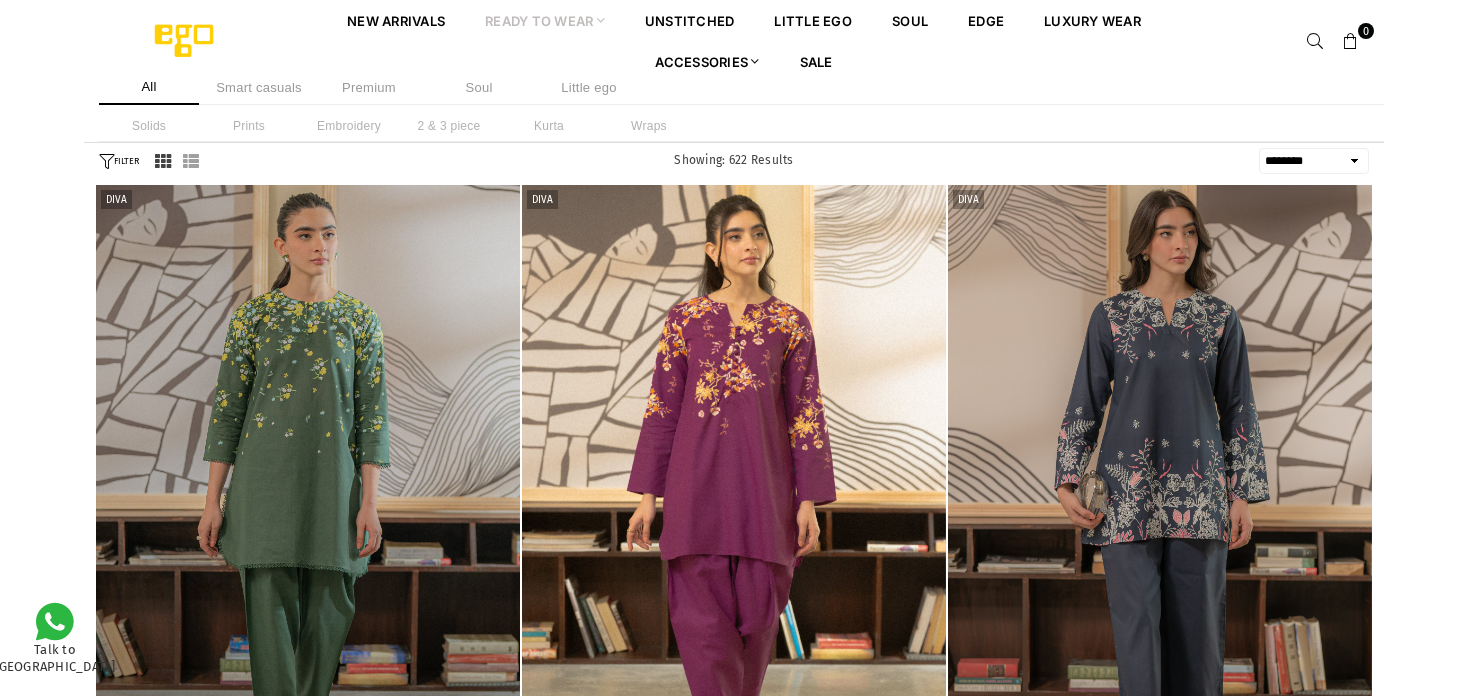 click on "**********" at bounding box center [1314, 161] 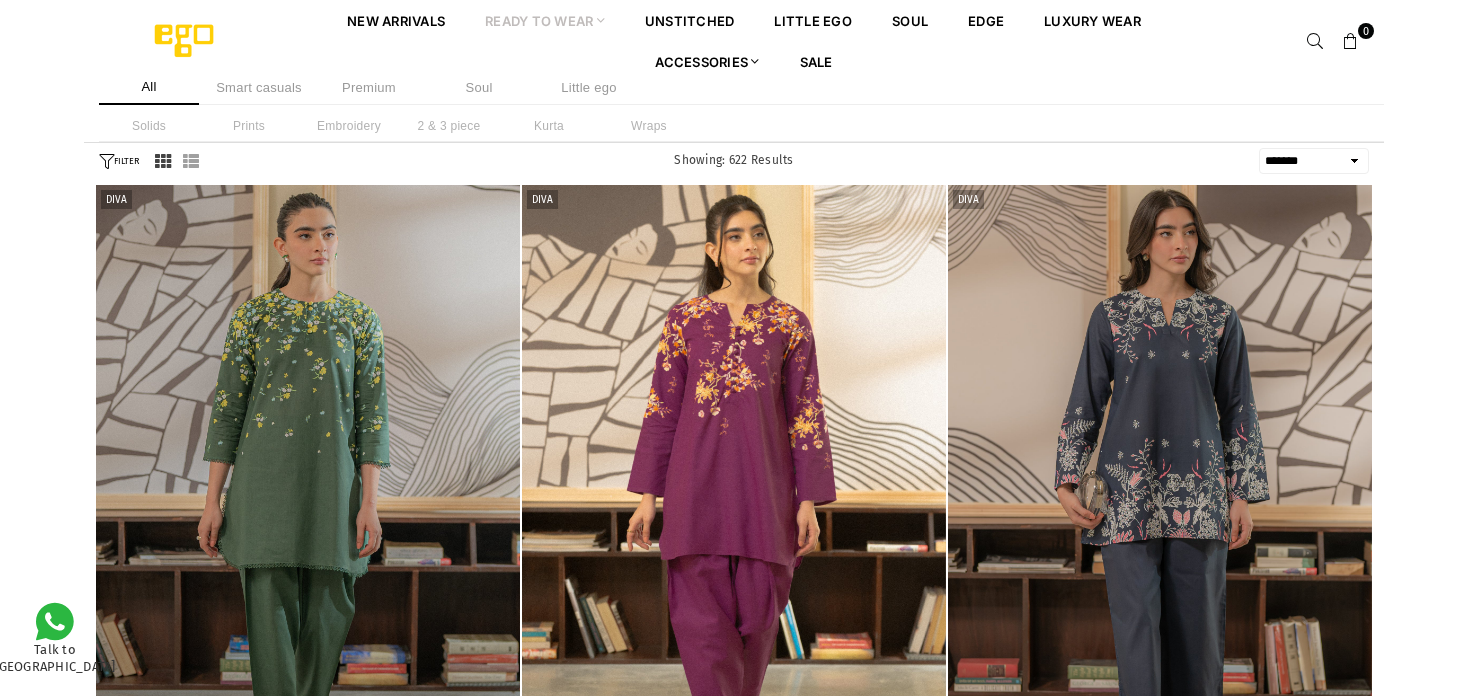click on "**********" at bounding box center [1314, 161] 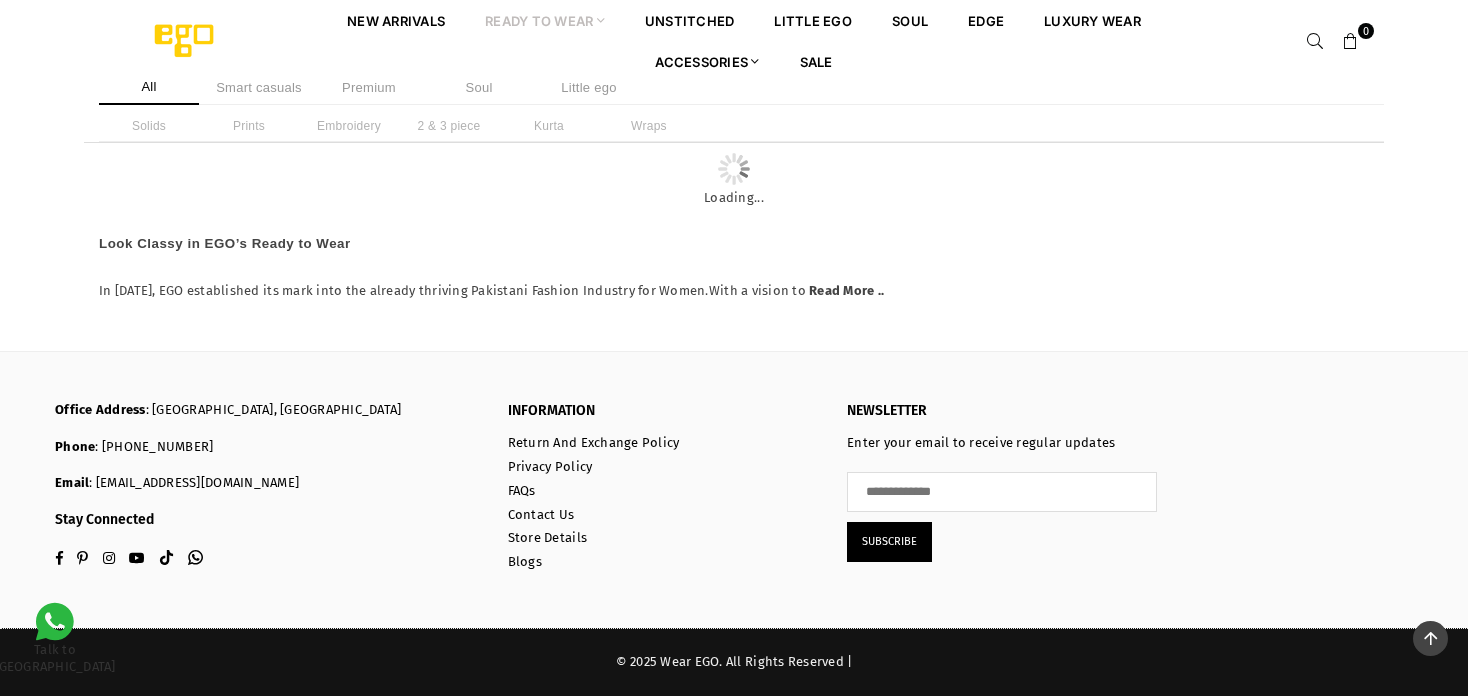 scroll, scrollTop: 8699, scrollLeft: 0, axis: vertical 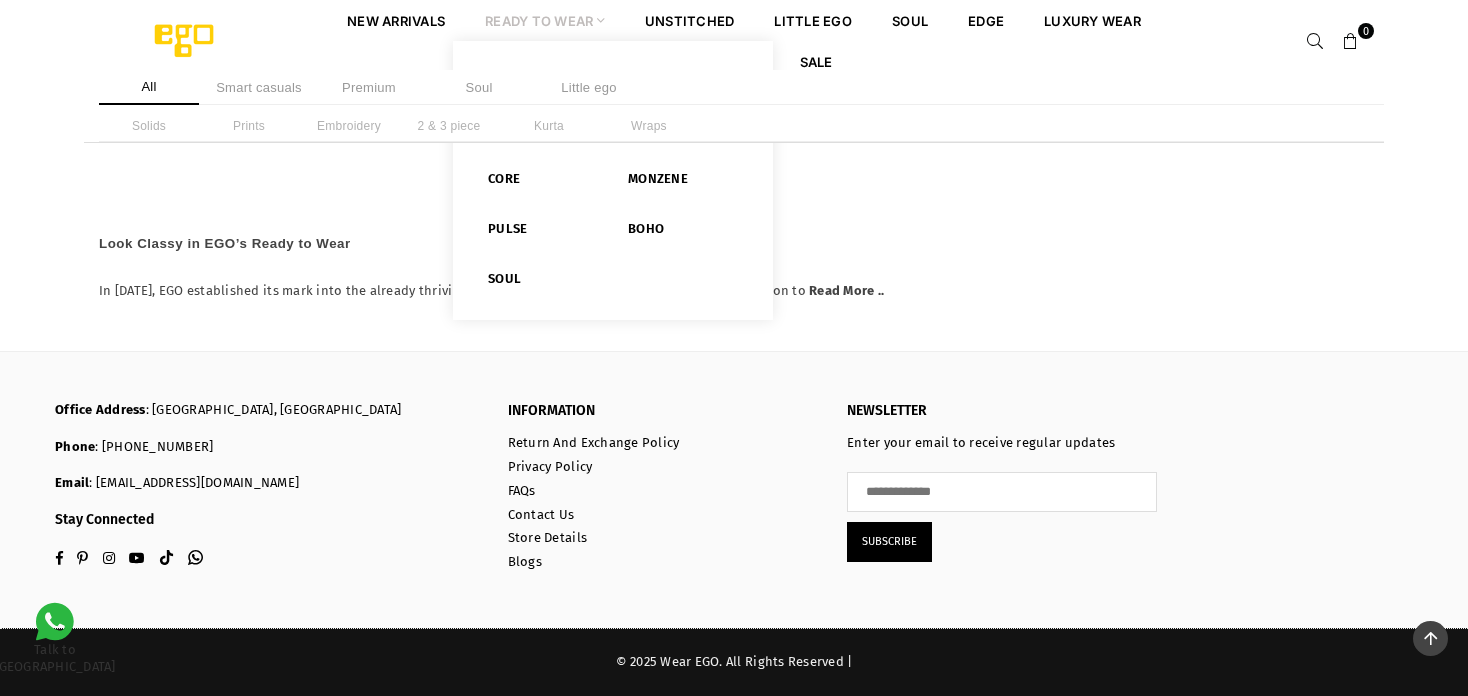 click on "Ready to Wear" at bounding box center (545, 20) 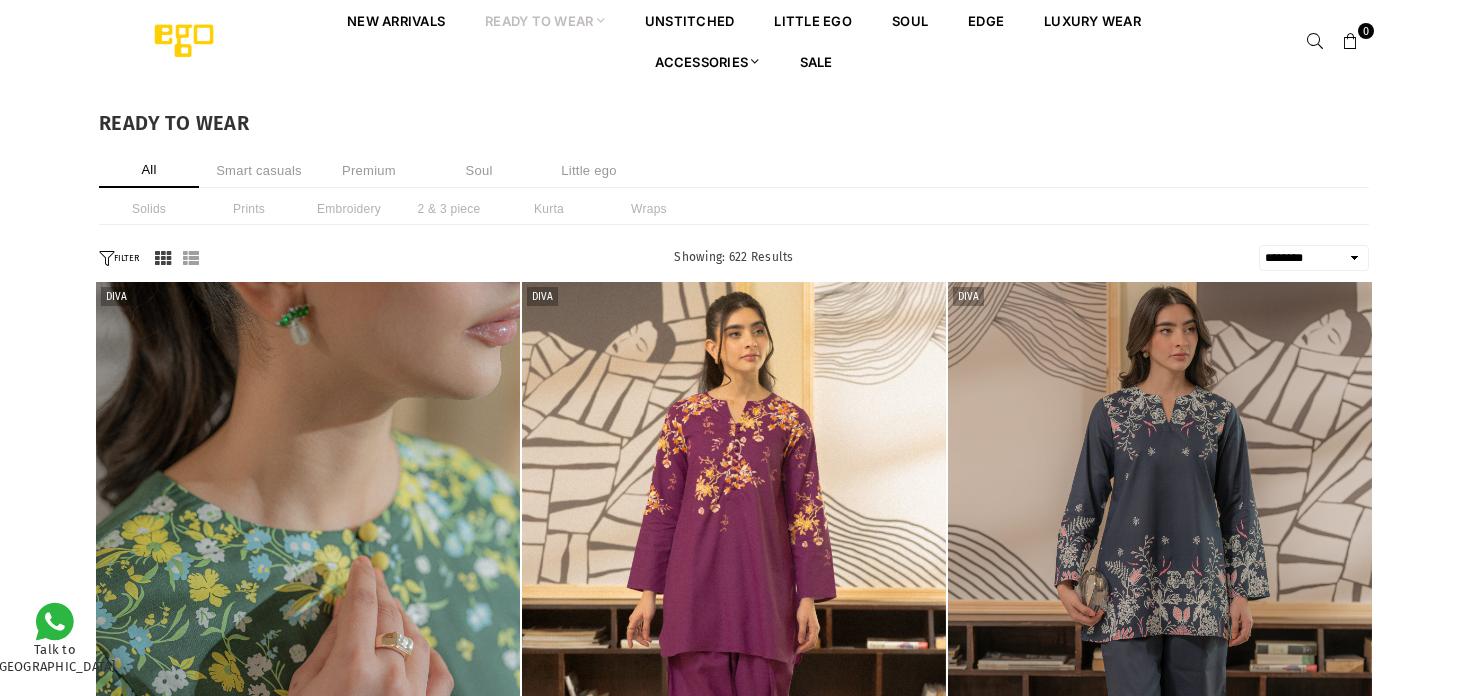 select on "******" 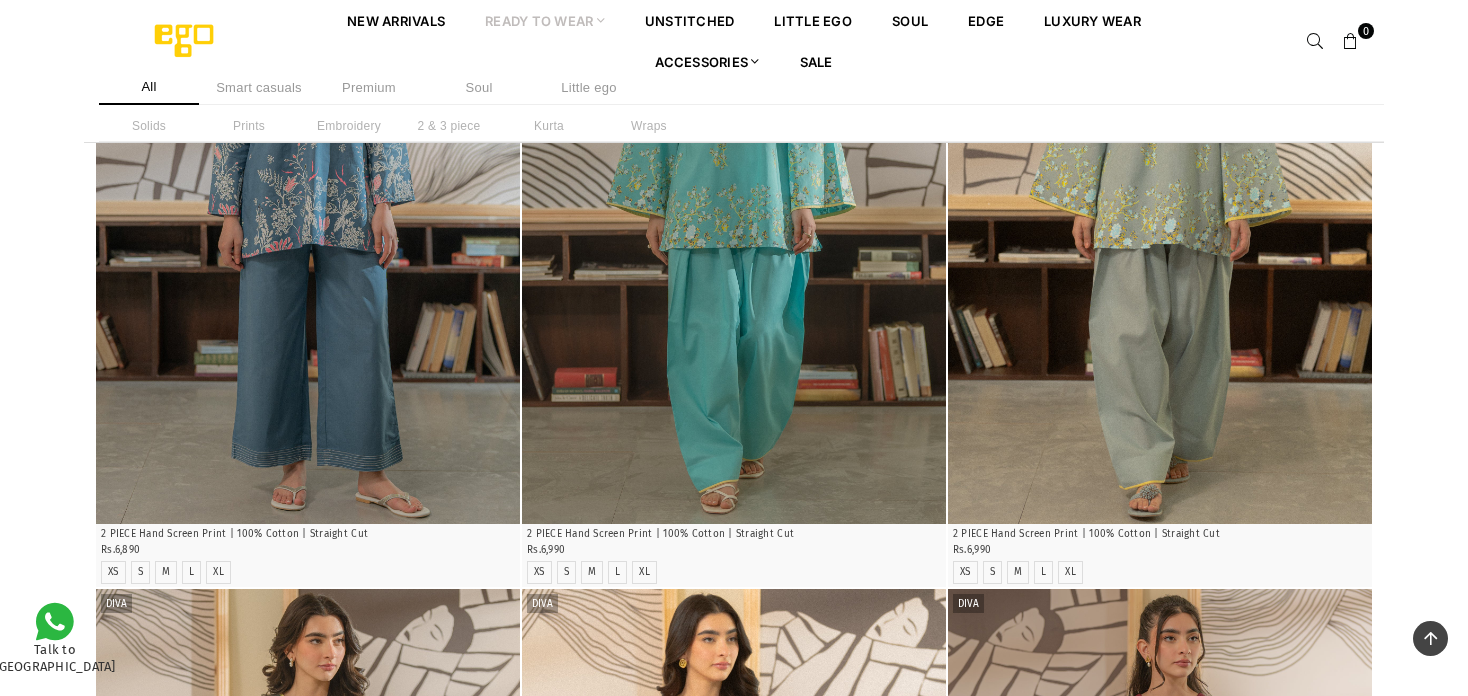scroll, scrollTop: 1000, scrollLeft: 0, axis: vertical 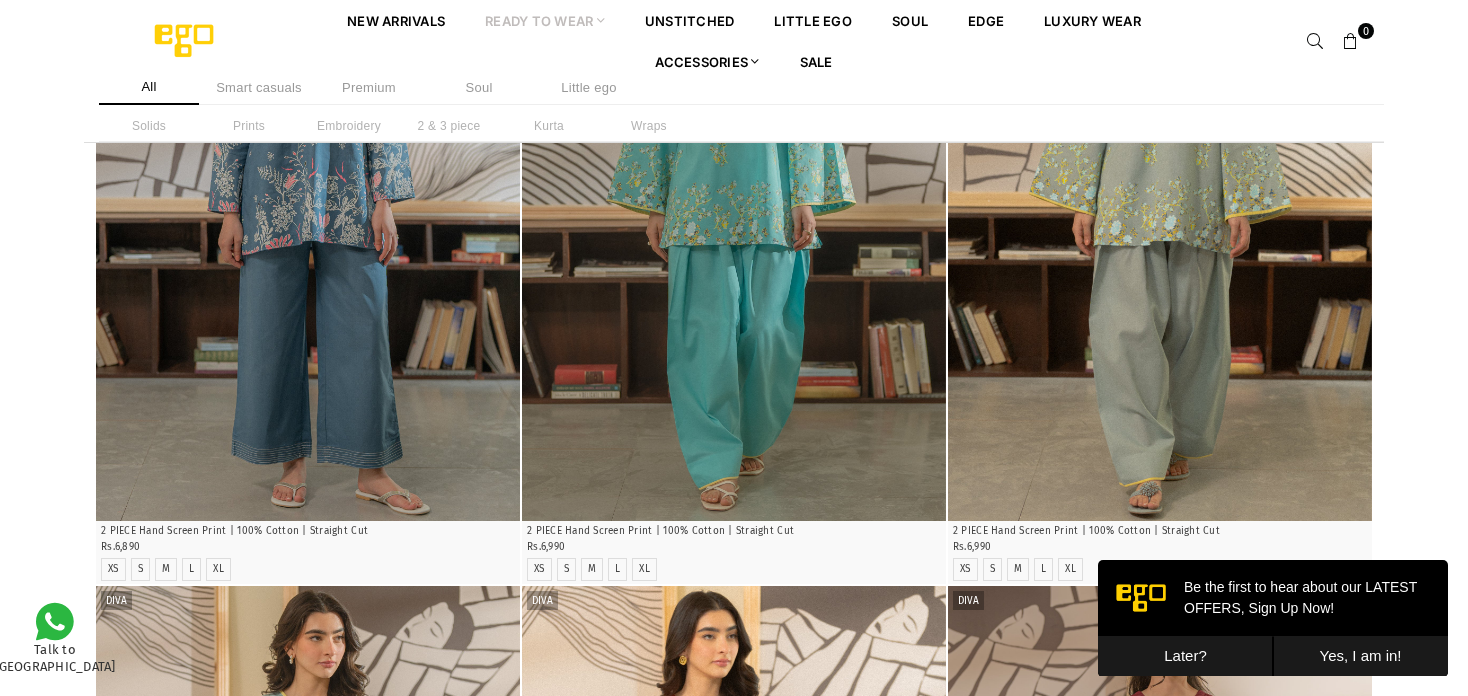 click on "Later?" at bounding box center [1185, 656] 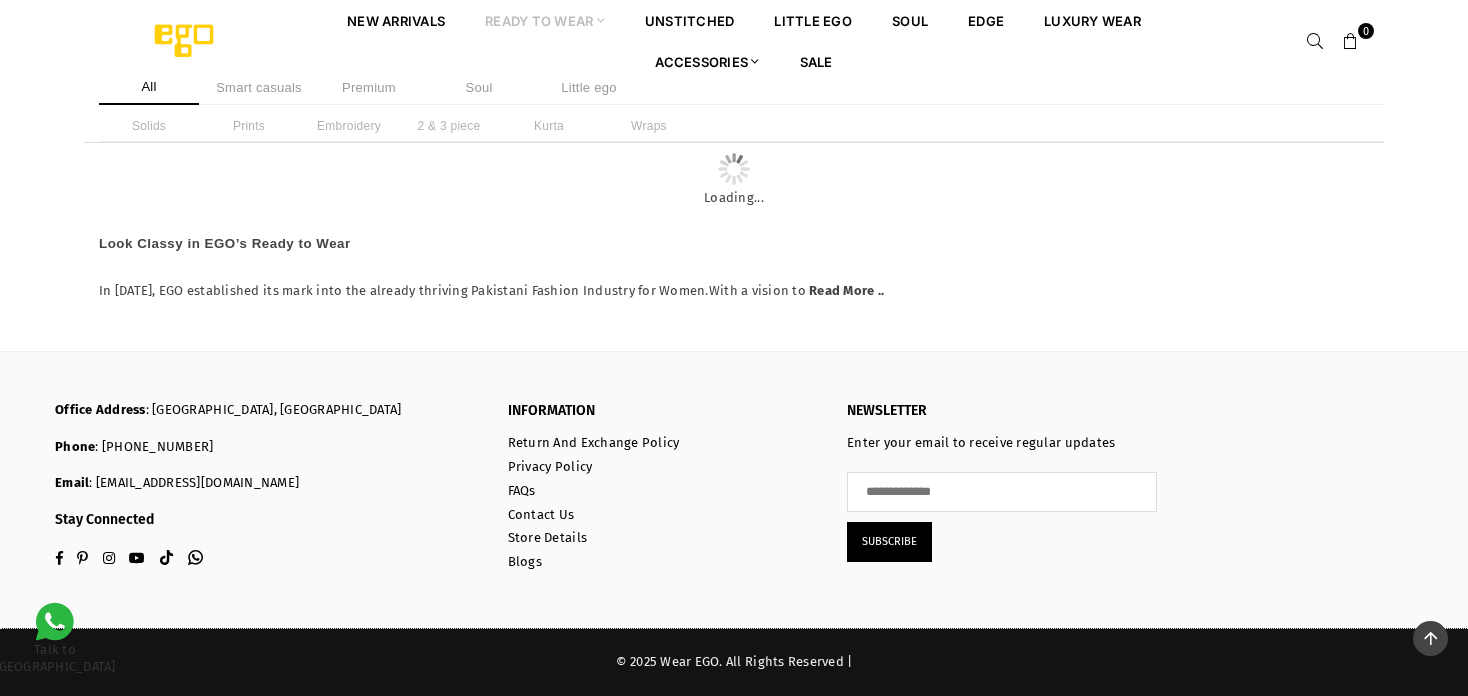 scroll, scrollTop: 6746, scrollLeft: 0, axis: vertical 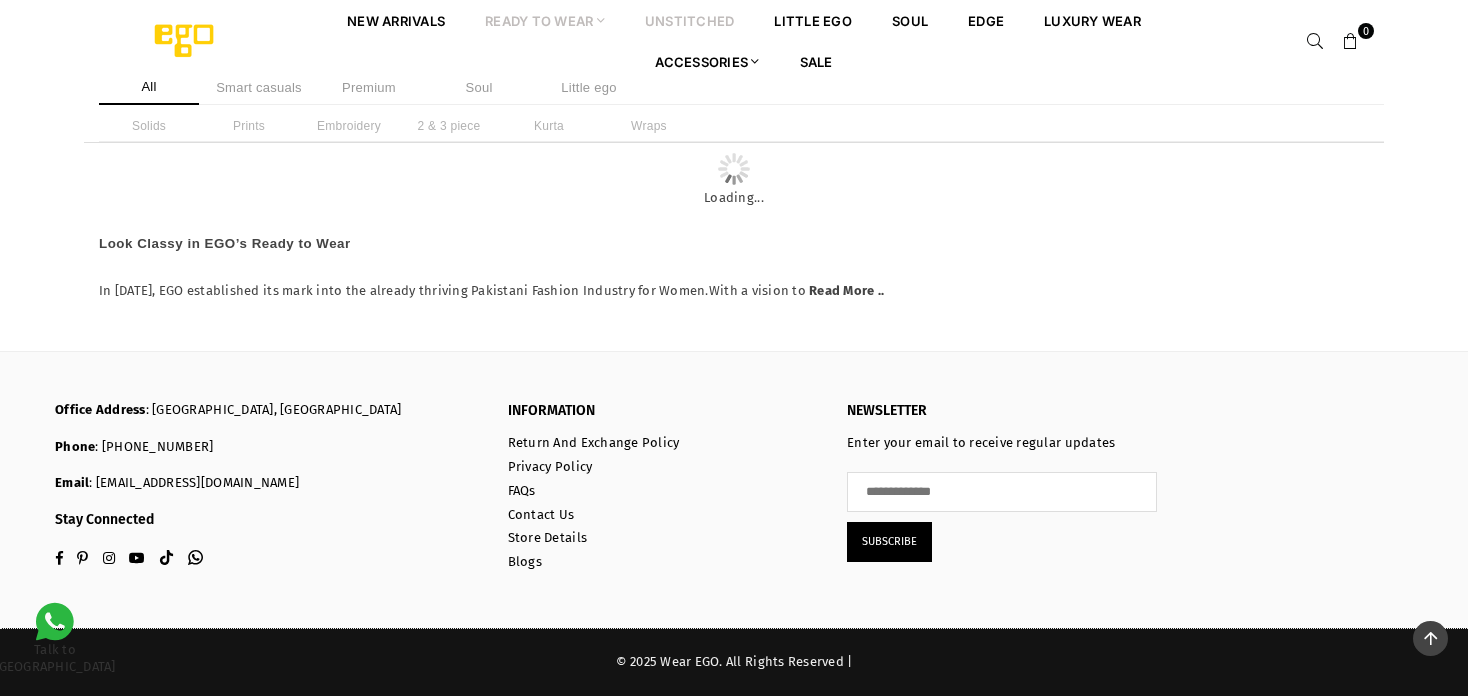 click on "unstitched" at bounding box center [690, 20] 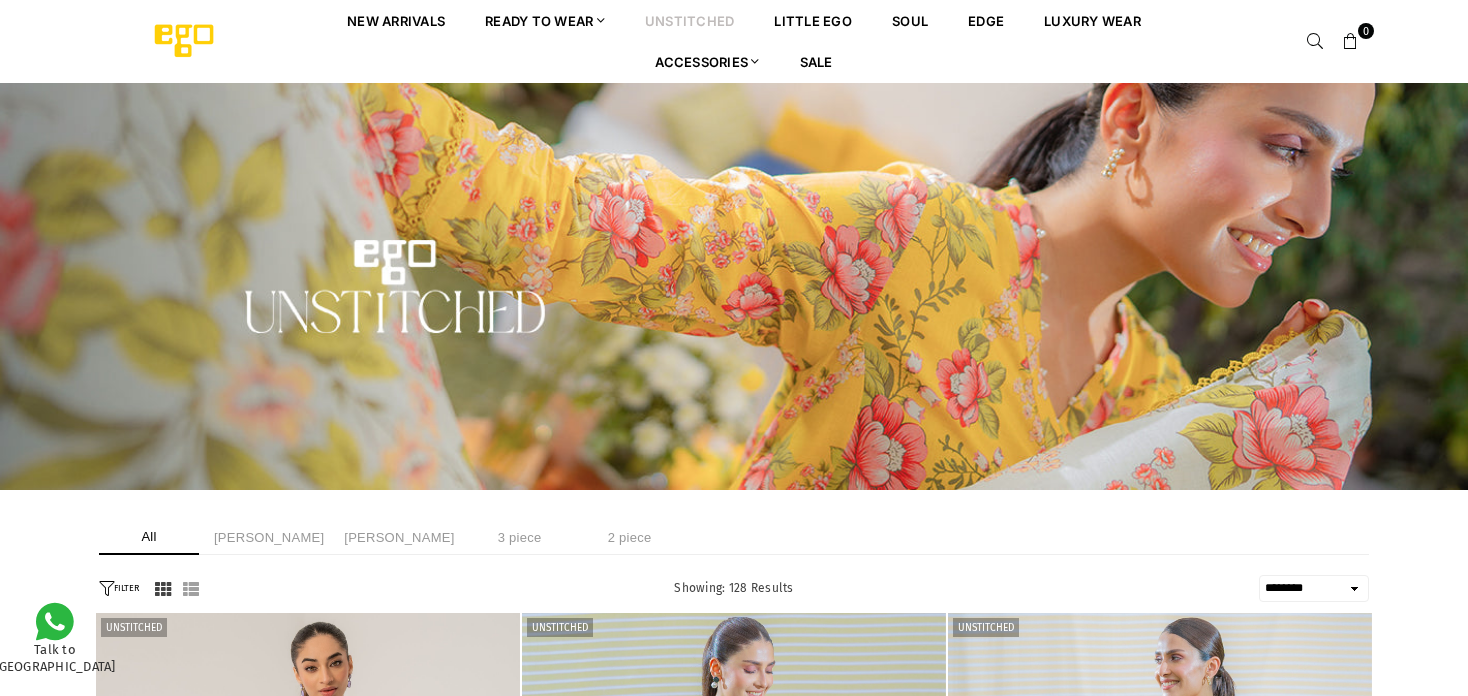 select on "******" 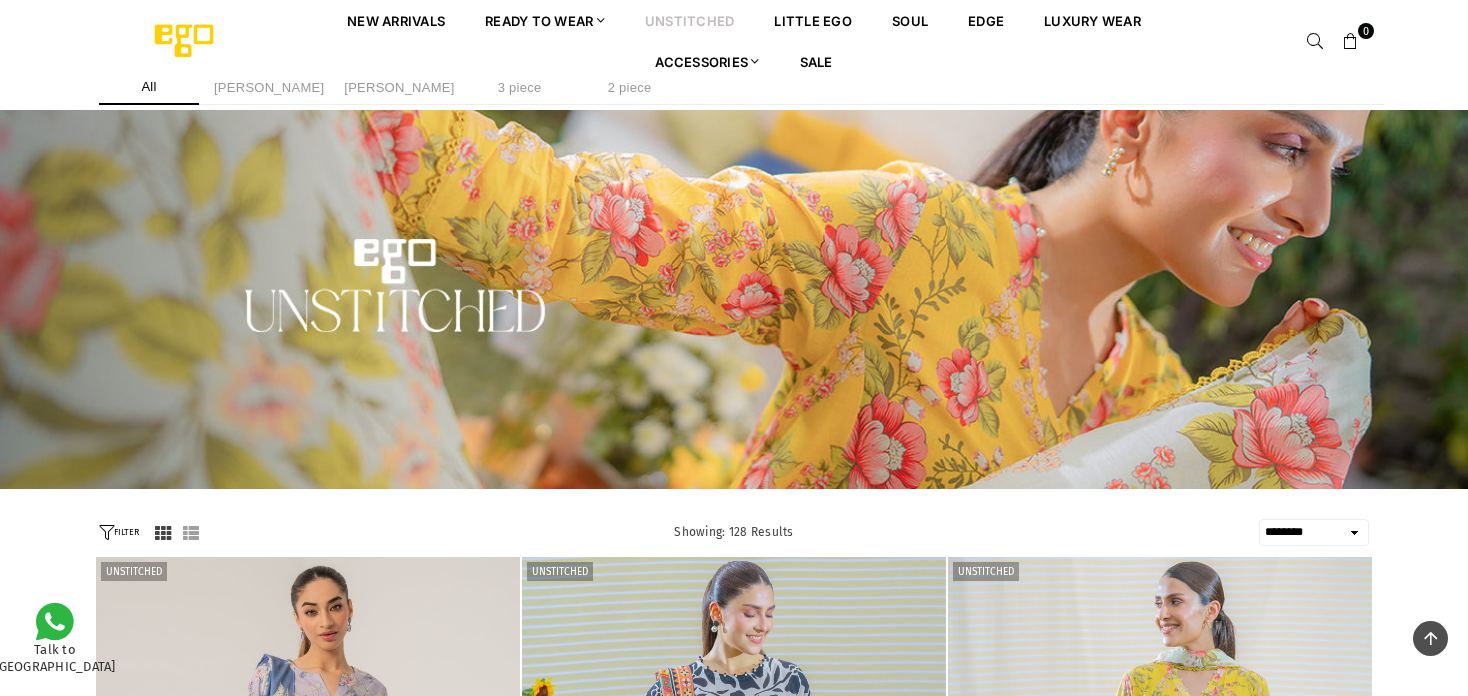 scroll, scrollTop: 700, scrollLeft: 0, axis: vertical 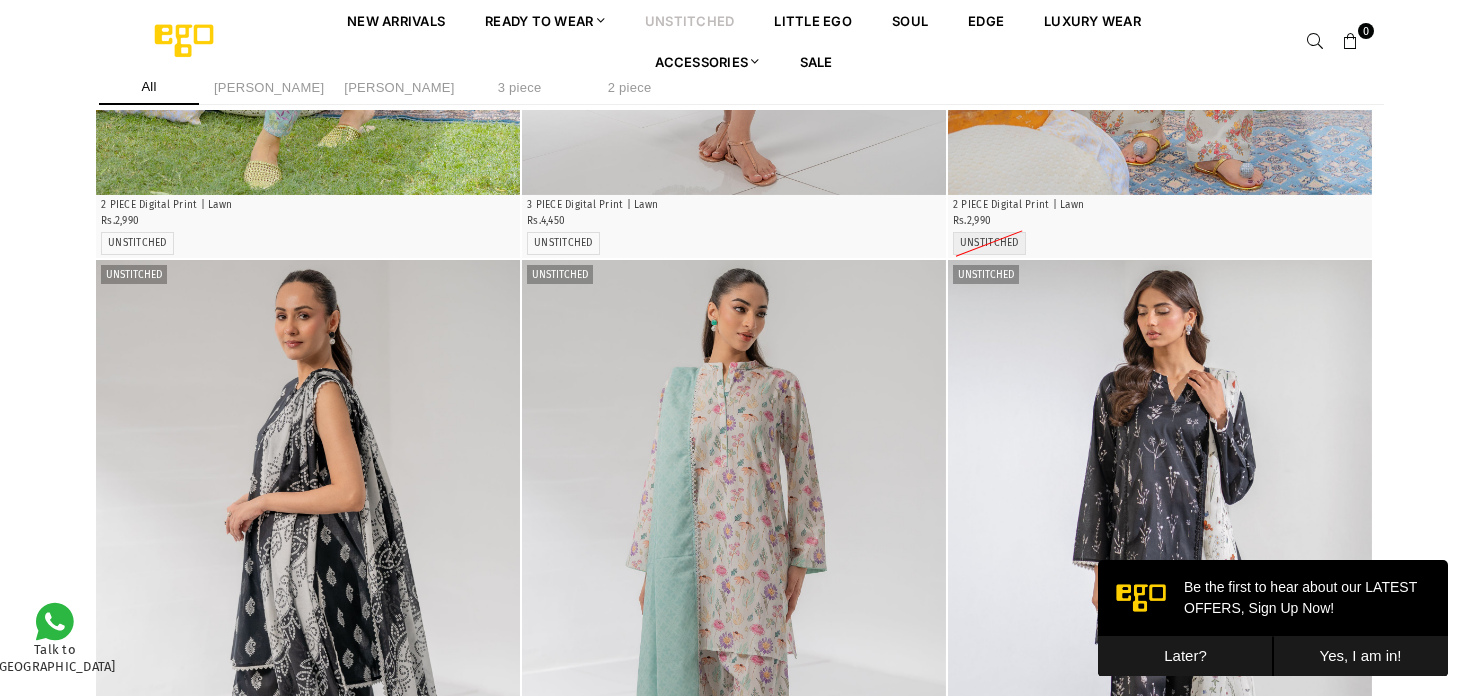 click on "Later?" at bounding box center [1185, 656] 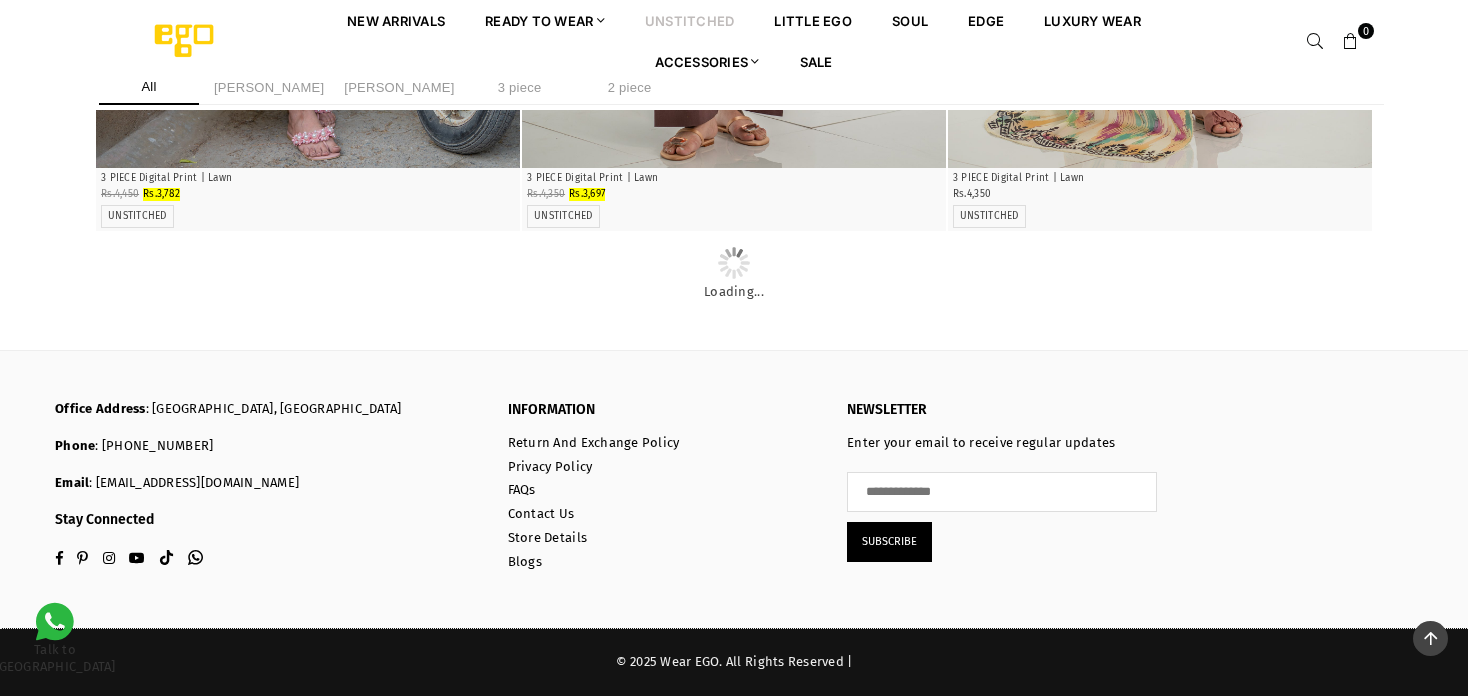 scroll, scrollTop: 9824, scrollLeft: 0, axis: vertical 